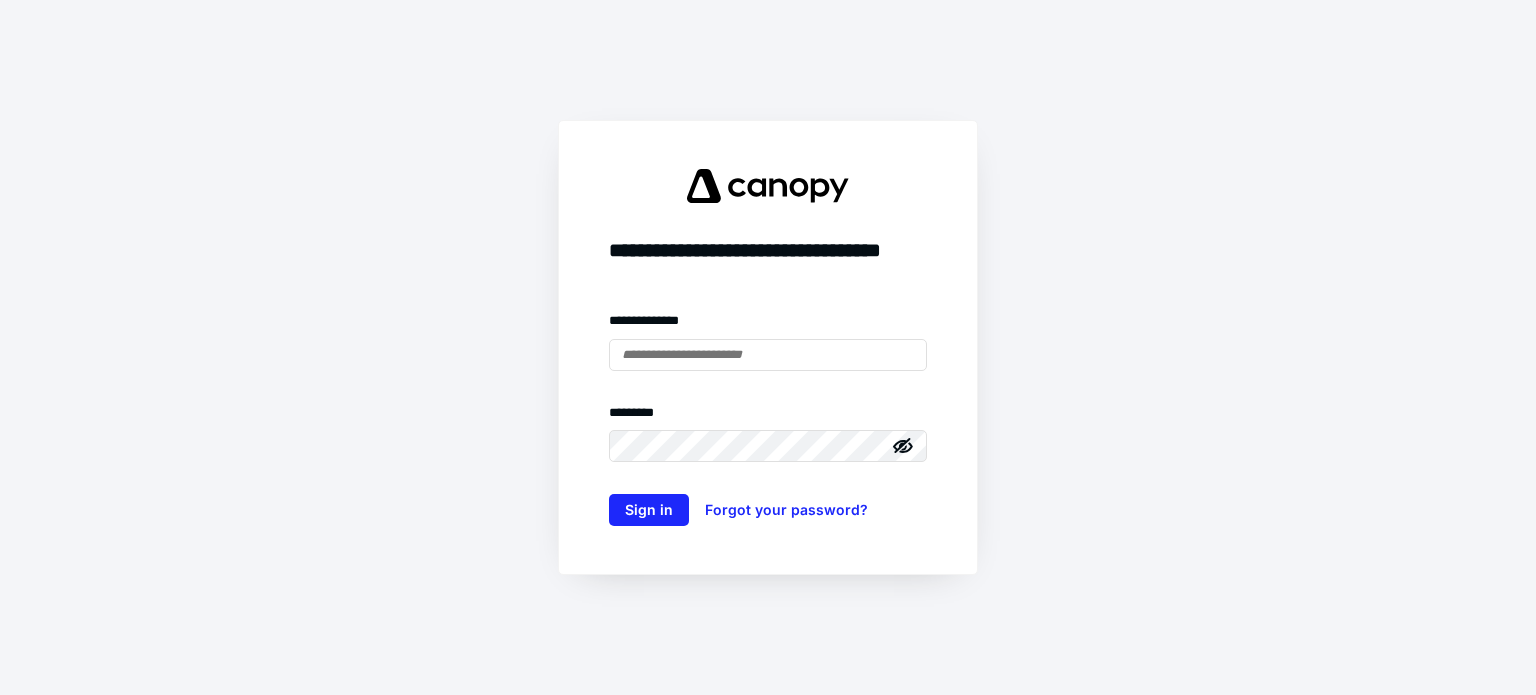 scroll, scrollTop: 0, scrollLeft: 0, axis: both 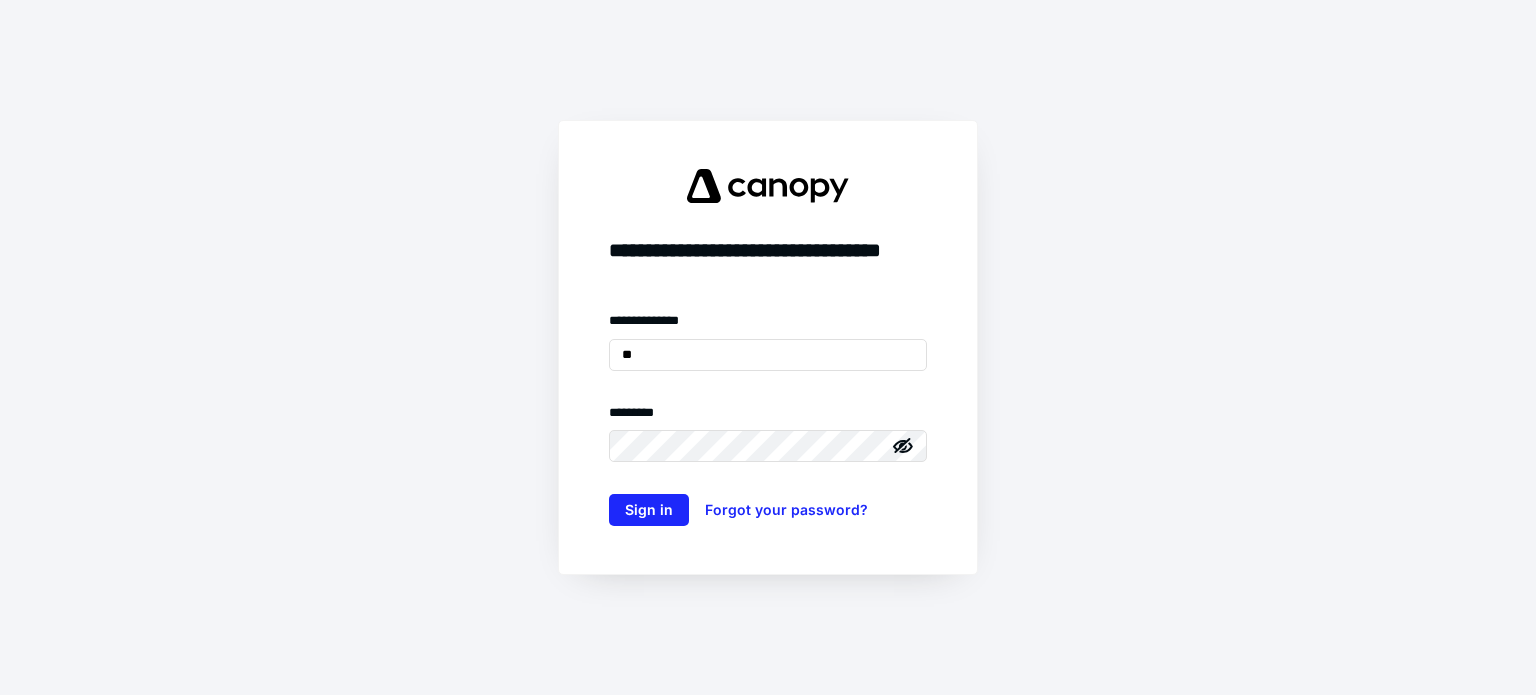 type on "**********" 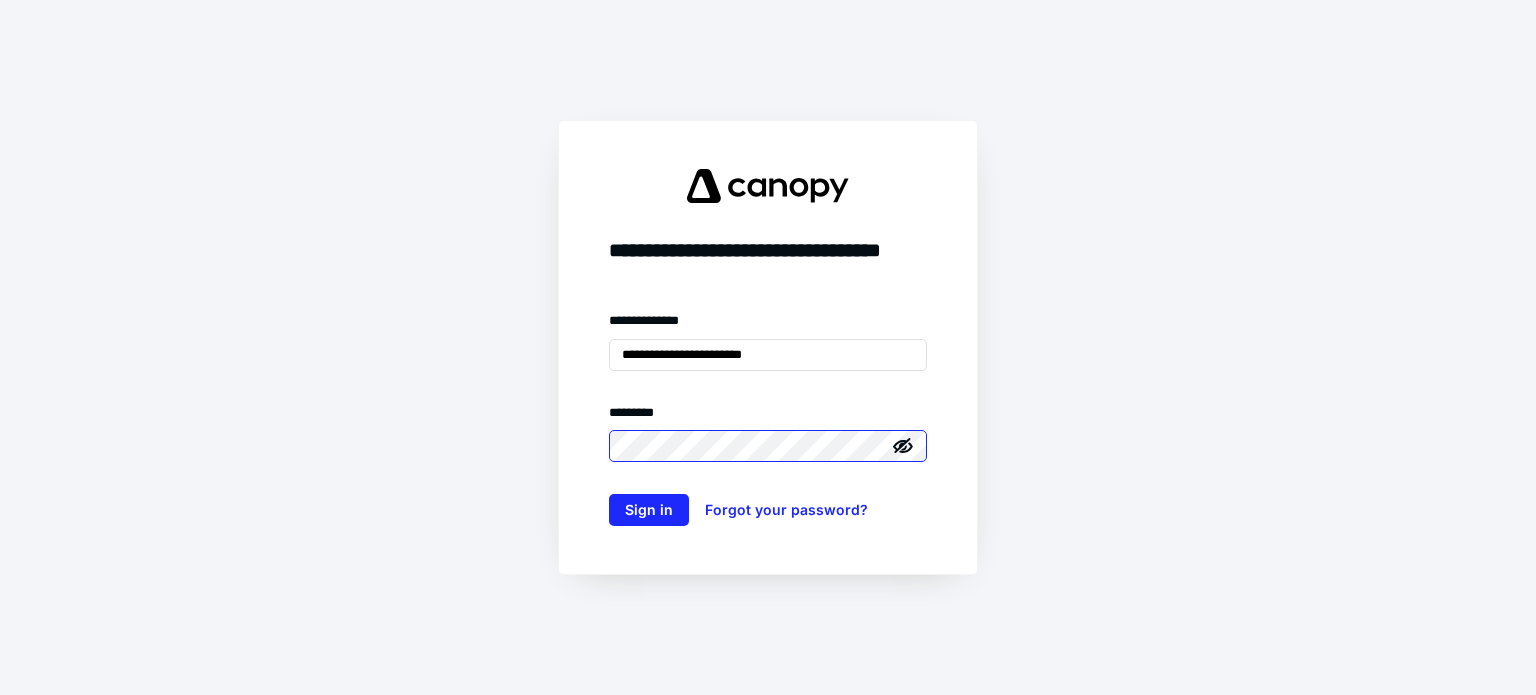 click on "Sign in" at bounding box center [649, 510] 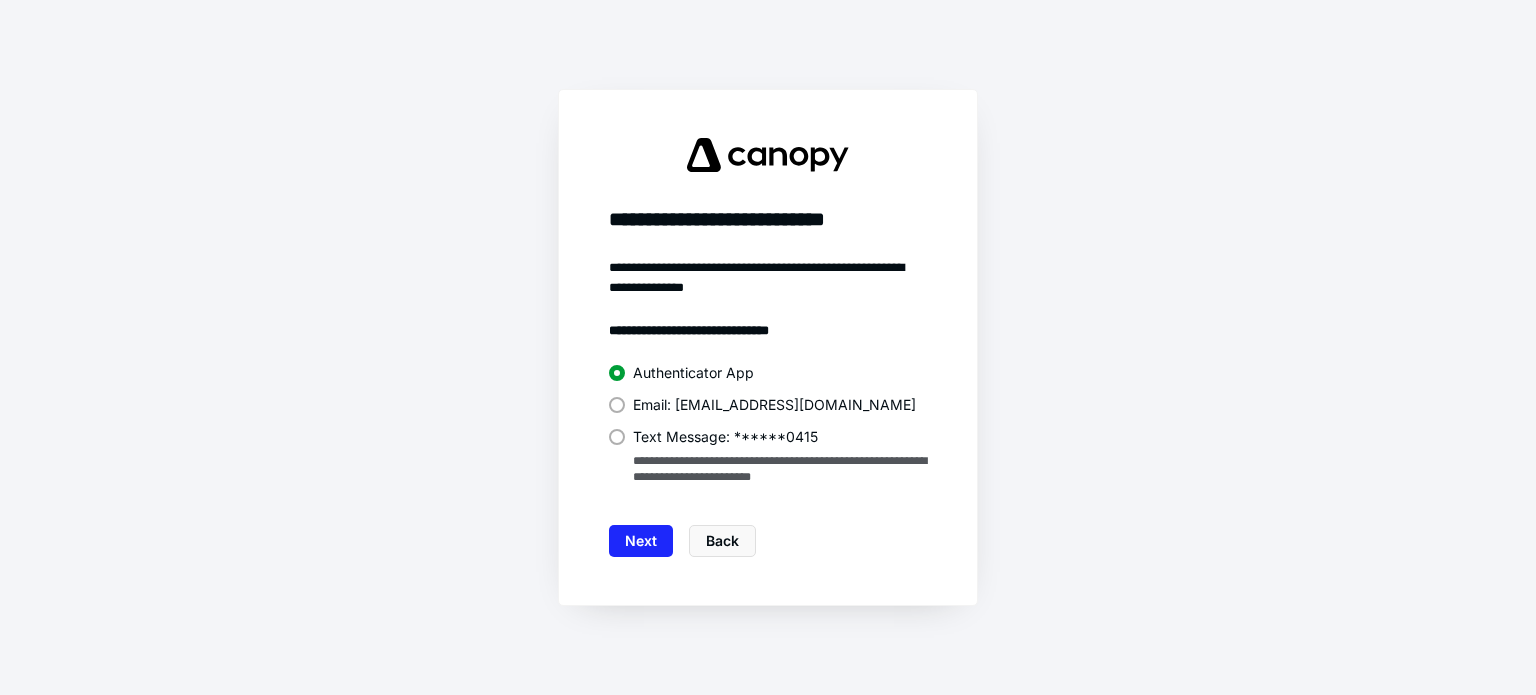 click on "Text Message: ******0415" at bounding box center (725, 437) 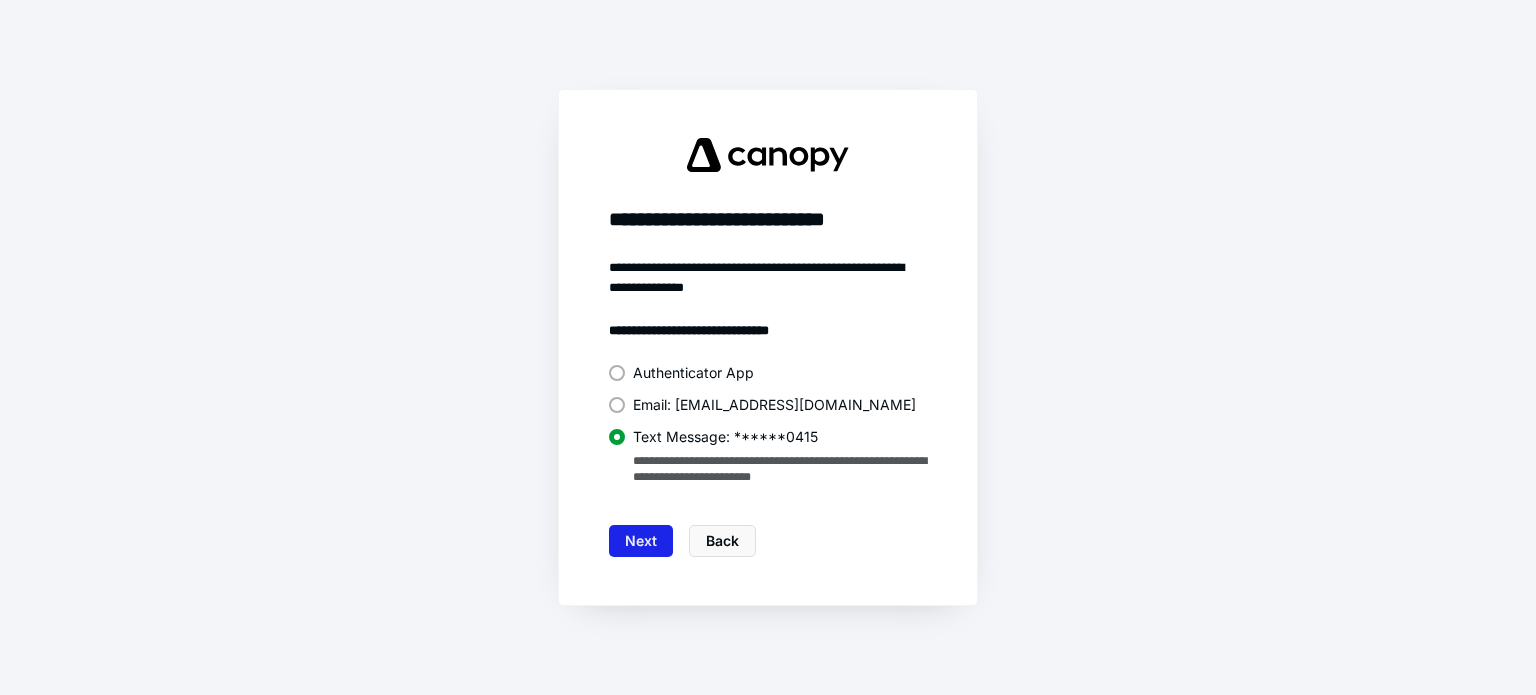 click on "Next" at bounding box center [641, 541] 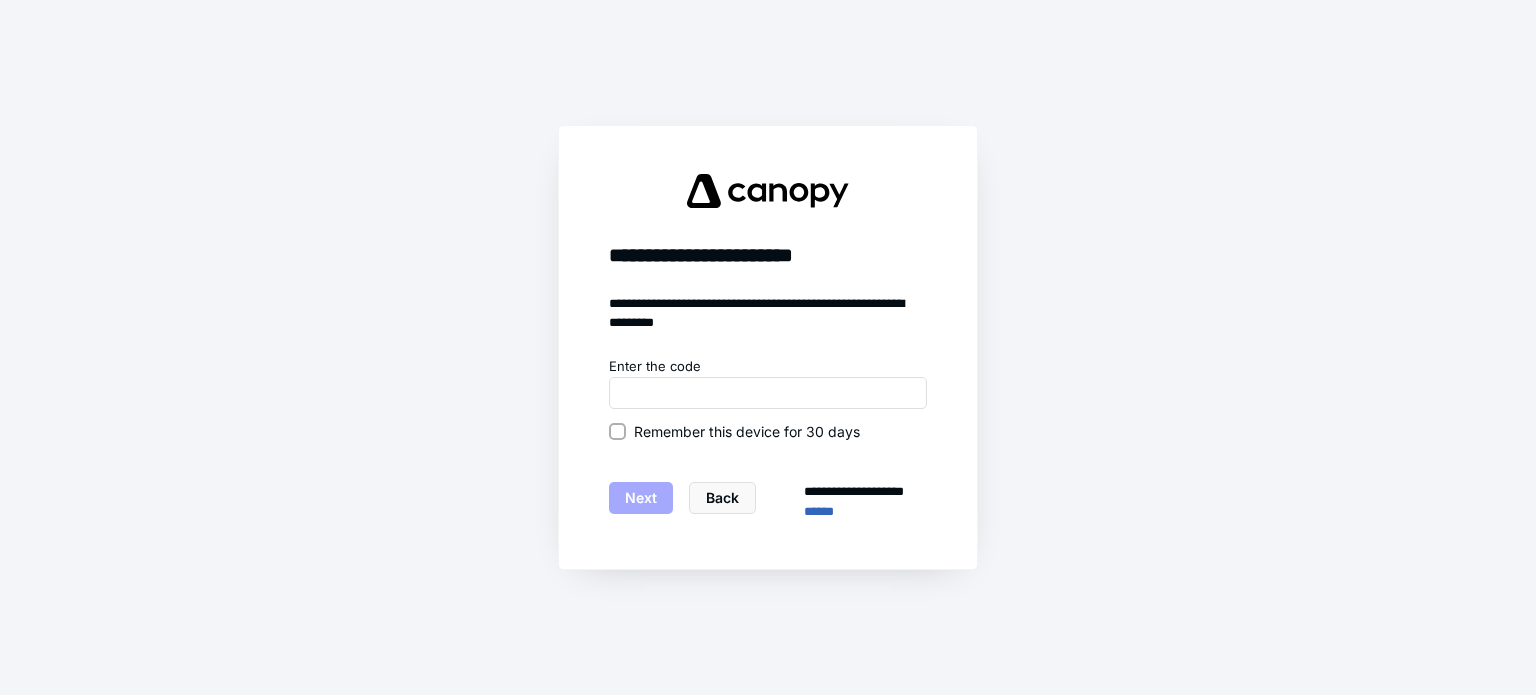 click 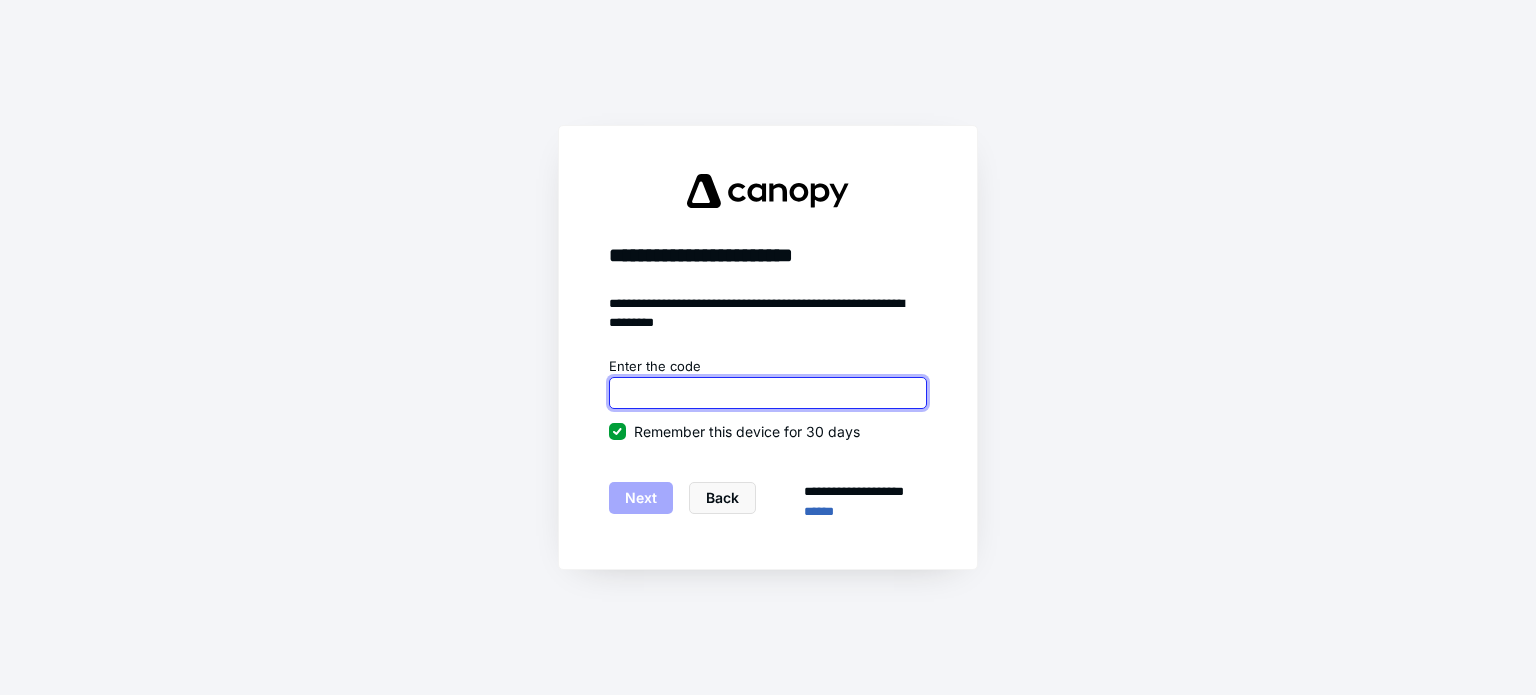 click at bounding box center (768, 393) 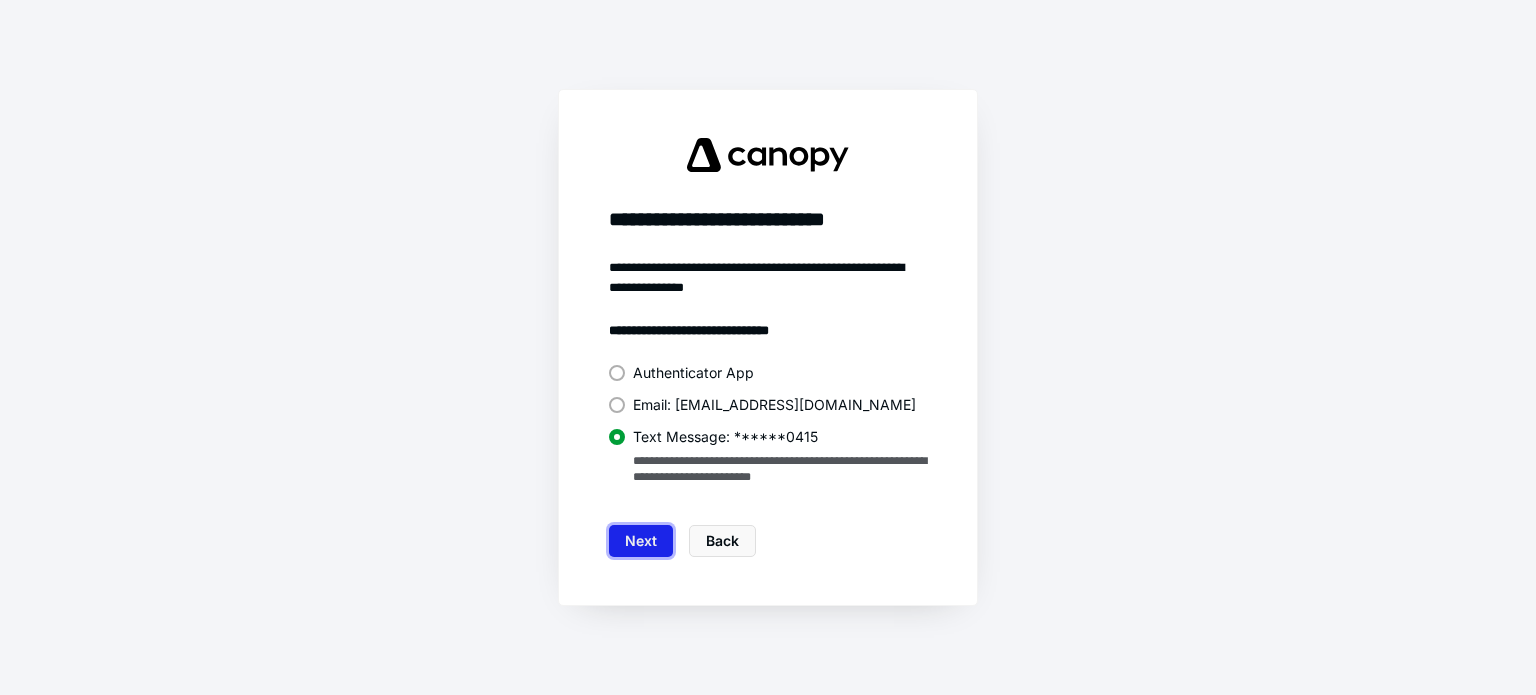 click on "Next" at bounding box center (641, 541) 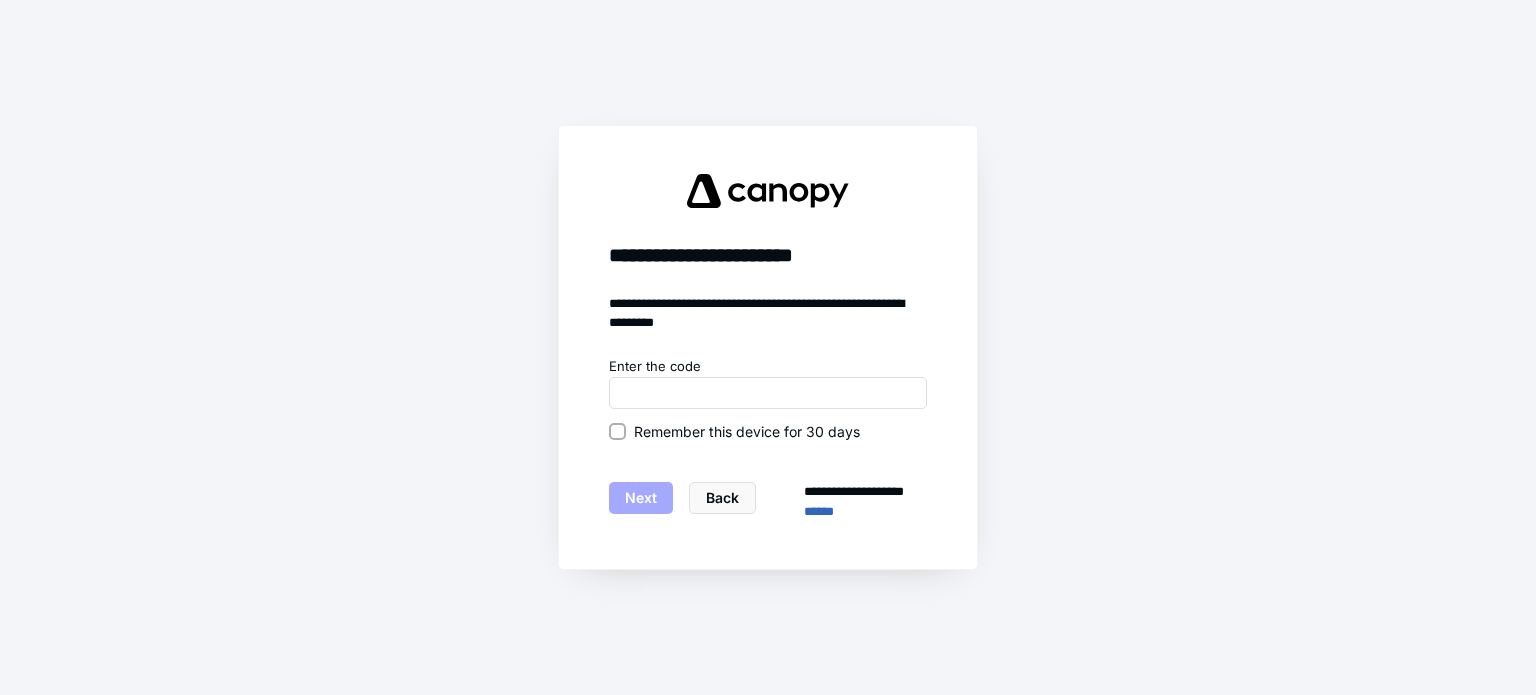 click 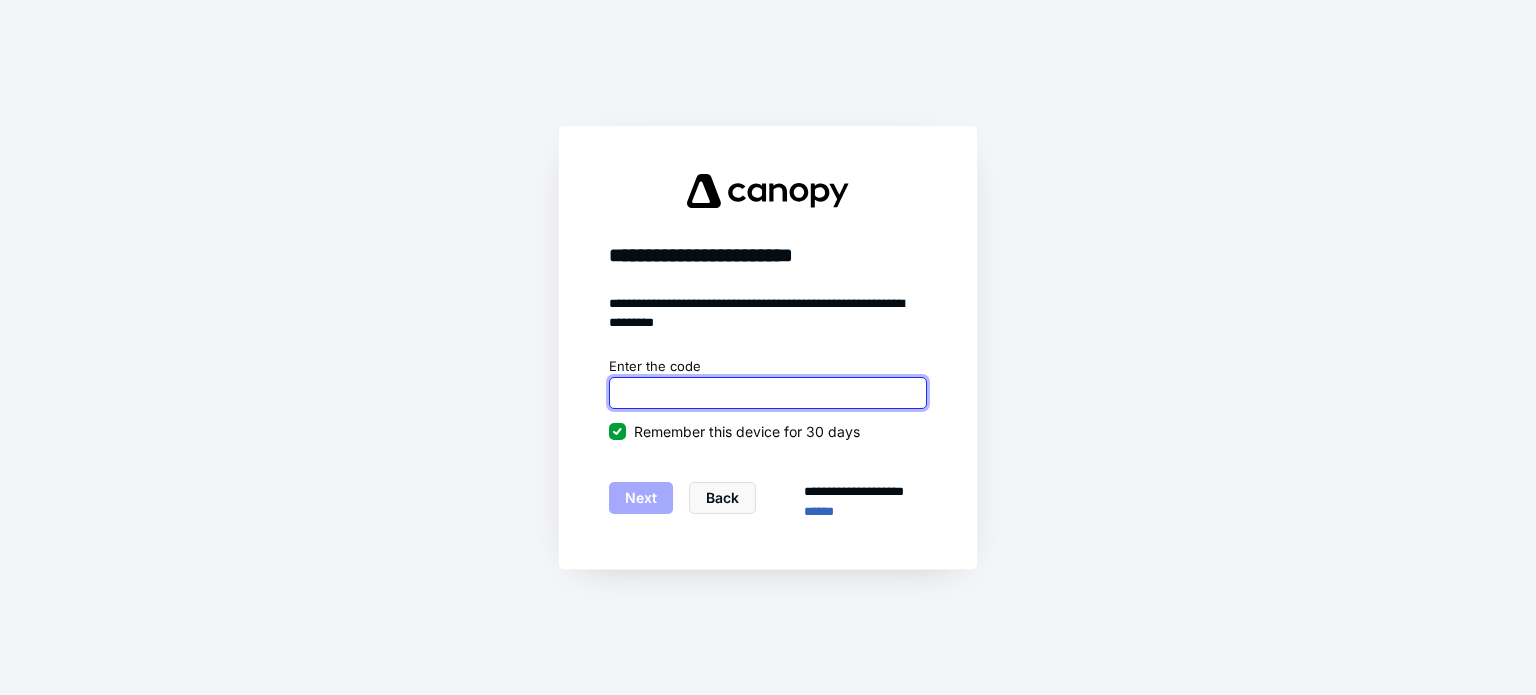 click at bounding box center (768, 393) 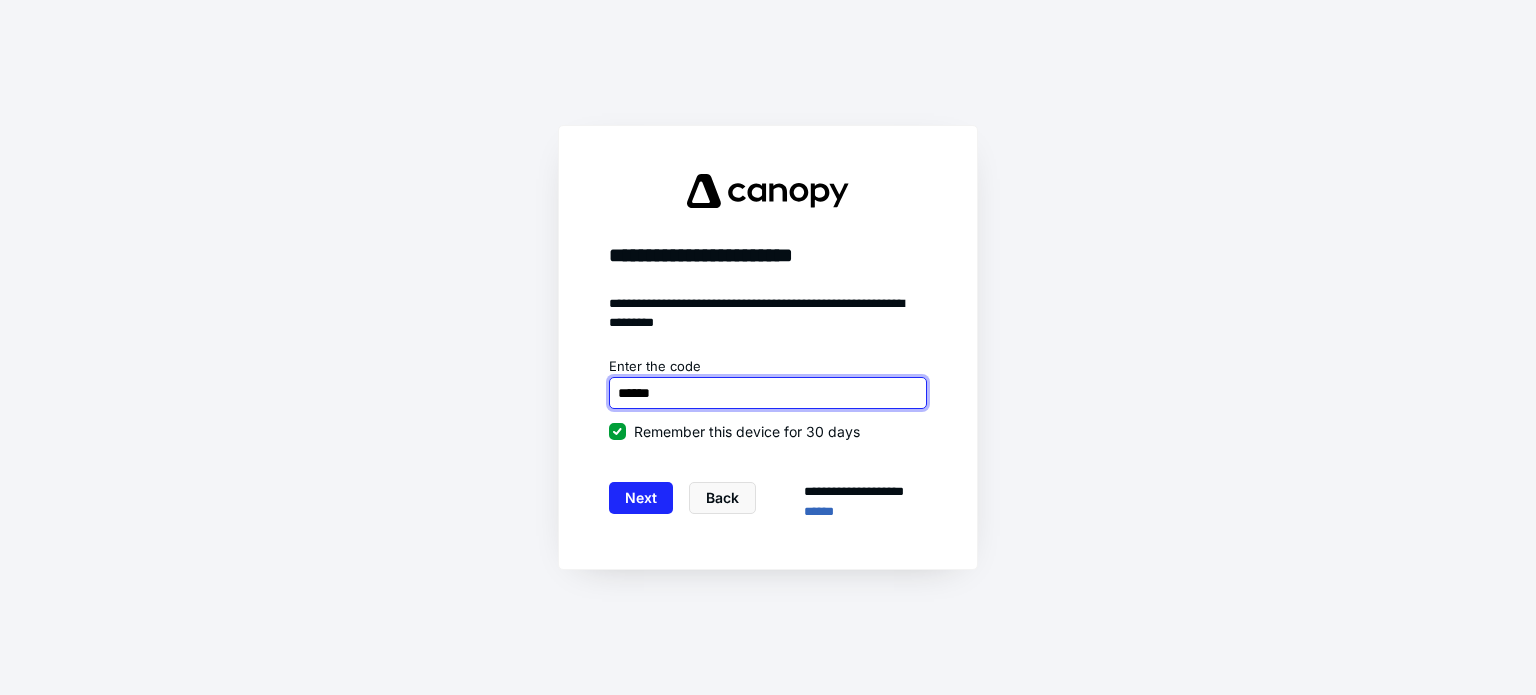 type on "******" 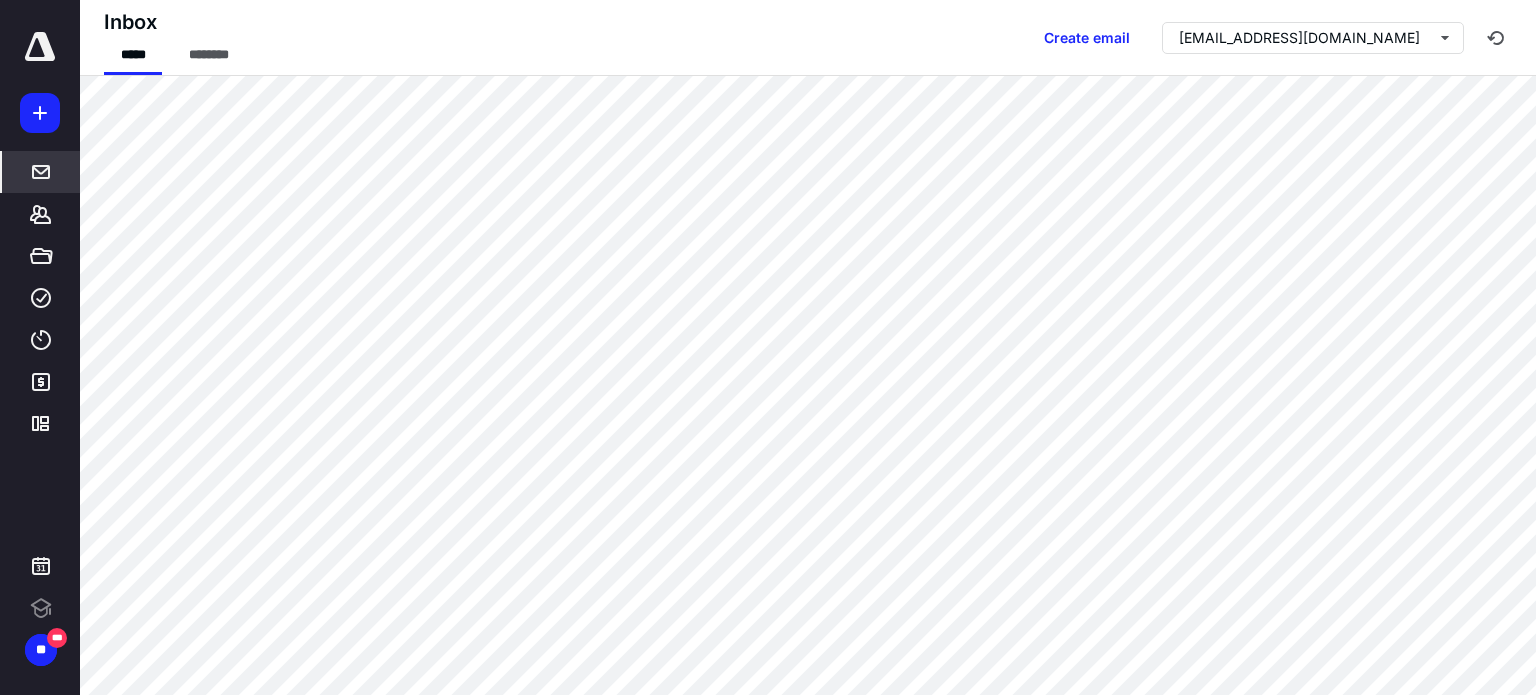 scroll, scrollTop: 0, scrollLeft: 0, axis: both 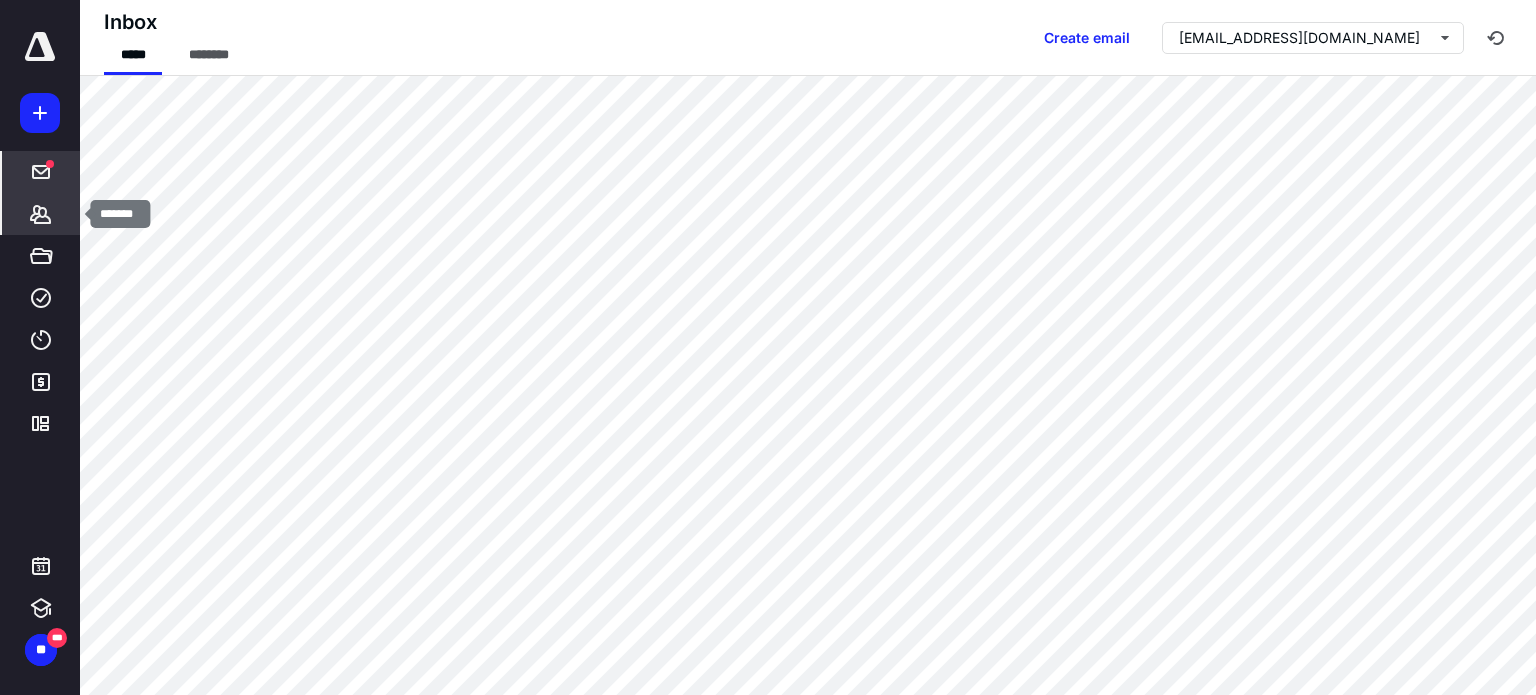 click 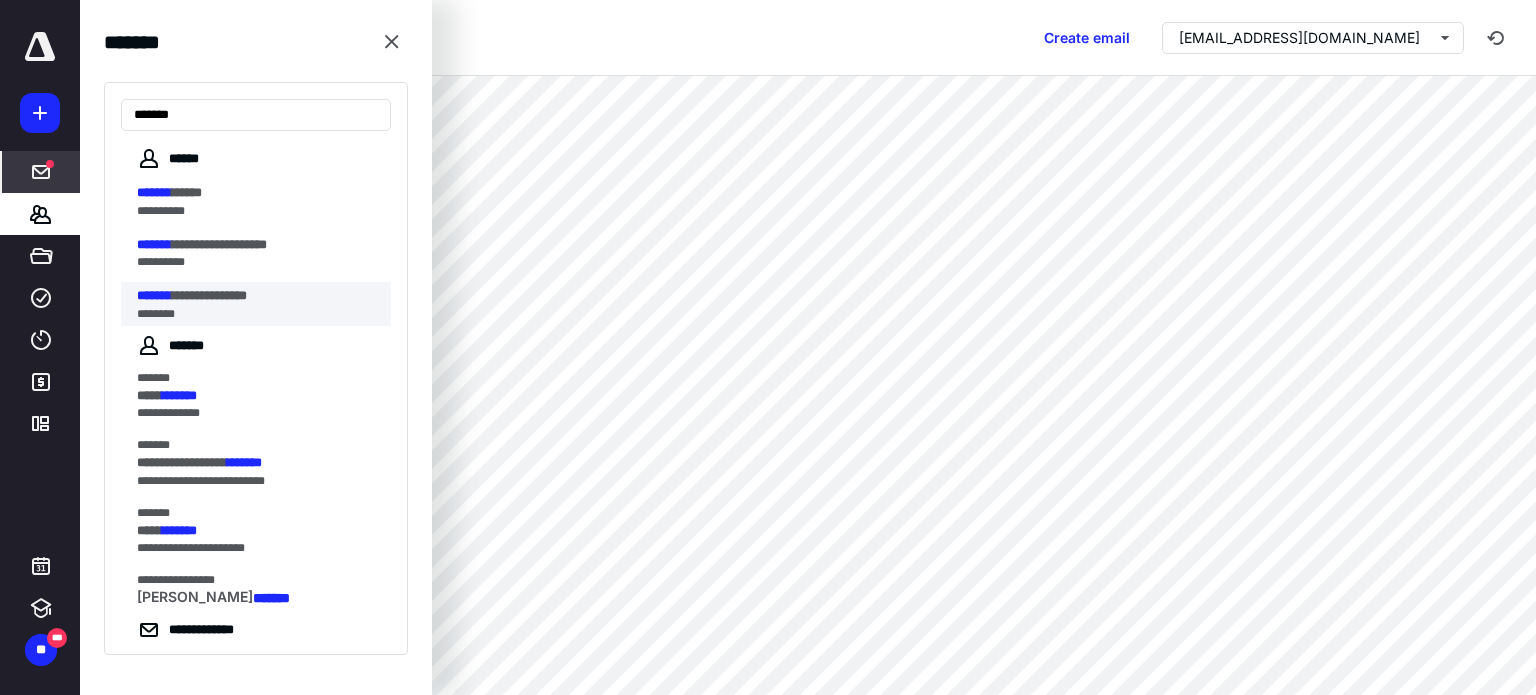 type on "*******" 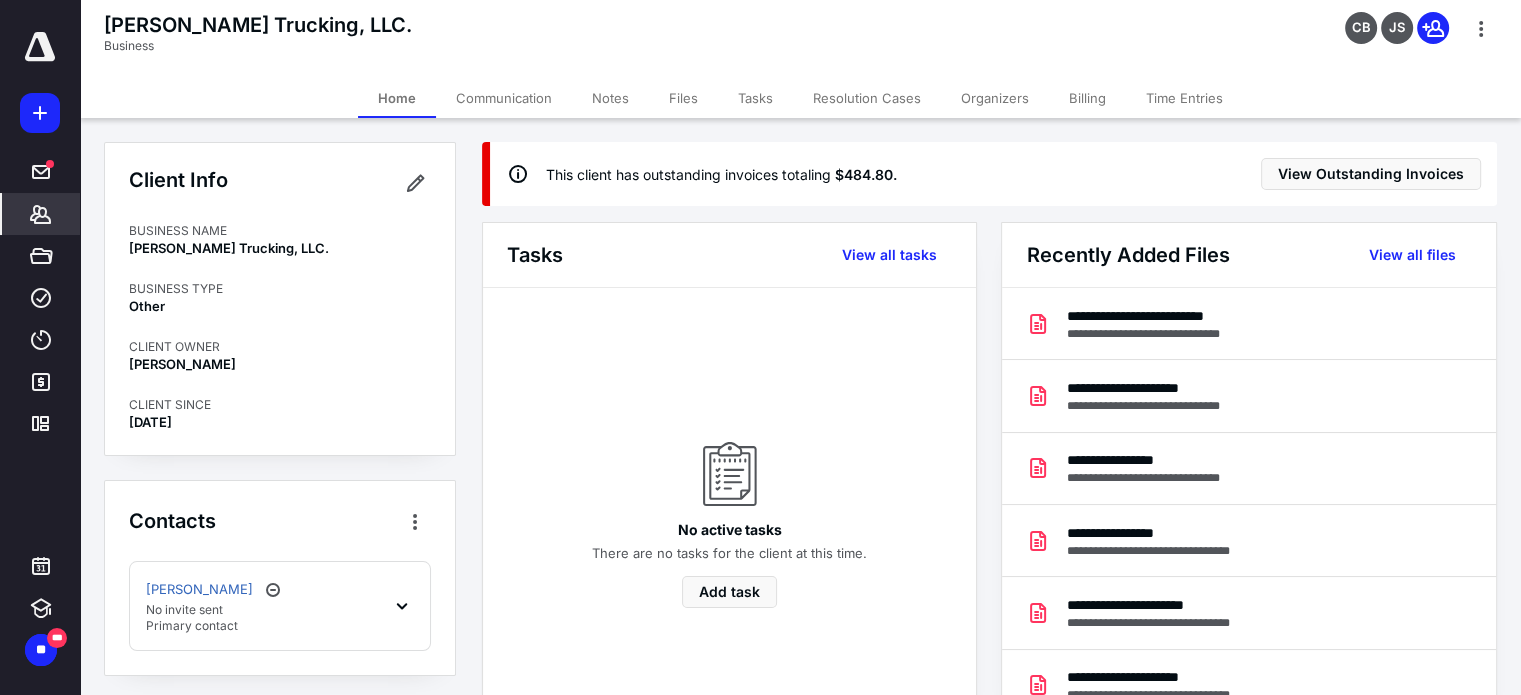 click on "Files" at bounding box center (683, 98) 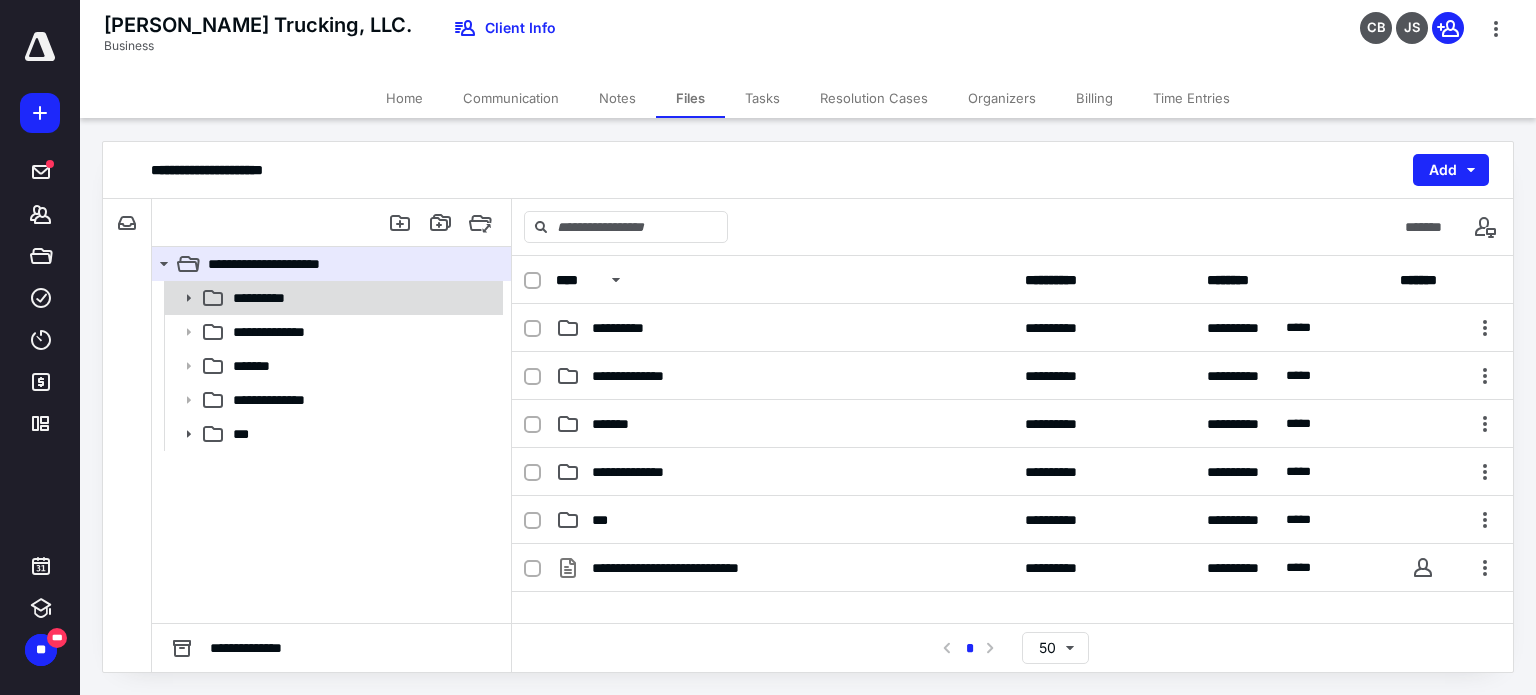click 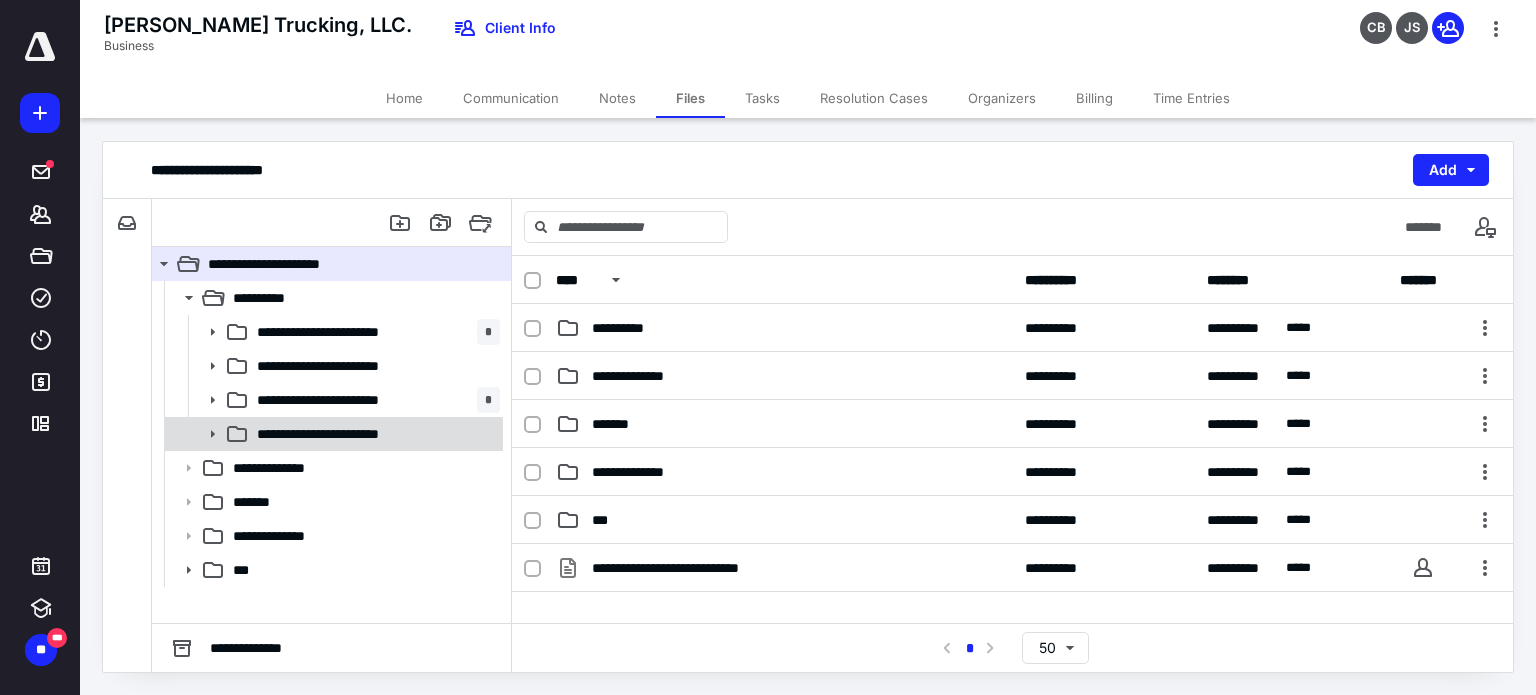 click 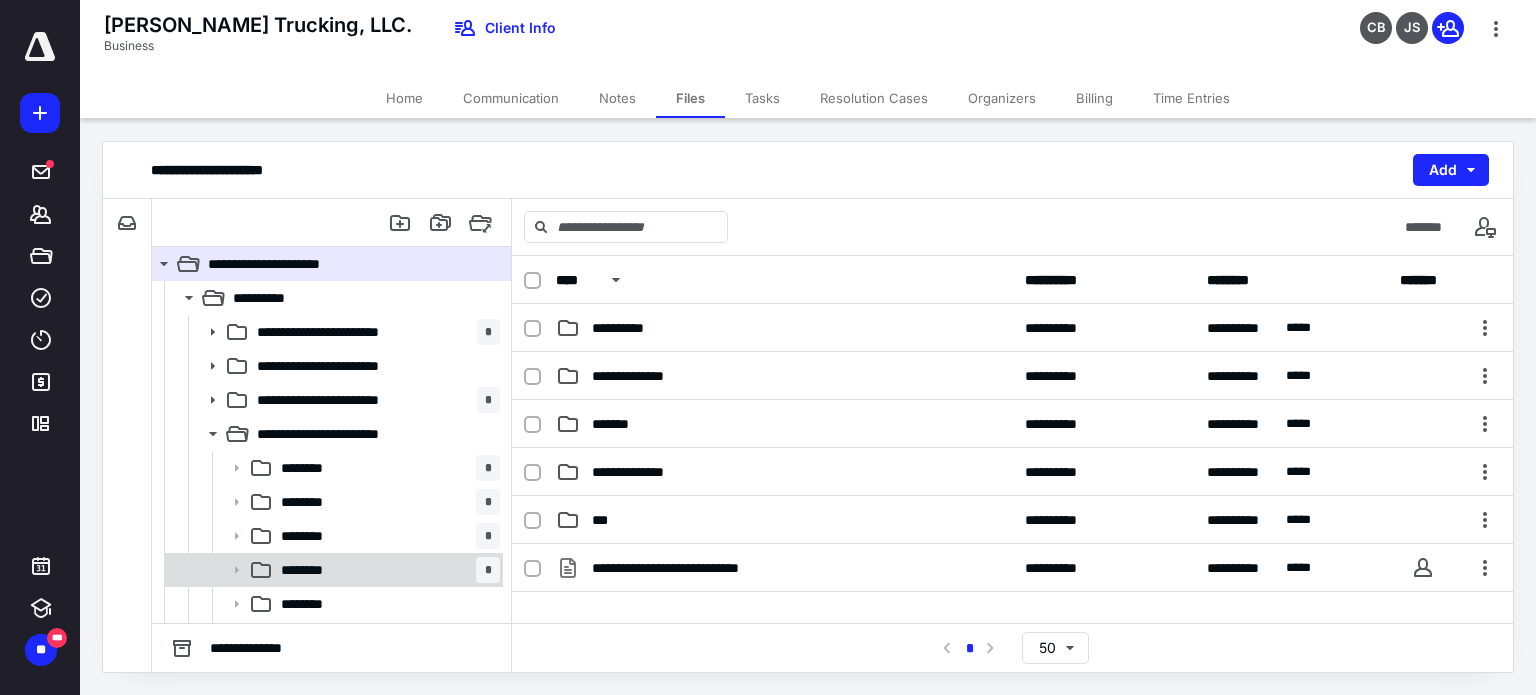 click on "********" at bounding box center [309, 570] 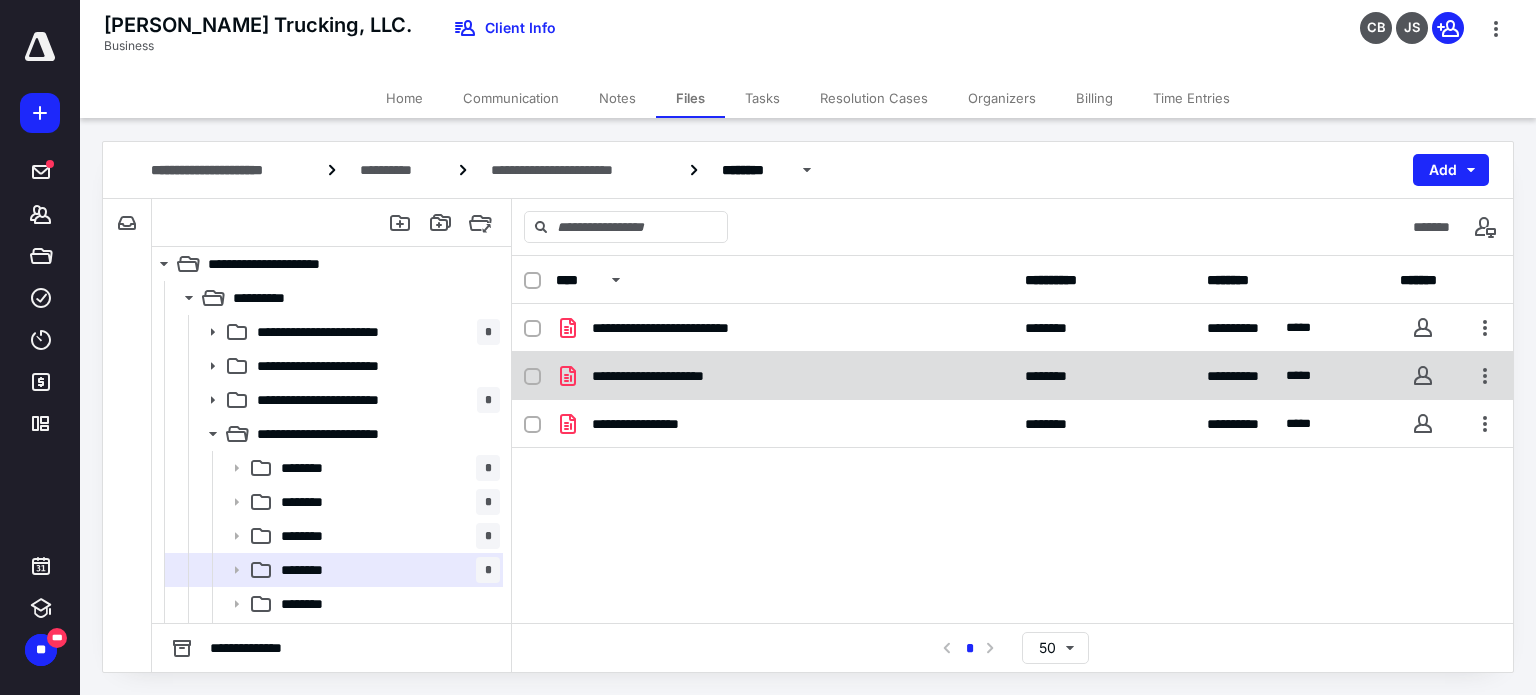 click on "**********" at bounding box center (669, 376) 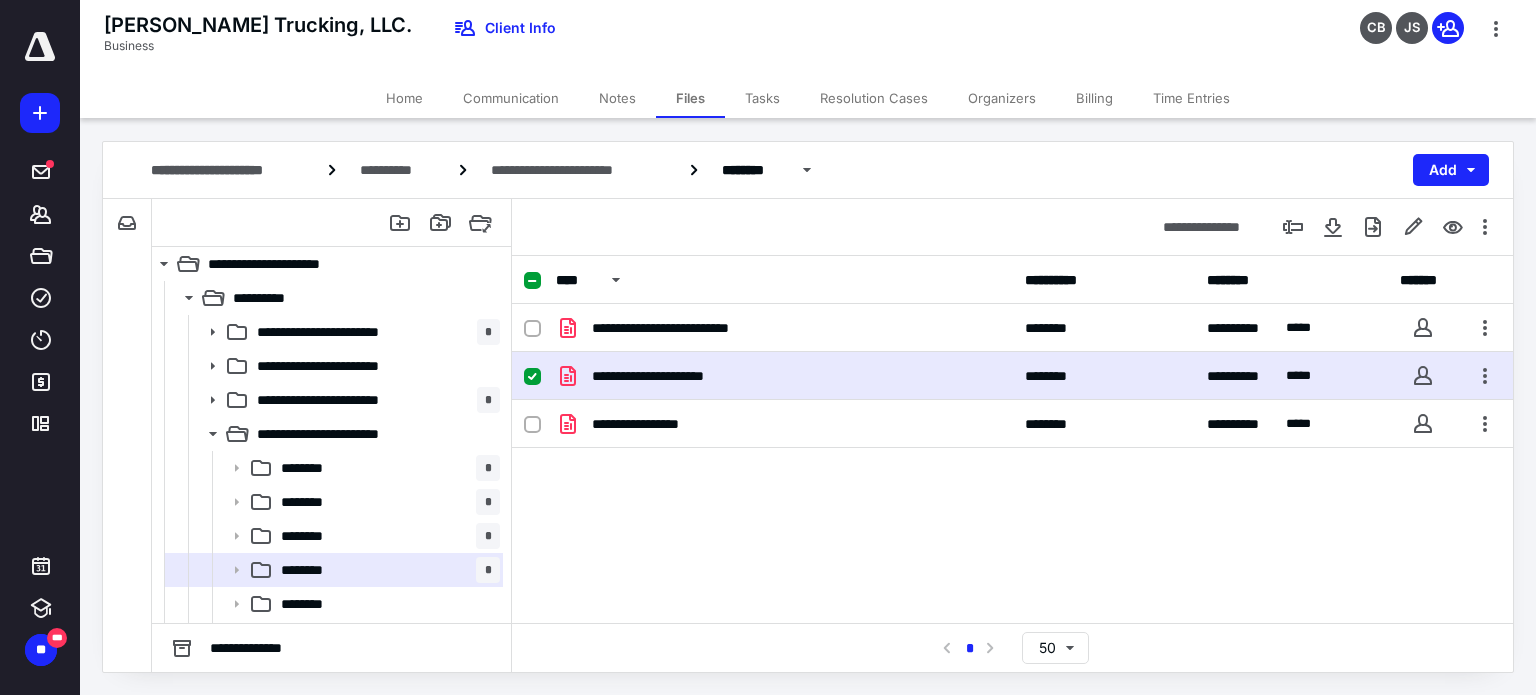 click on "**********" at bounding box center (669, 376) 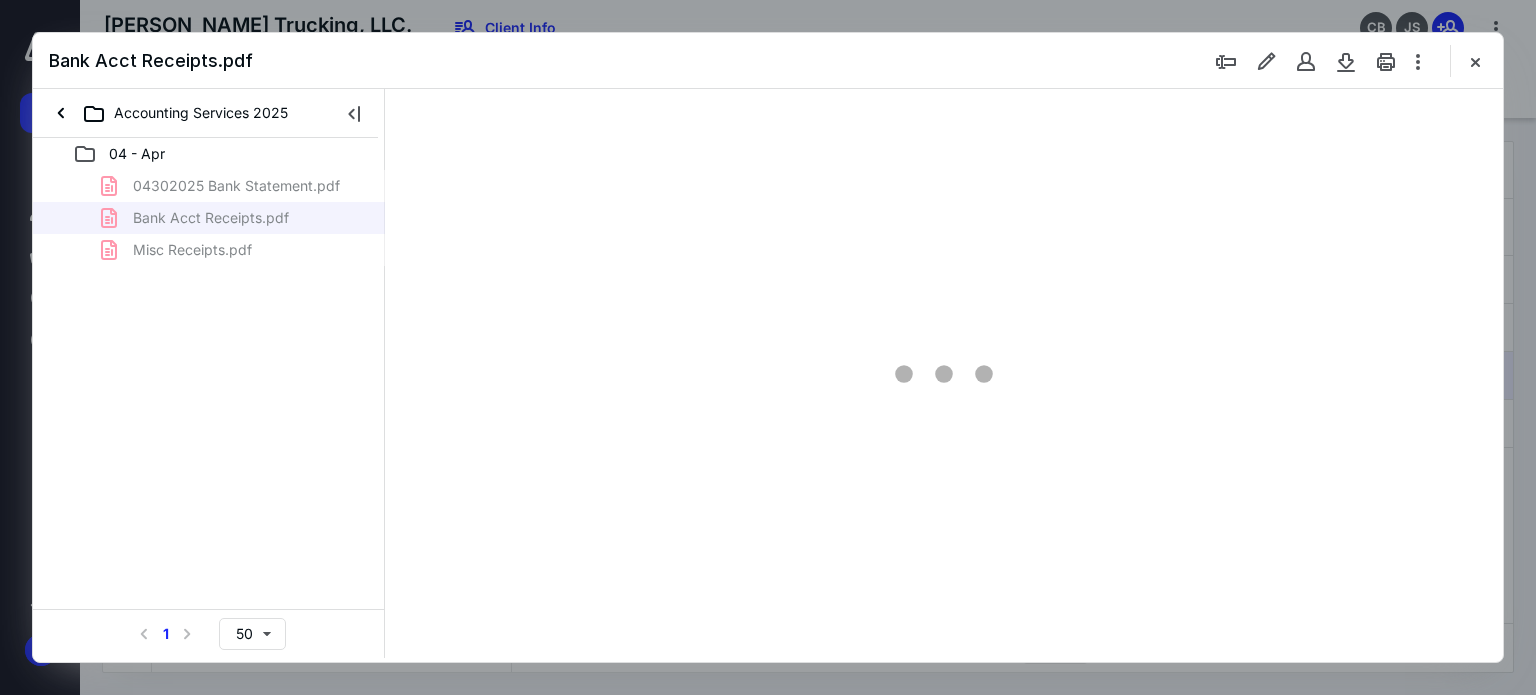 scroll, scrollTop: 0, scrollLeft: 0, axis: both 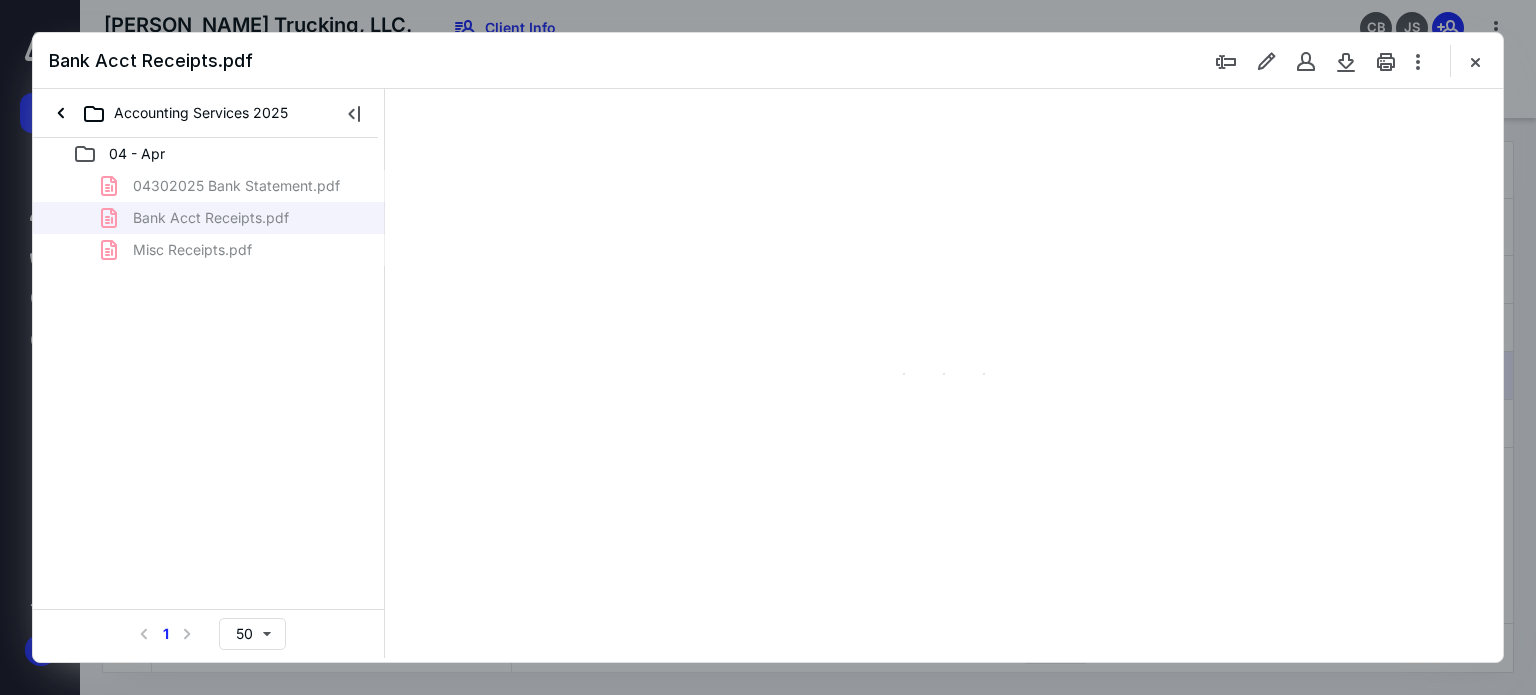 type on "62" 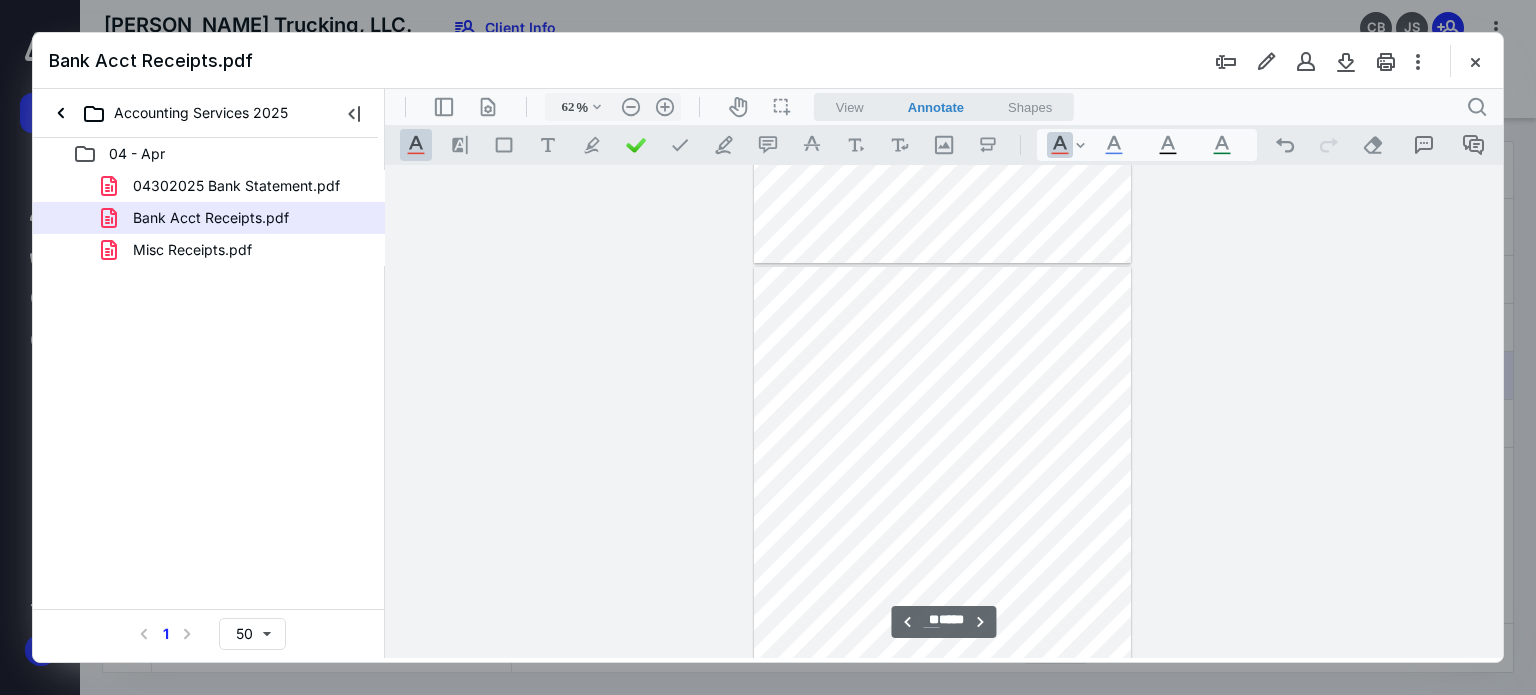 scroll, scrollTop: 13210, scrollLeft: 0, axis: vertical 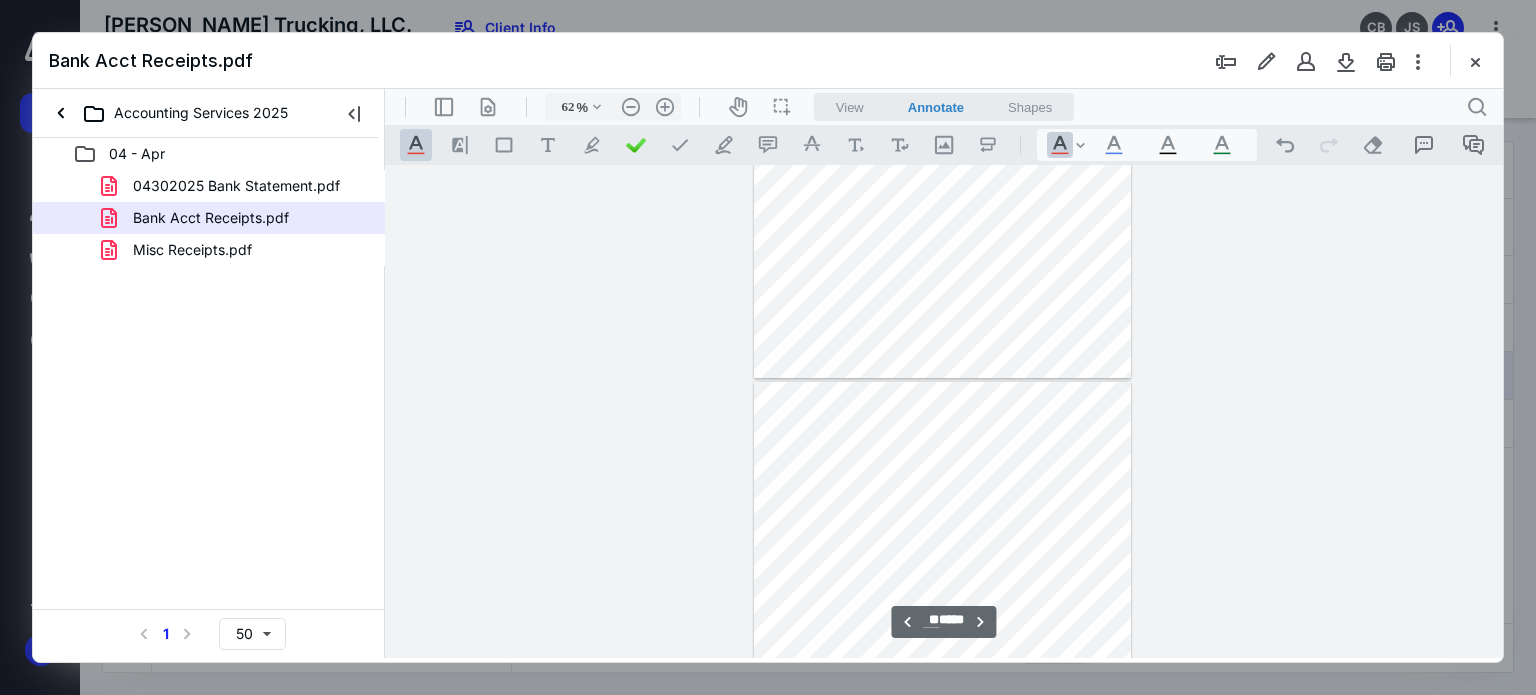 type on "**" 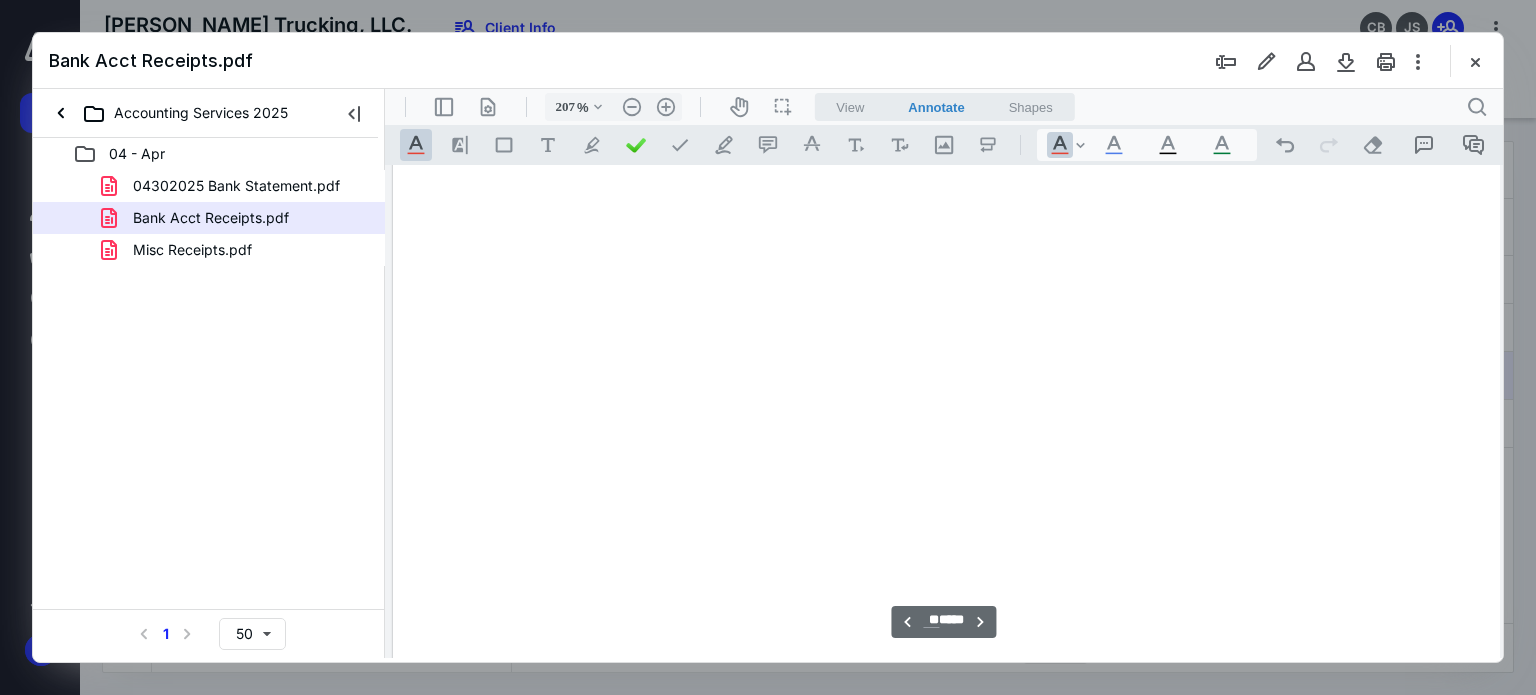 scroll, scrollTop: 42399, scrollLeft: 74, axis: both 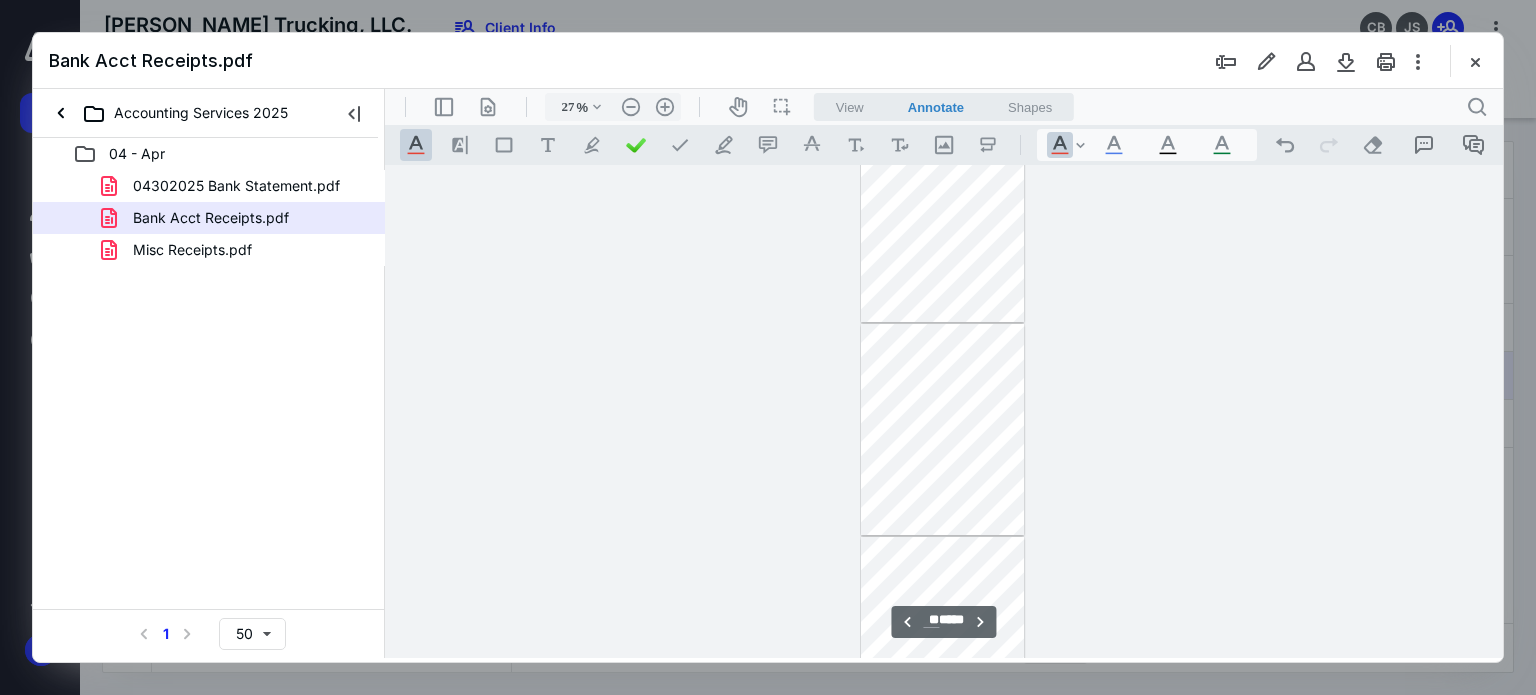 type on "20" 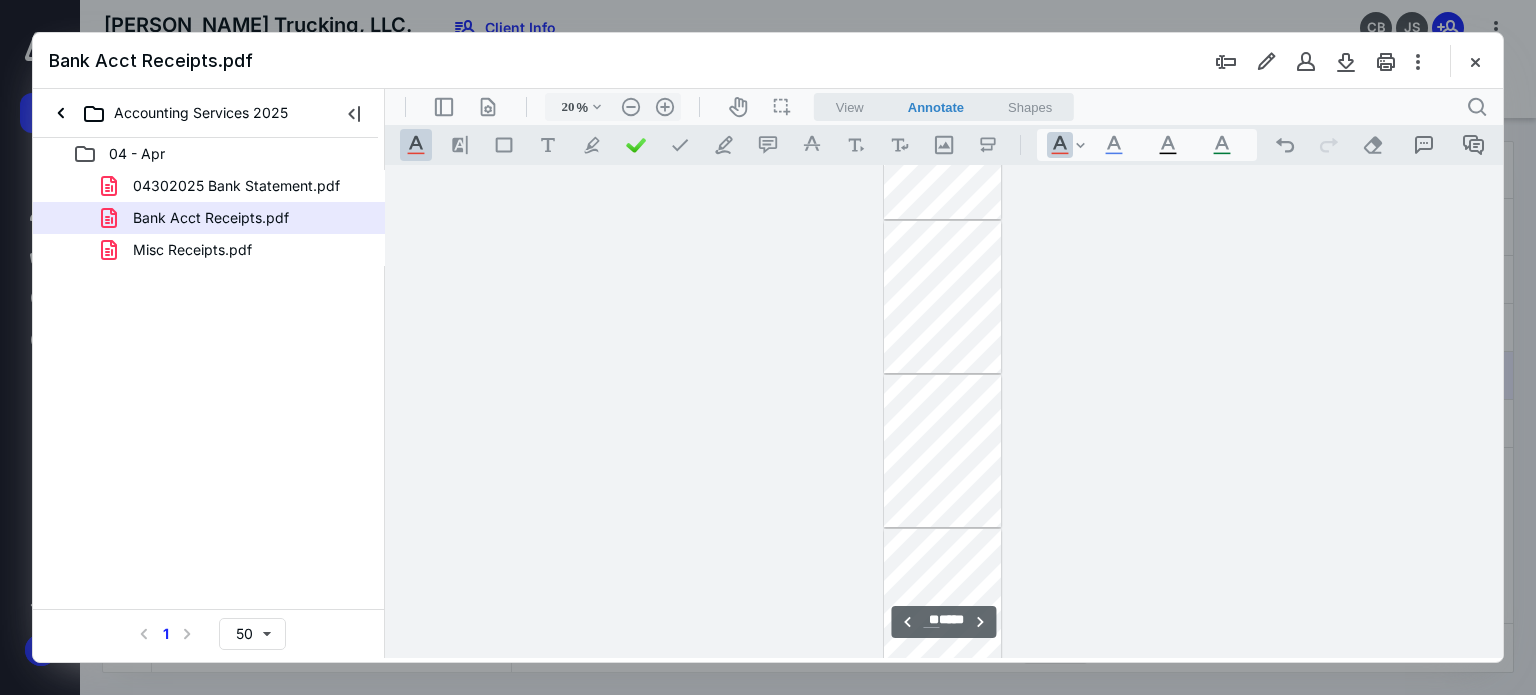 type on "65" 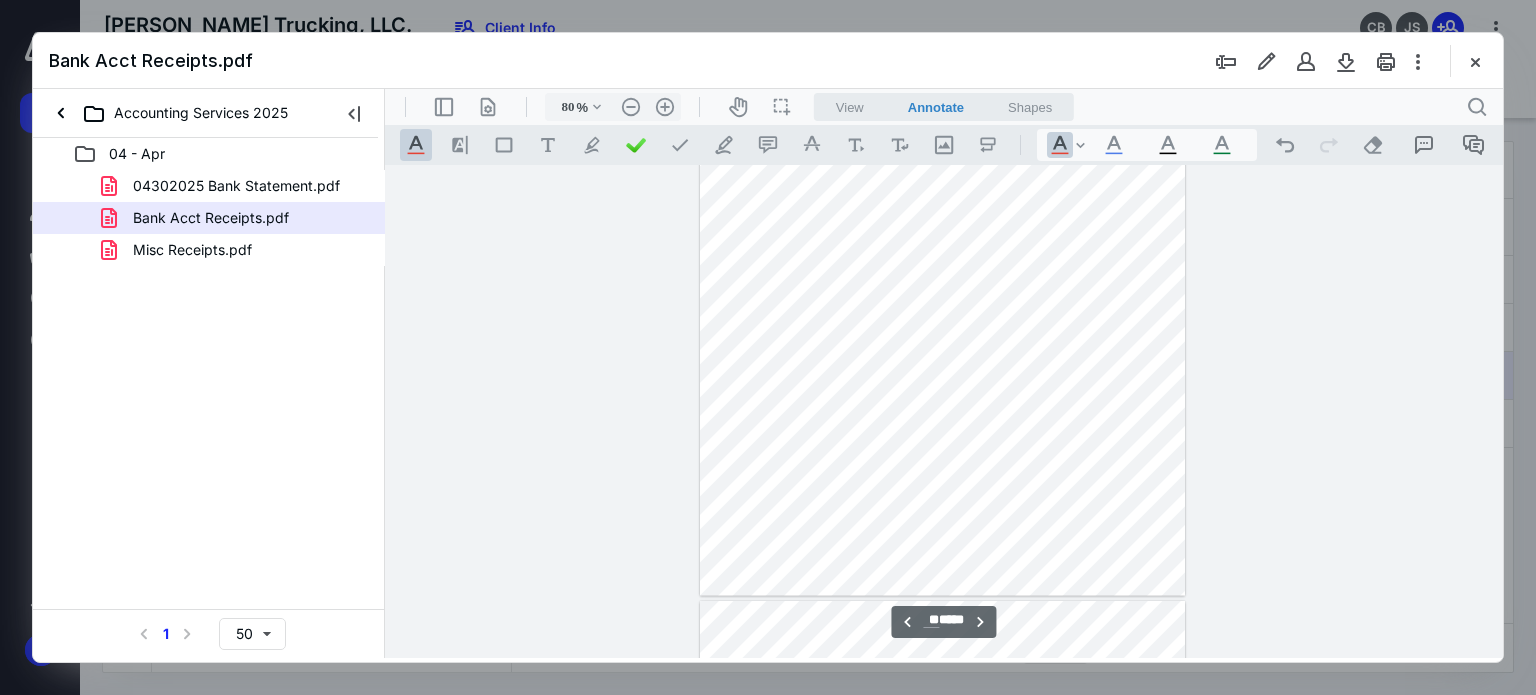 type on "62" 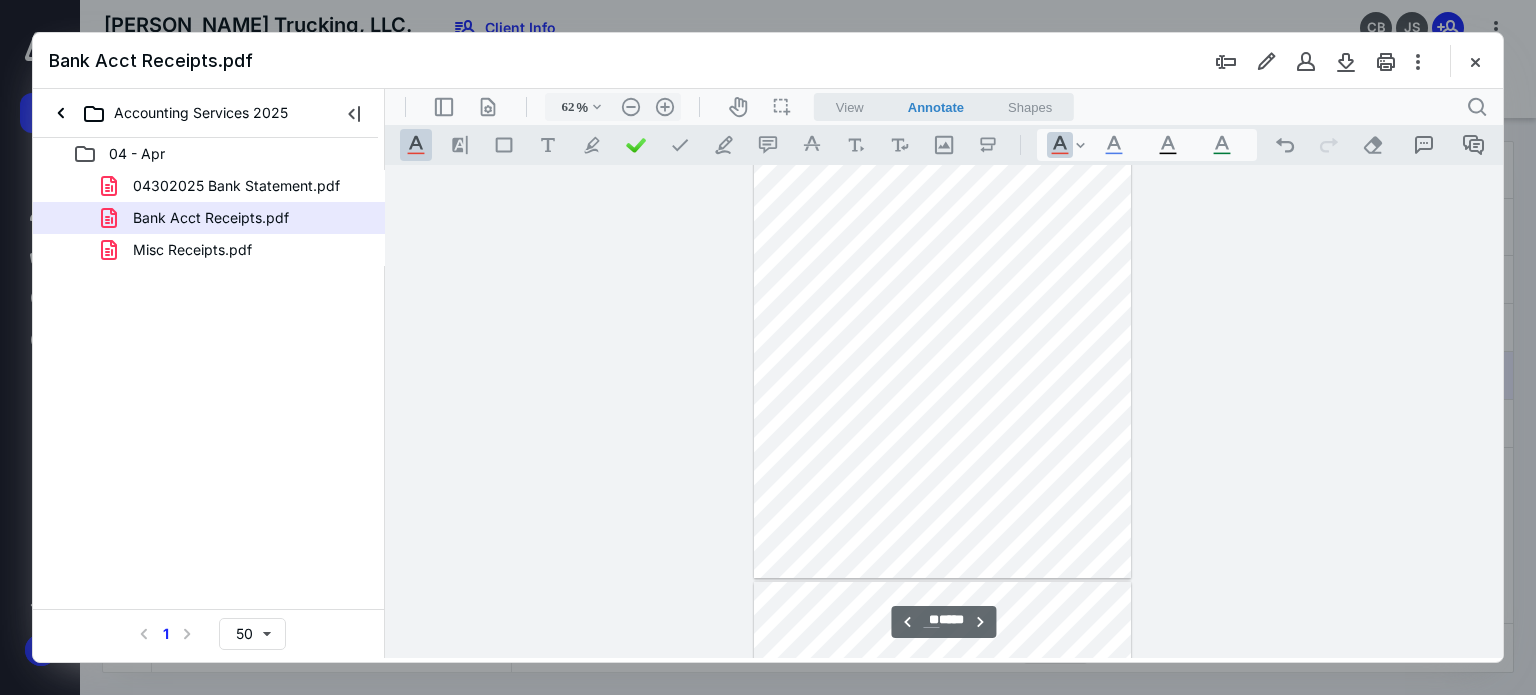 scroll, scrollTop: 17335, scrollLeft: 0, axis: vertical 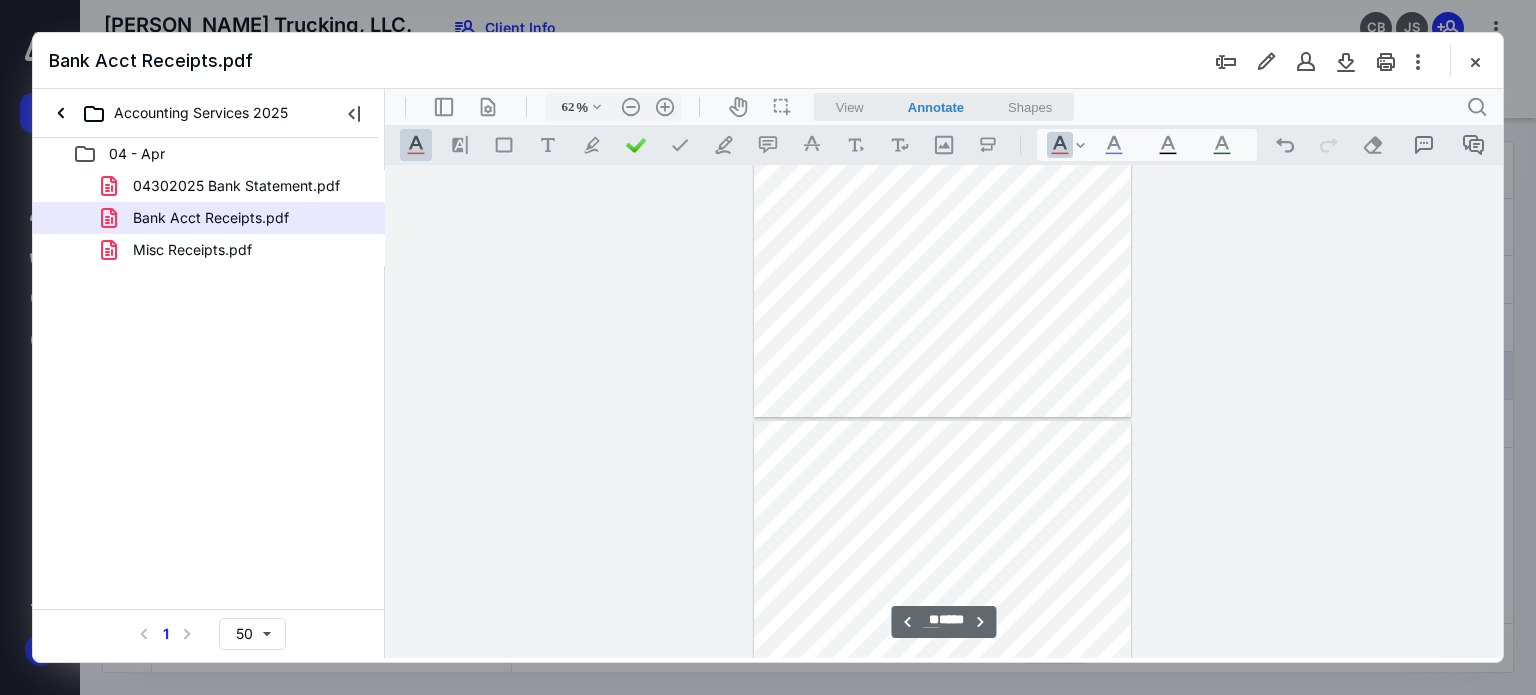 type on "**" 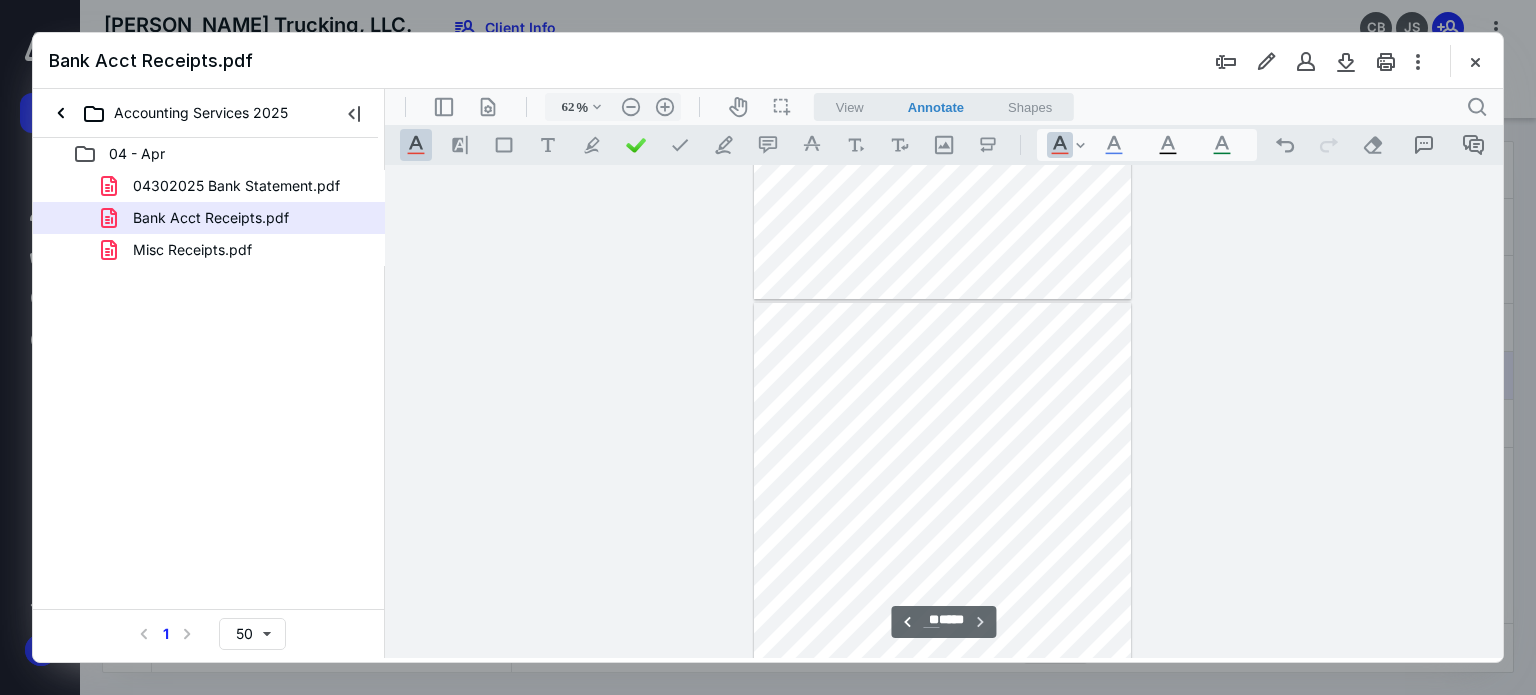 scroll, scrollTop: 18733, scrollLeft: 0, axis: vertical 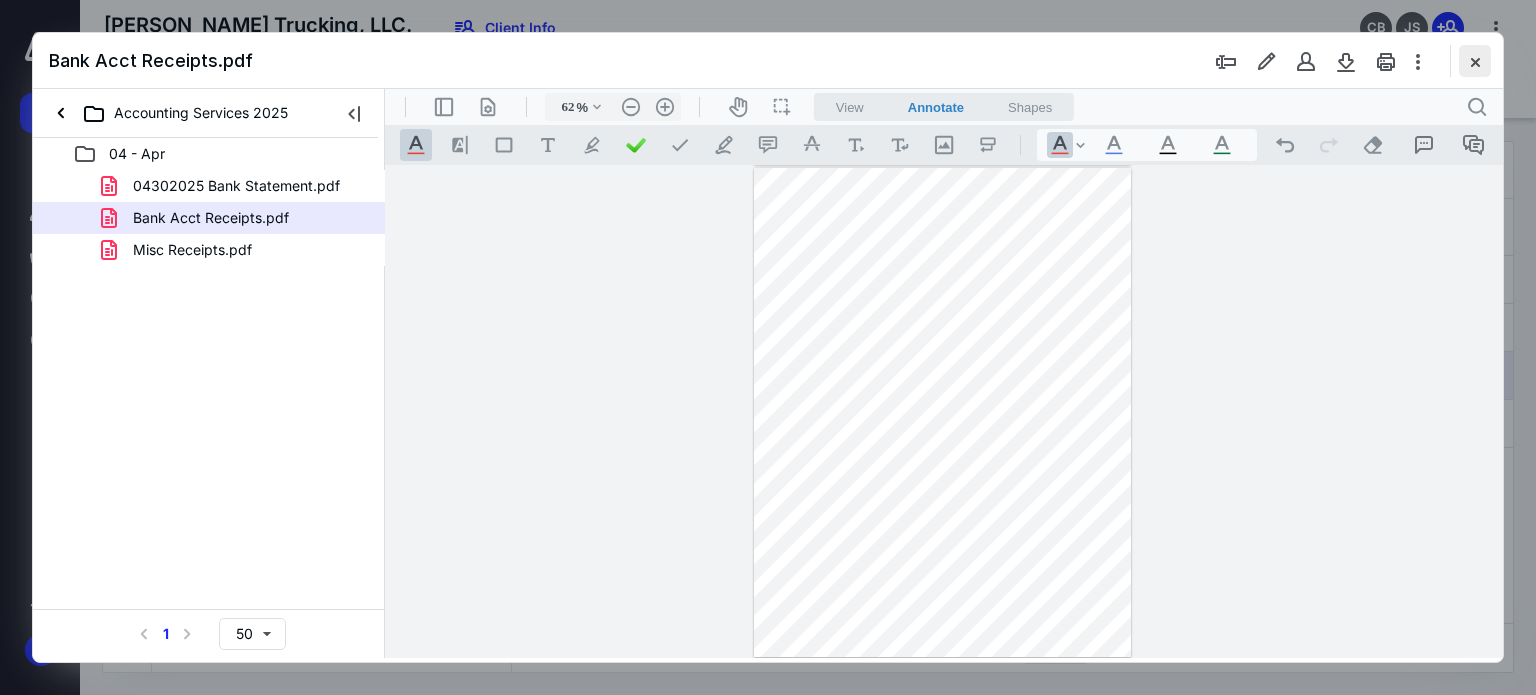 click at bounding box center [1475, 61] 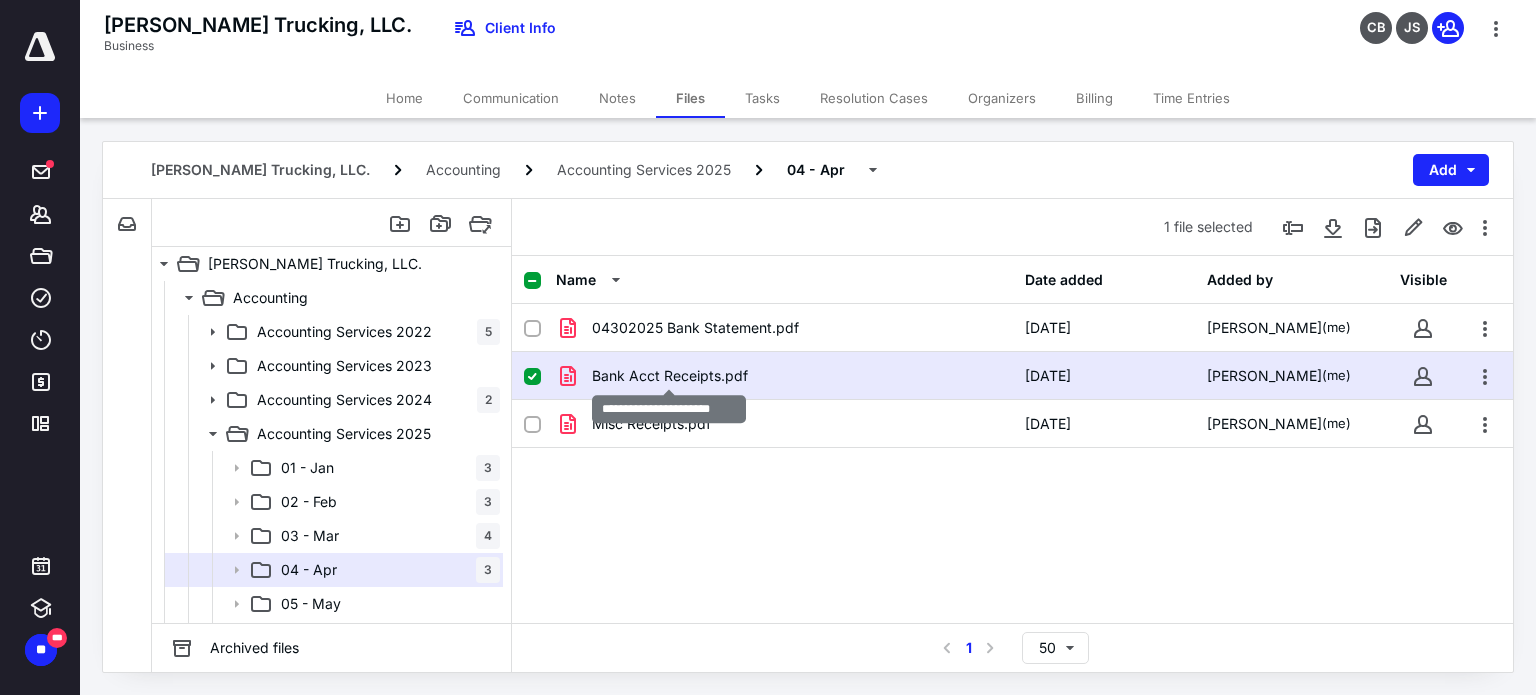 click on "Bank Acct Receipts.pdf" at bounding box center [670, 376] 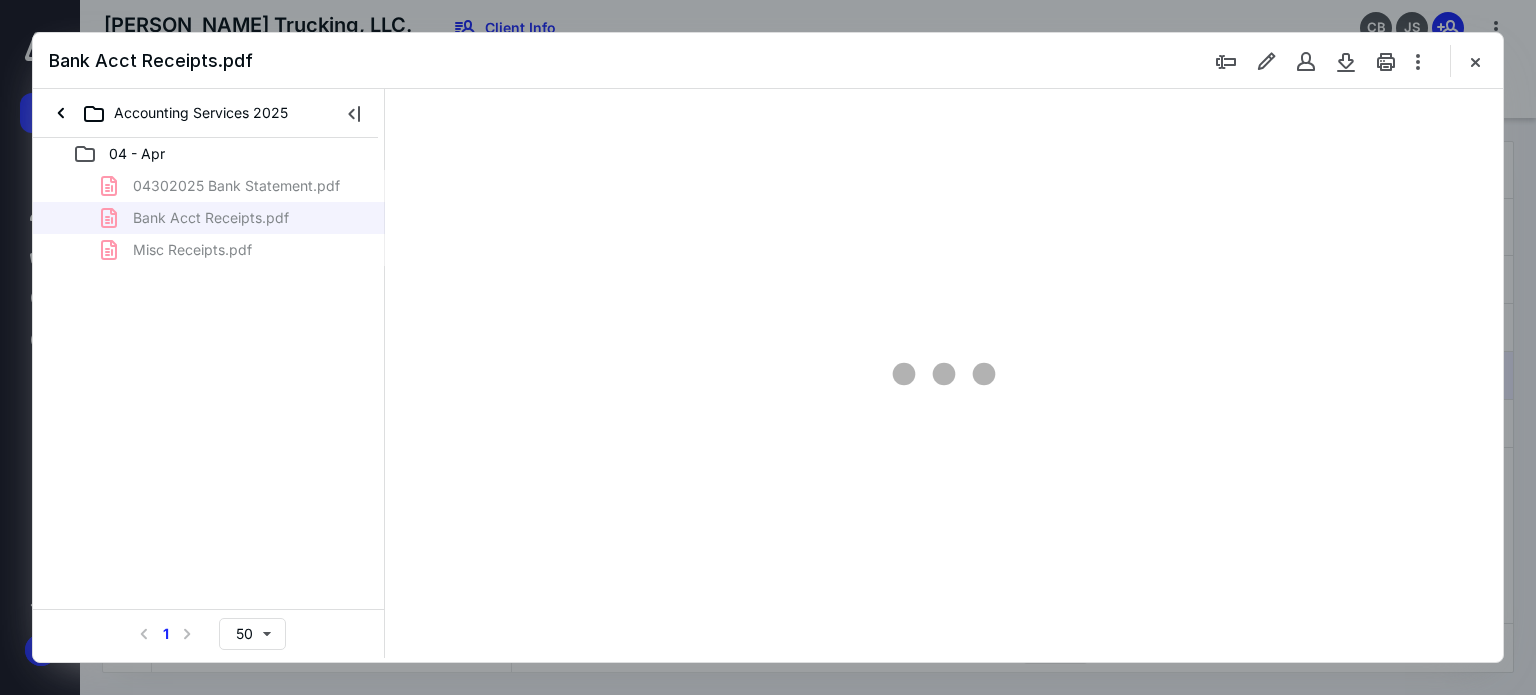 scroll, scrollTop: 0, scrollLeft: 0, axis: both 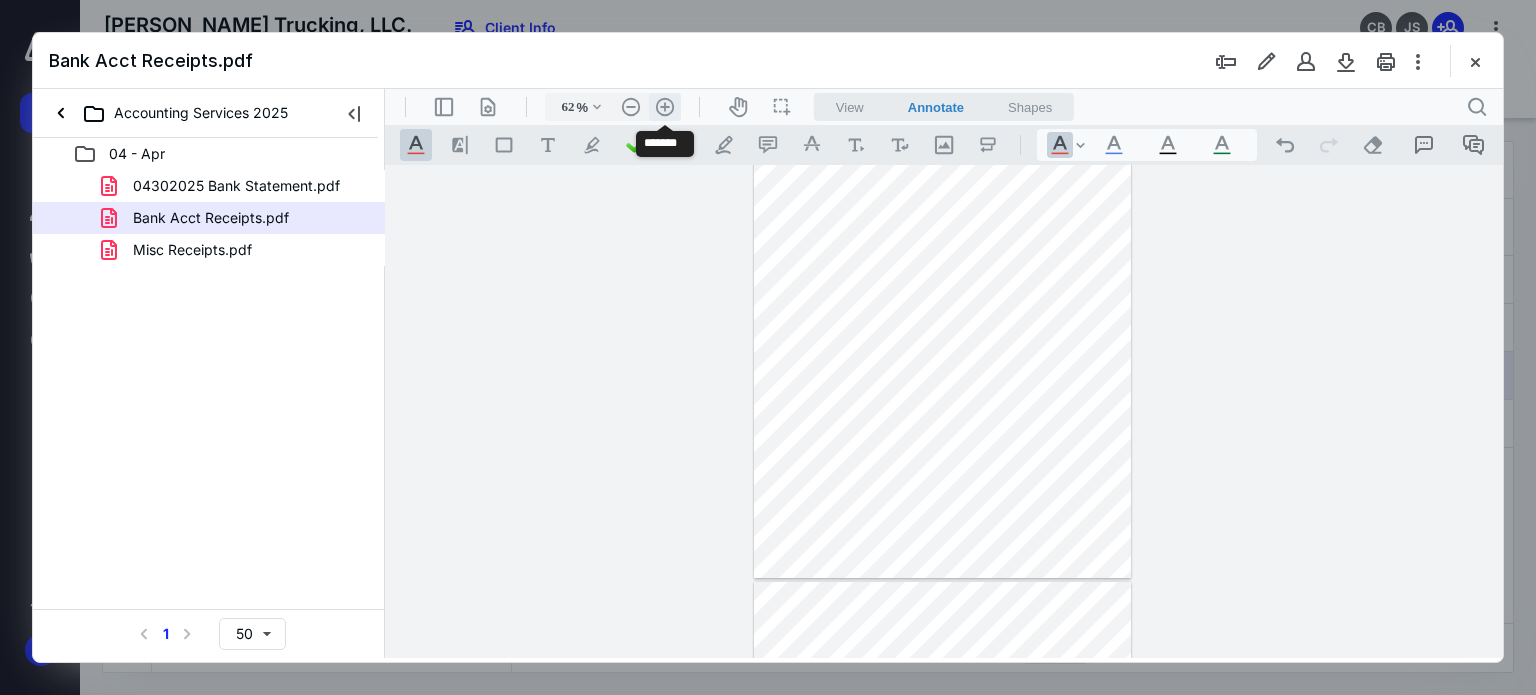 click on ".cls-1{fill:#abb0c4;} icon - header - zoom - in - line" at bounding box center [665, 107] 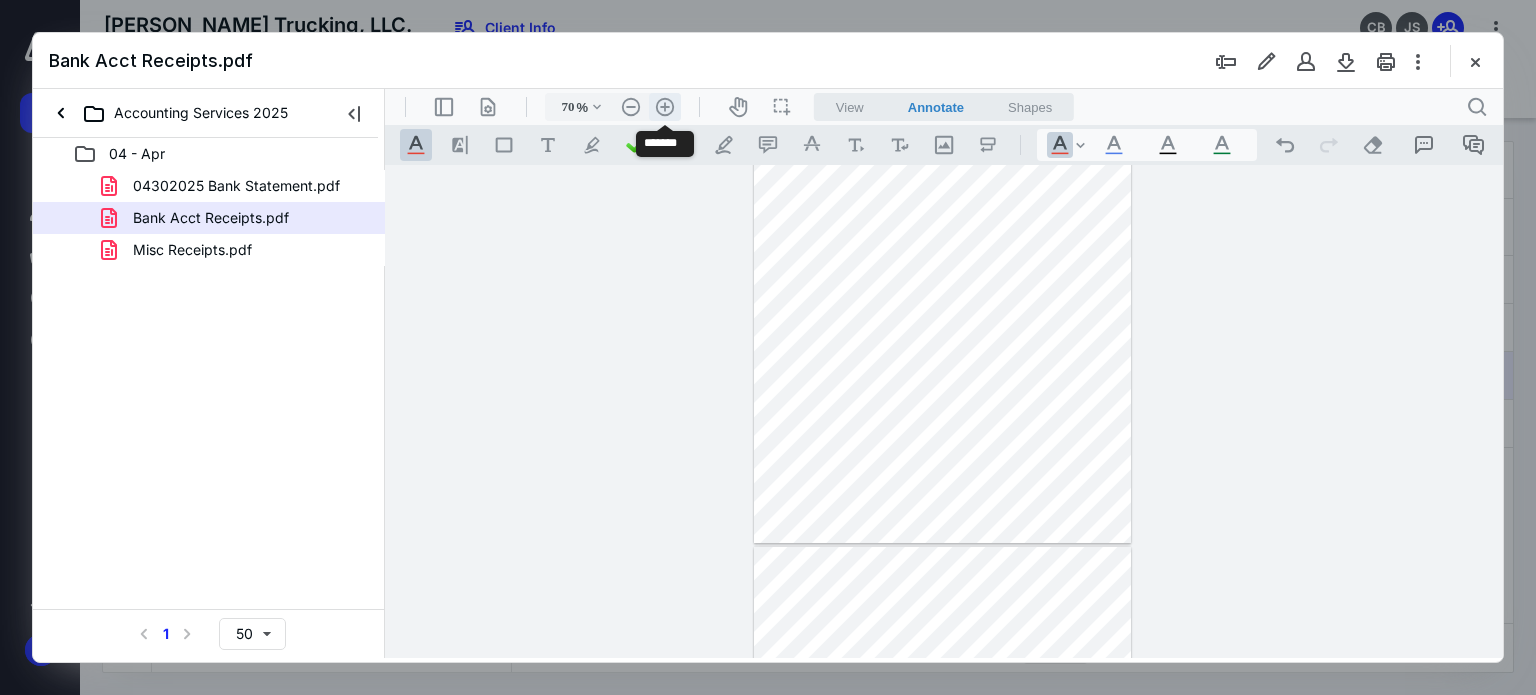 click on ".cls-1{fill:#abb0c4;} icon - header - zoom - in - line" at bounding box center [665, 107] 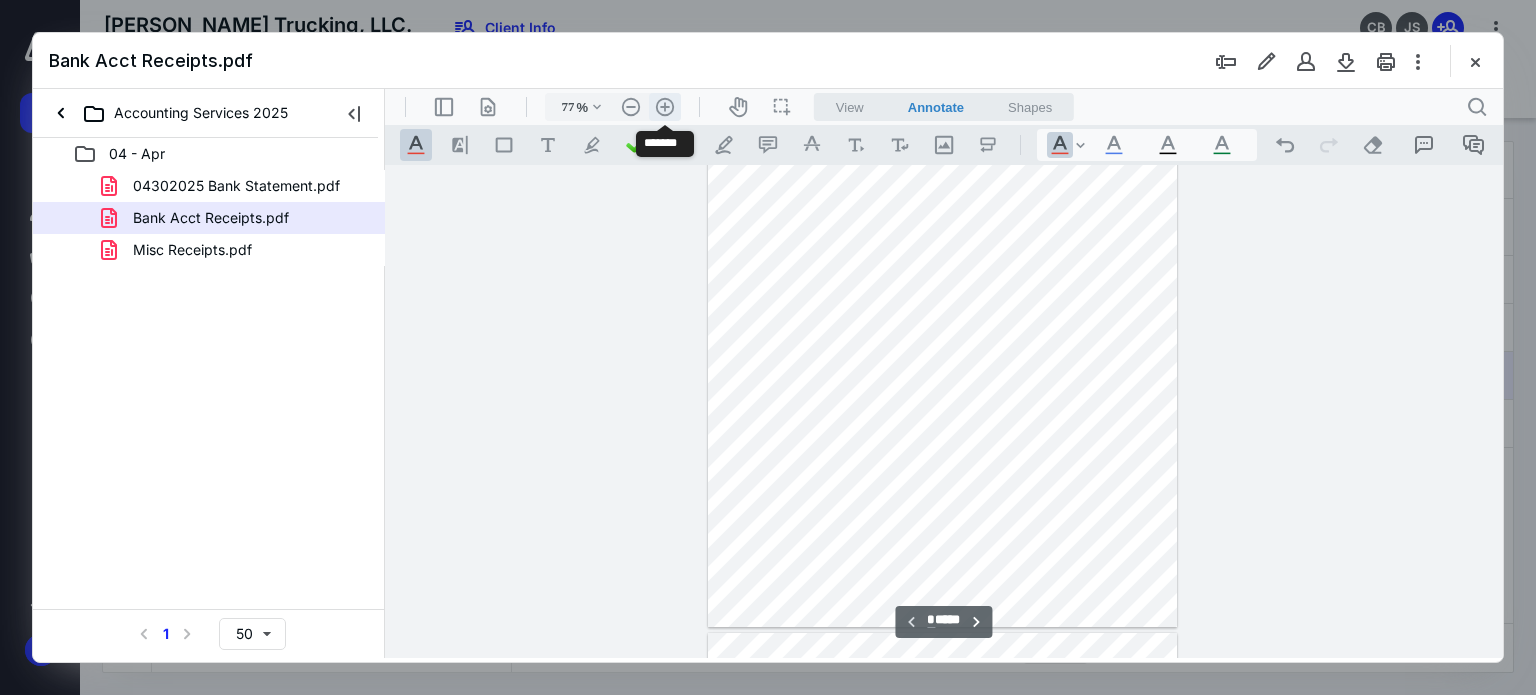click on ".cls-1{fill:#abb0c4;} icon - header - zoom - in - line" at bounding box center (665, 107) 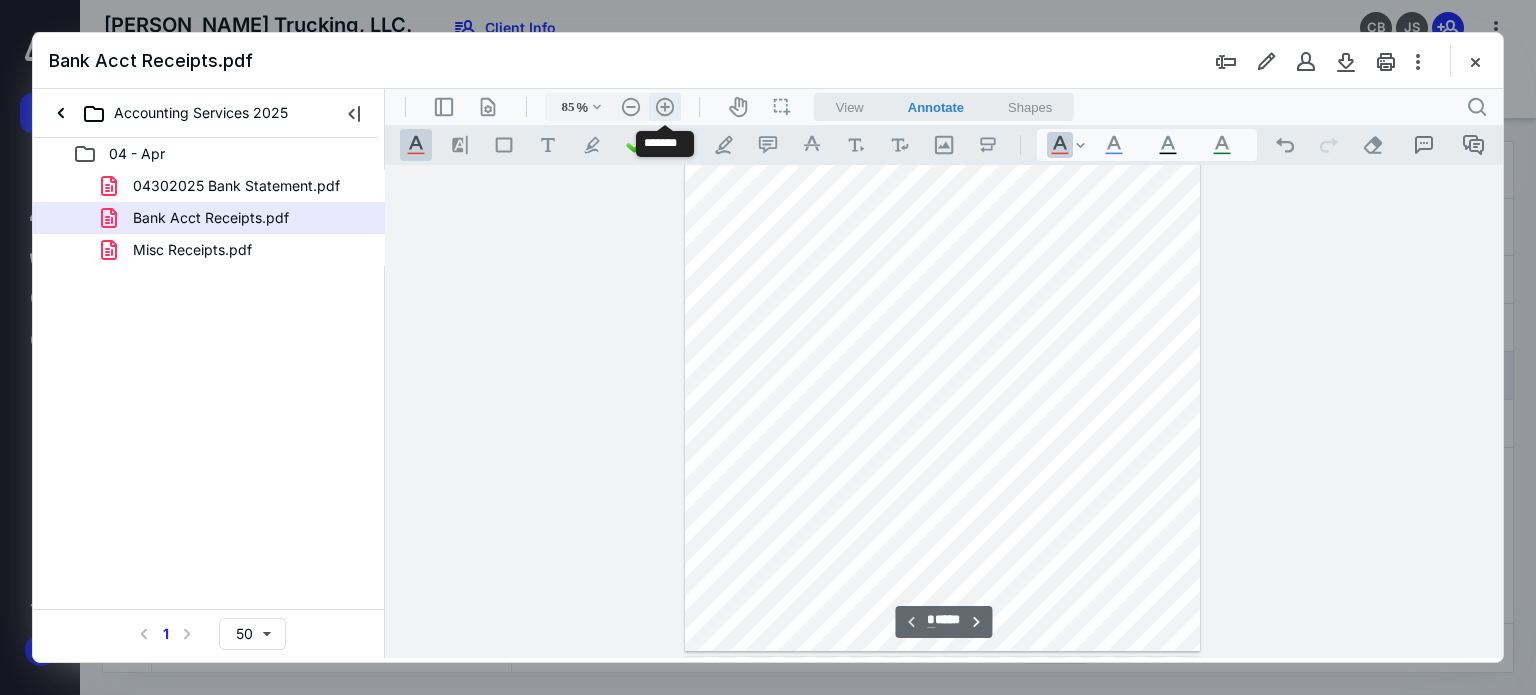 click on ".cls-1{fill:#abb0c4;} icon - header - zoom - in - line" at bounding box center [665, 107] 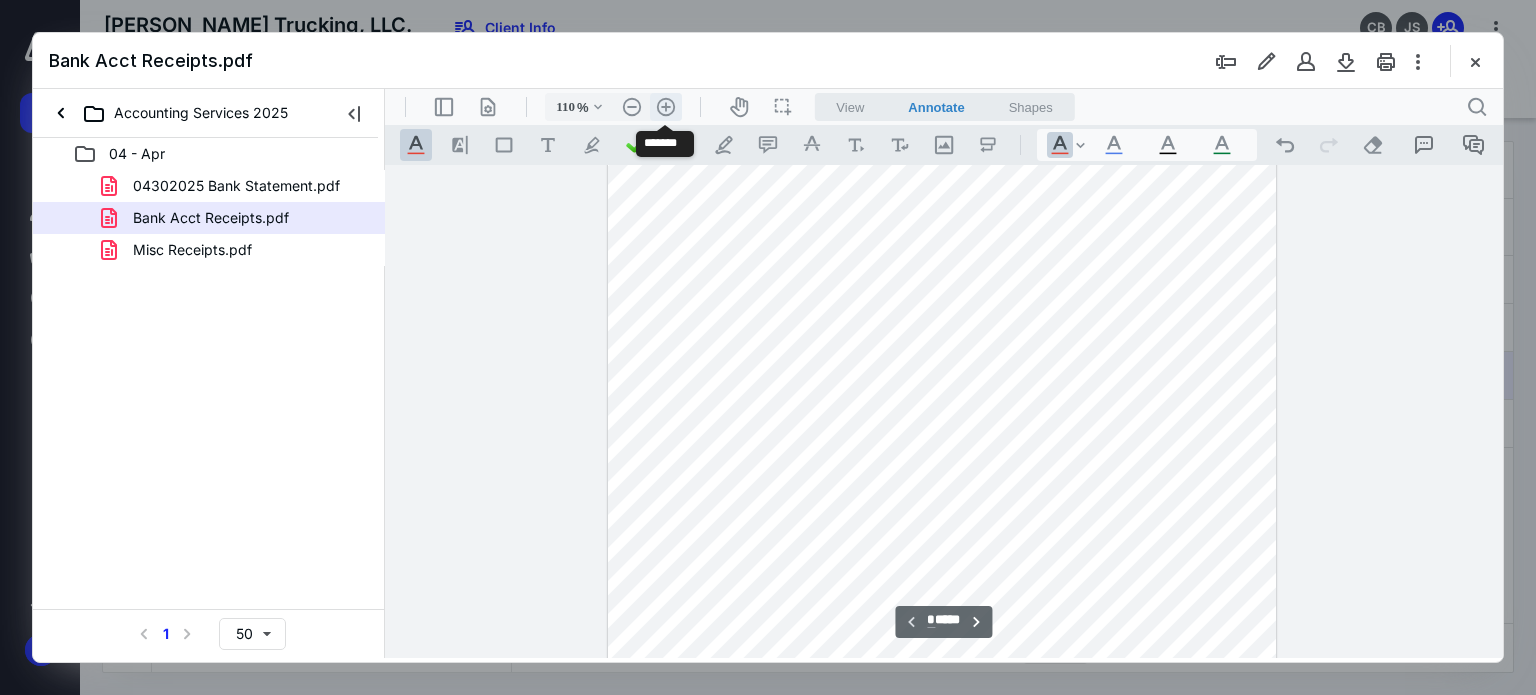 click on ".cls-1{fill:#abb0c4;} icon - header - zoom - in - line" at bounding box center (666, 107) 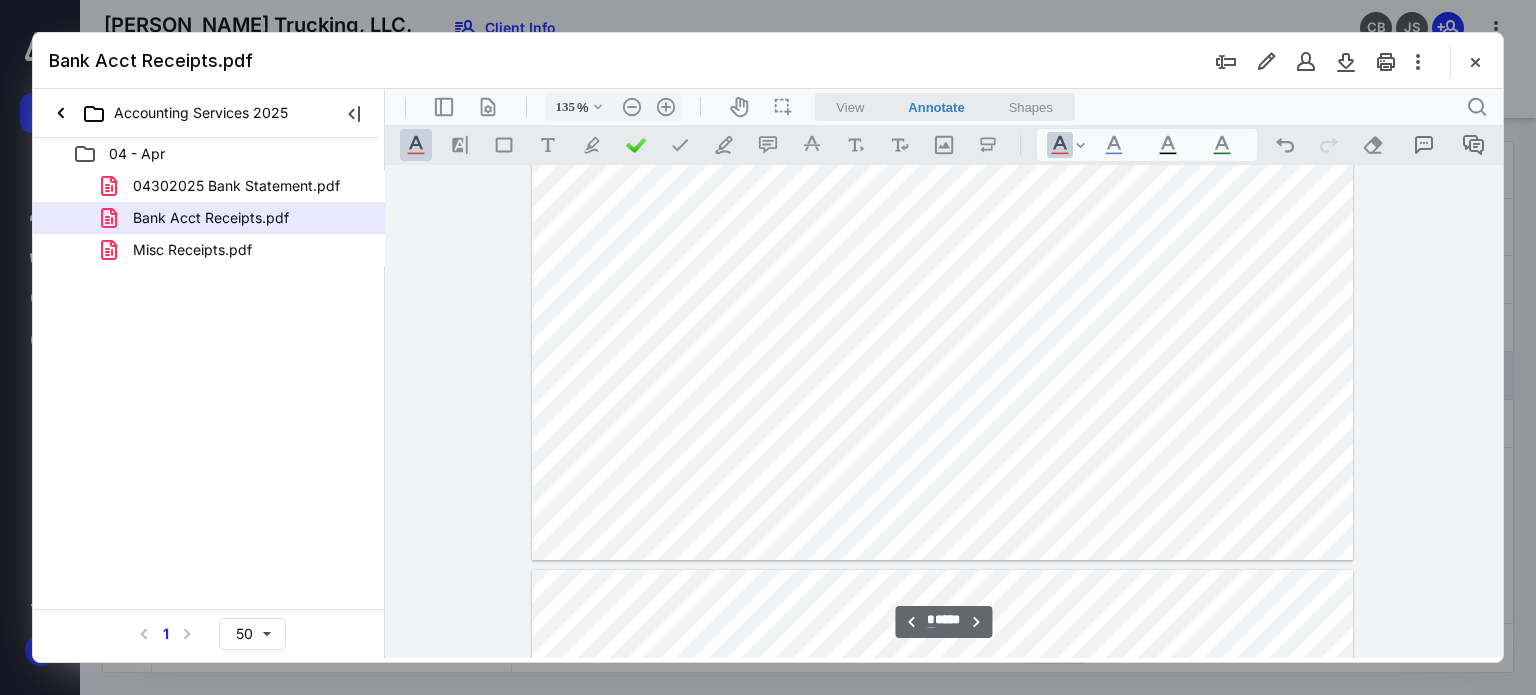scroll, scrollTop: 3928, scrollLeft: 0, axis: vertical 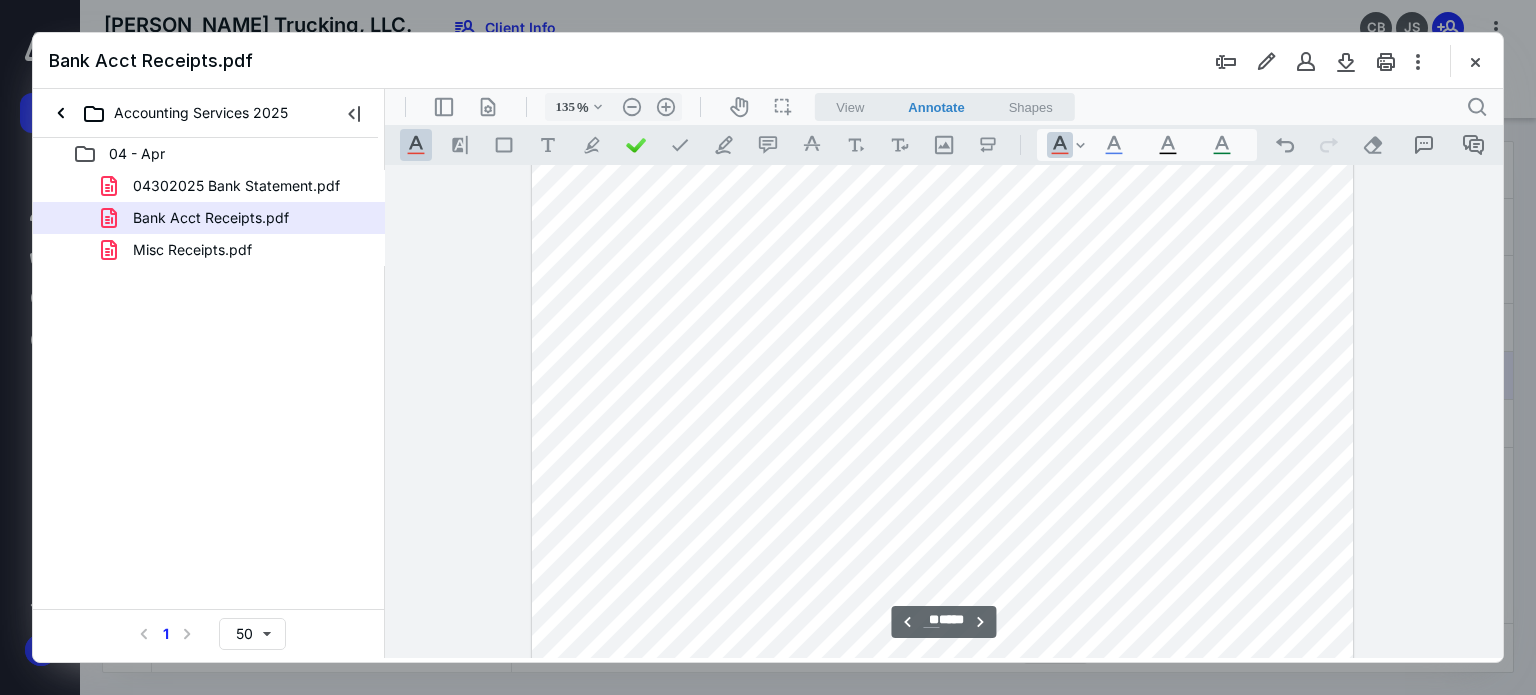 type on "**" 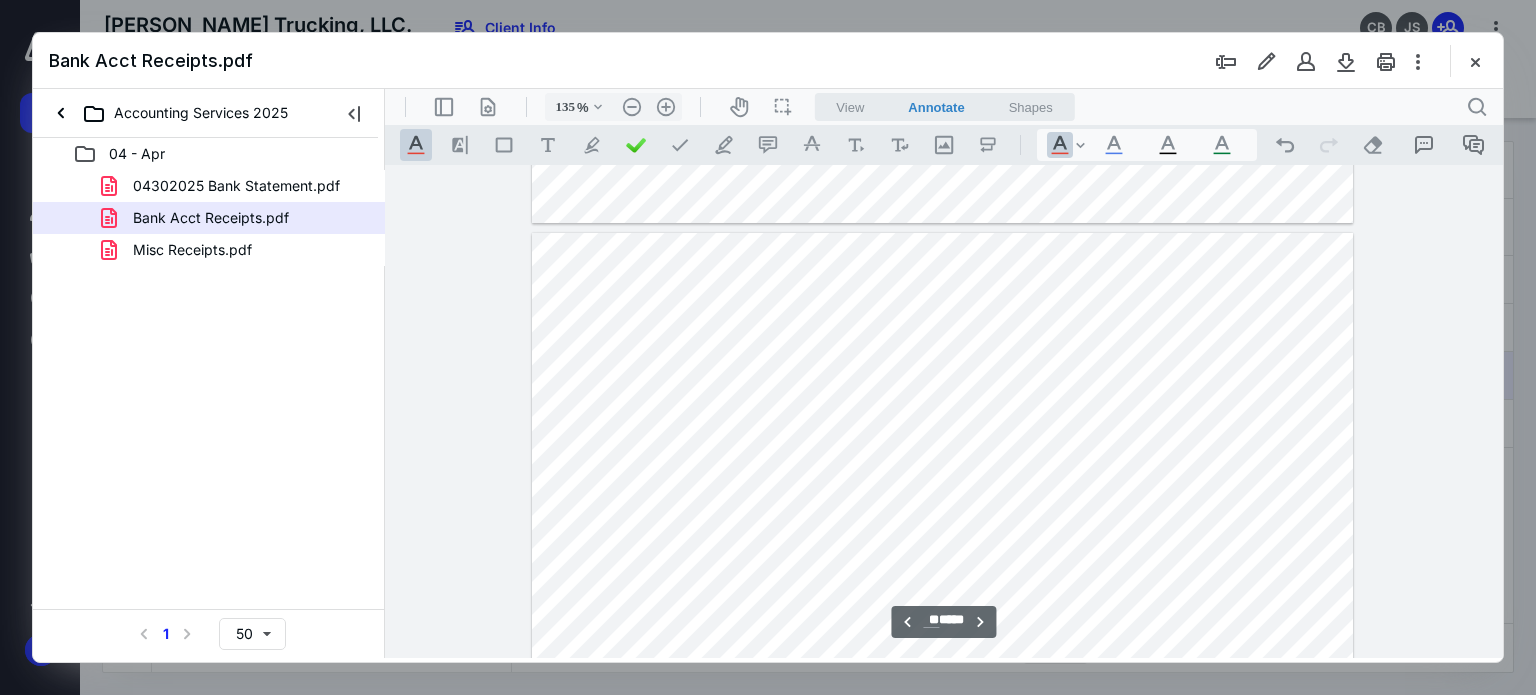 scroll, scrollTop: 10676, scrollLeft: 0, axis: vertical 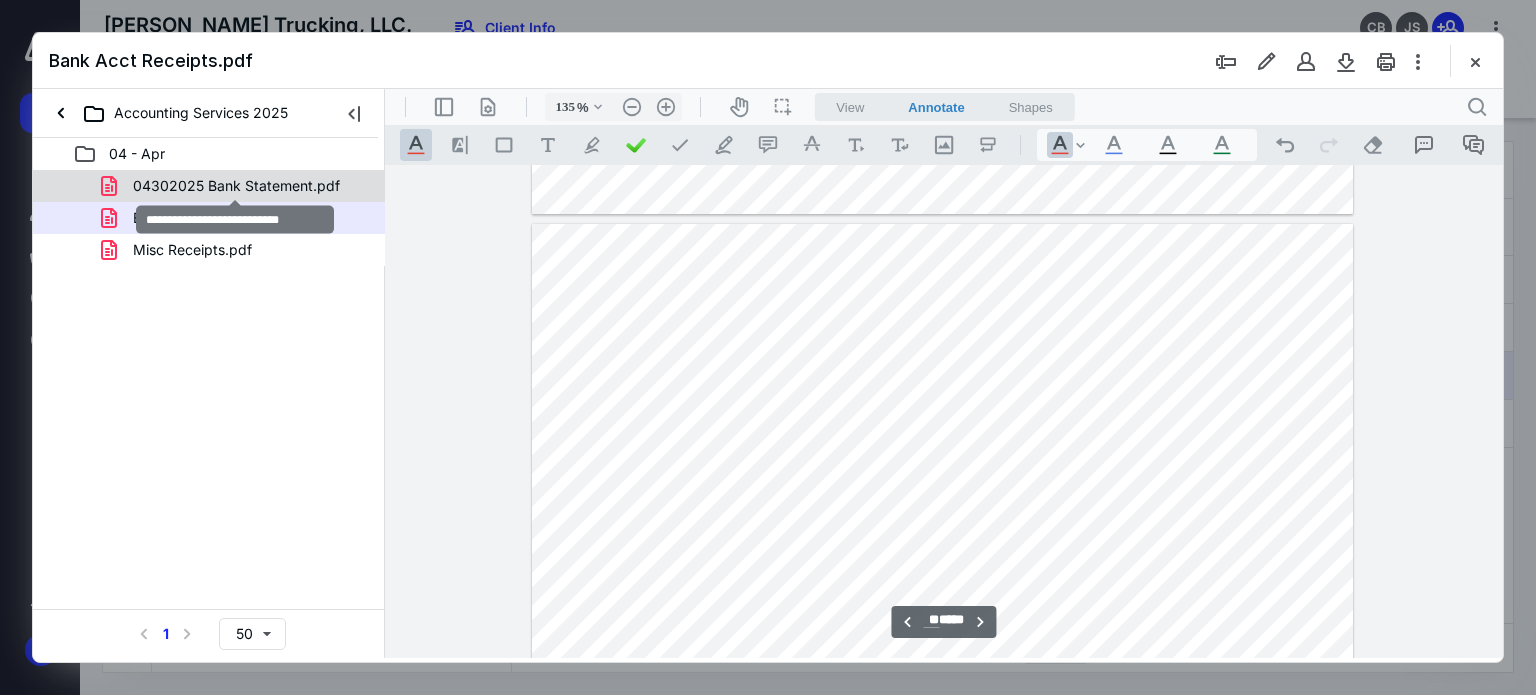 click on "04302025 Bank Statement.pdf" at bounding box center (236, 186) 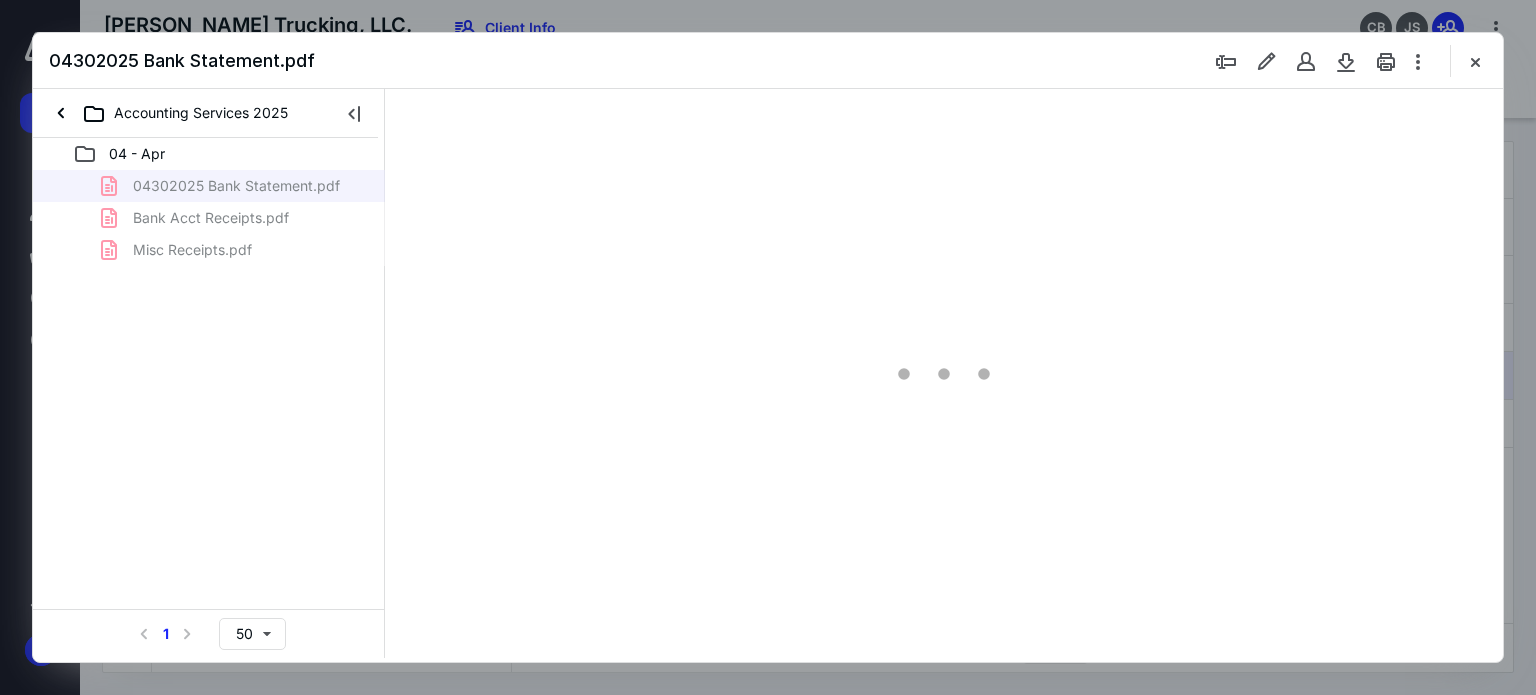 scroll, scrollTop: 78, scrollLeft: 0, axis: vertical 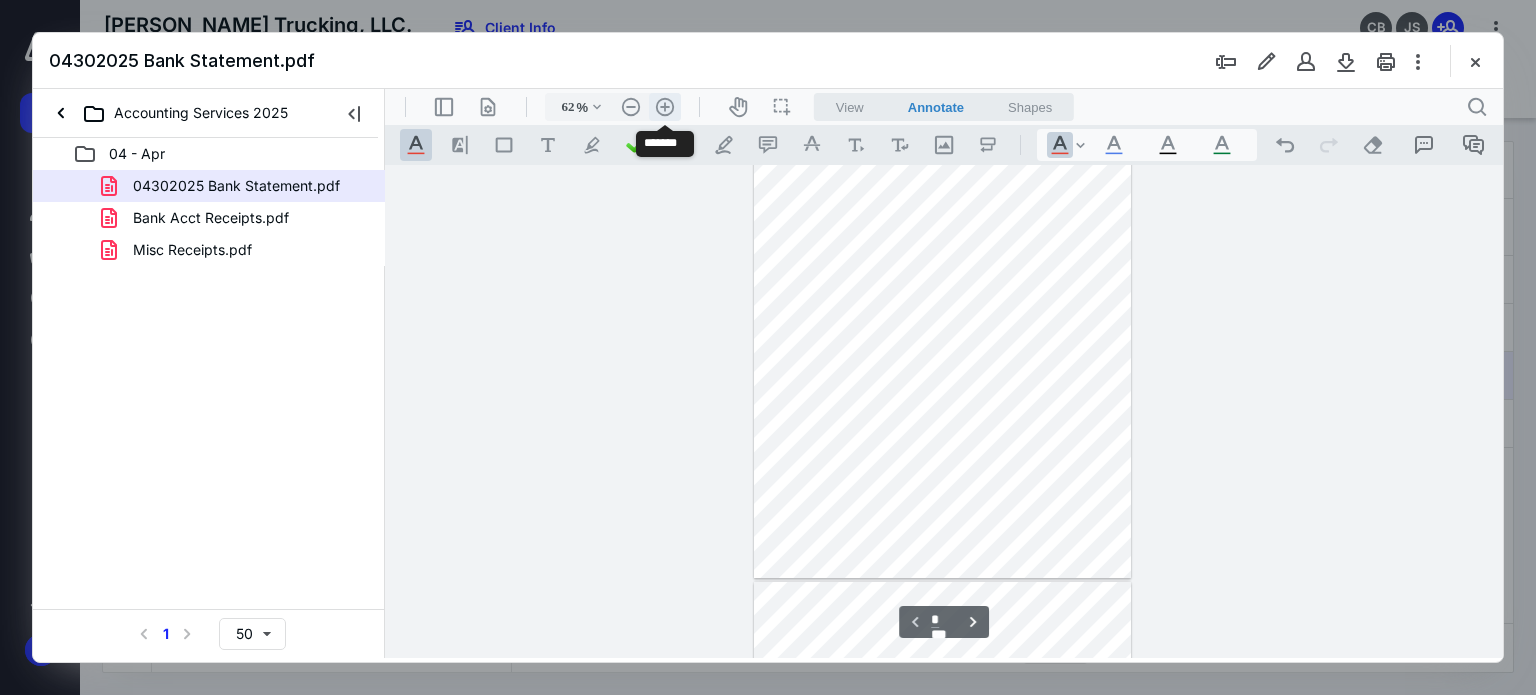 click on ".cls-1{fill:#abb0c4;} icon - header - zoom - in - line" at bounding box center [665, 107] 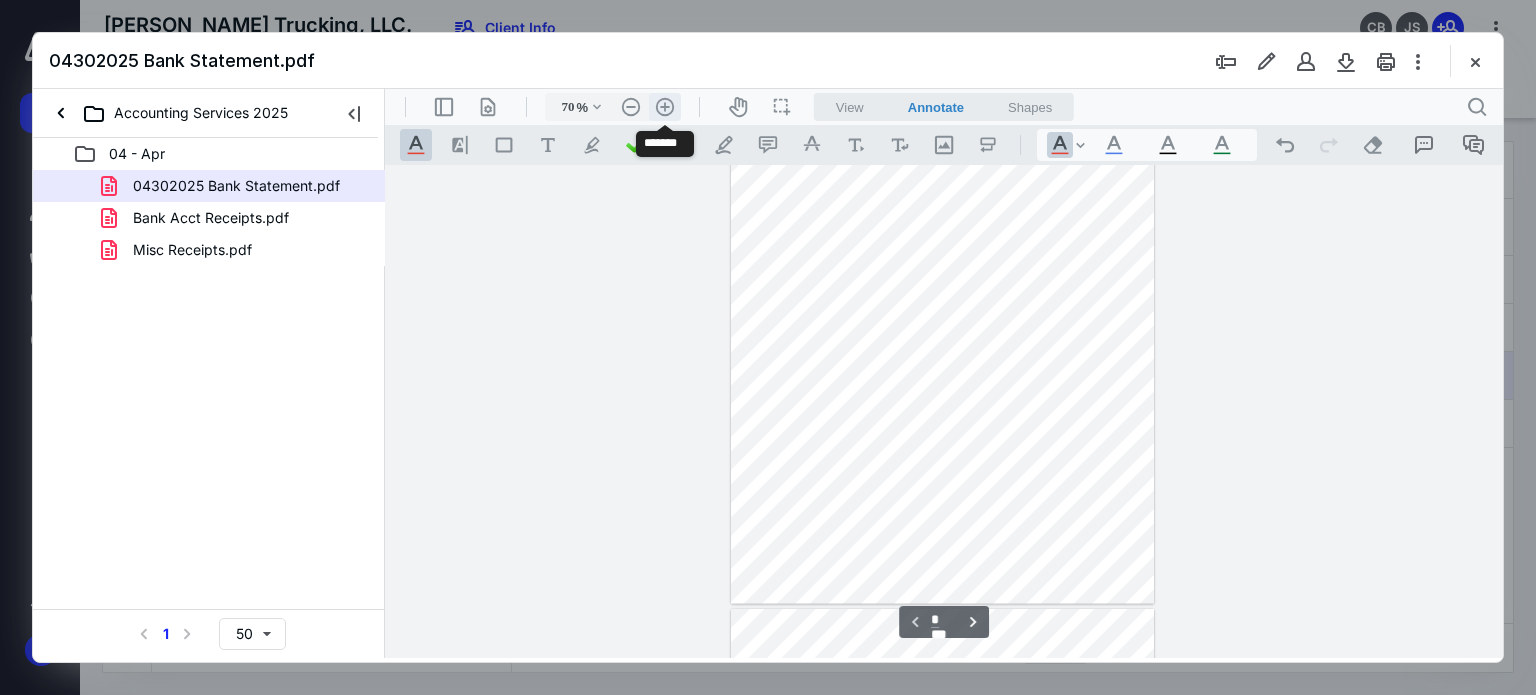click on ".cls-1{fill:#abb0c4;} icon - header - zoom - in - line" at bounding box center (665, 107) 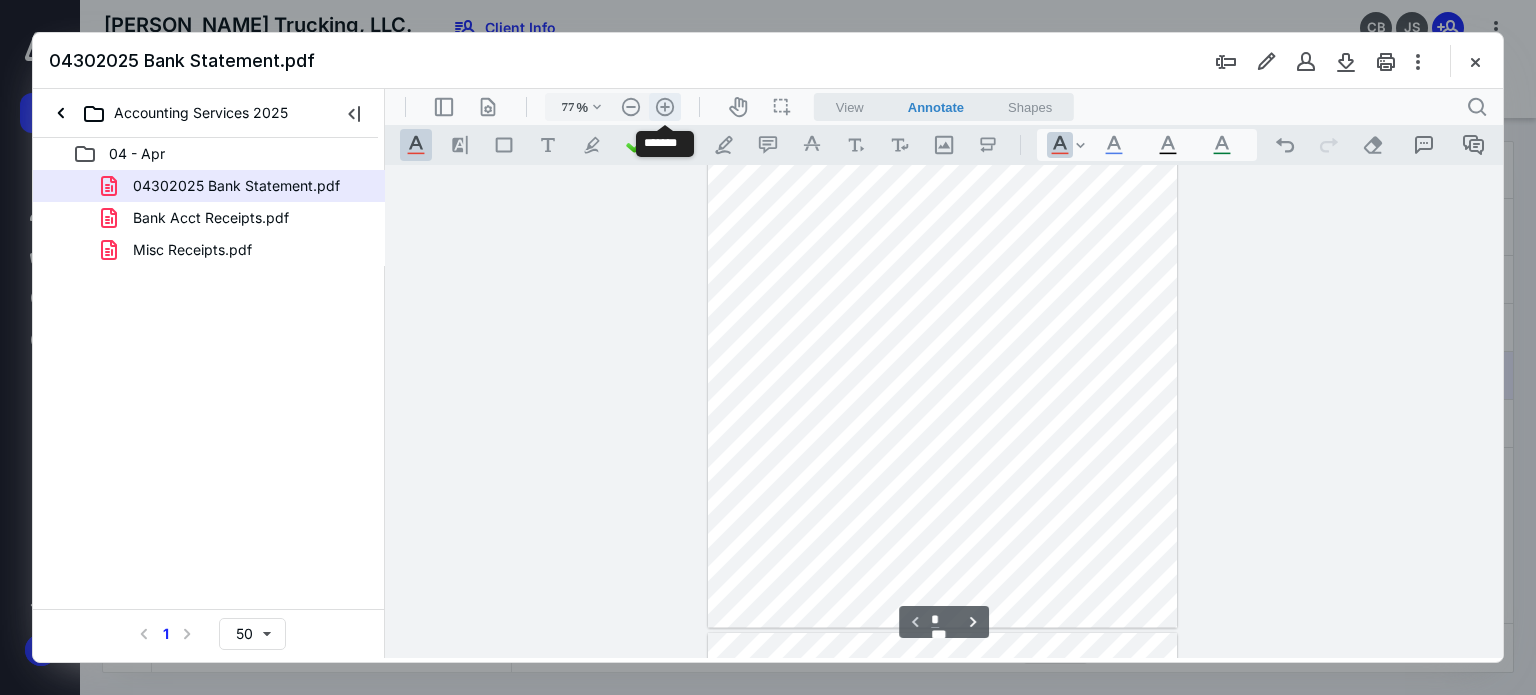 click on ".cls-1{fill:#abb0c4;} icon - header - zoom - in - line" at bounding box center (665, 107) 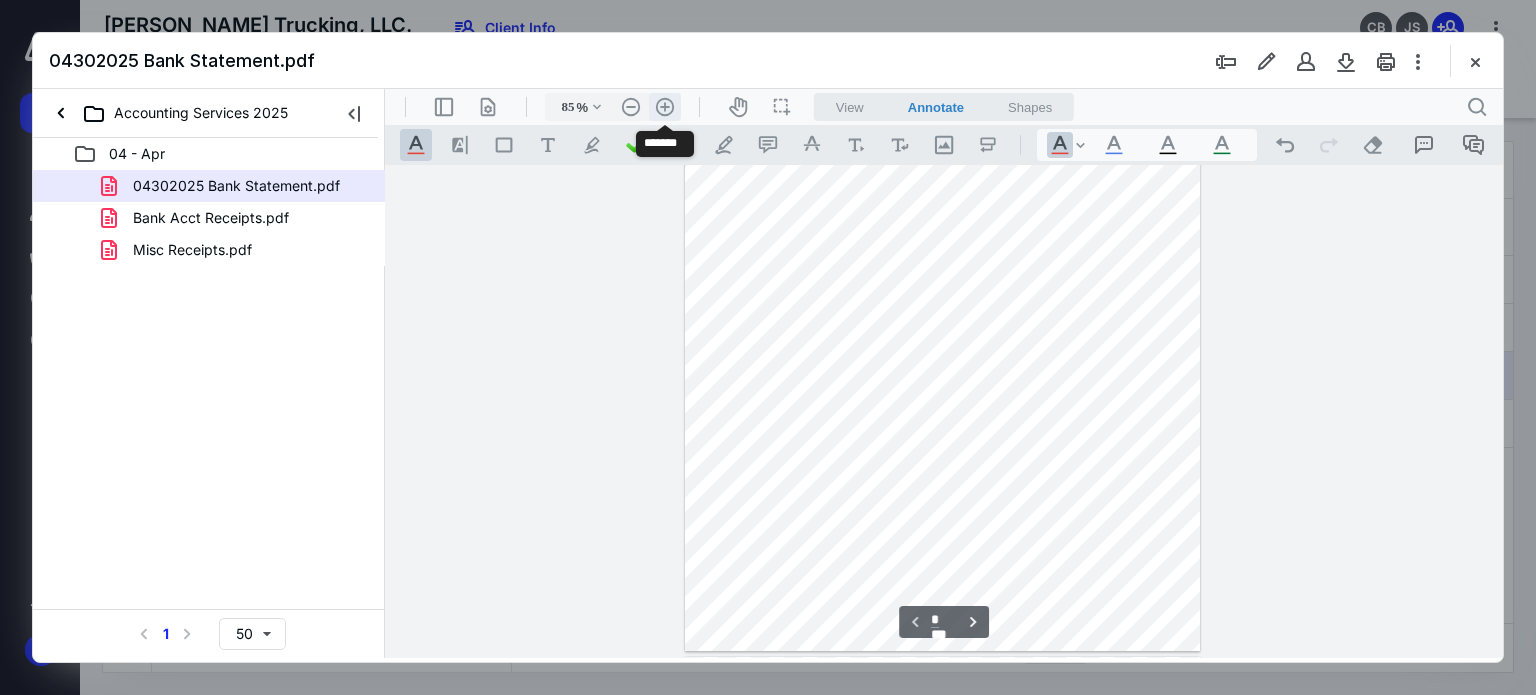 click on ".cls-1{fill:#abb0c4;} icon - header - zoom - in - line" at bounding box center [665, 107] 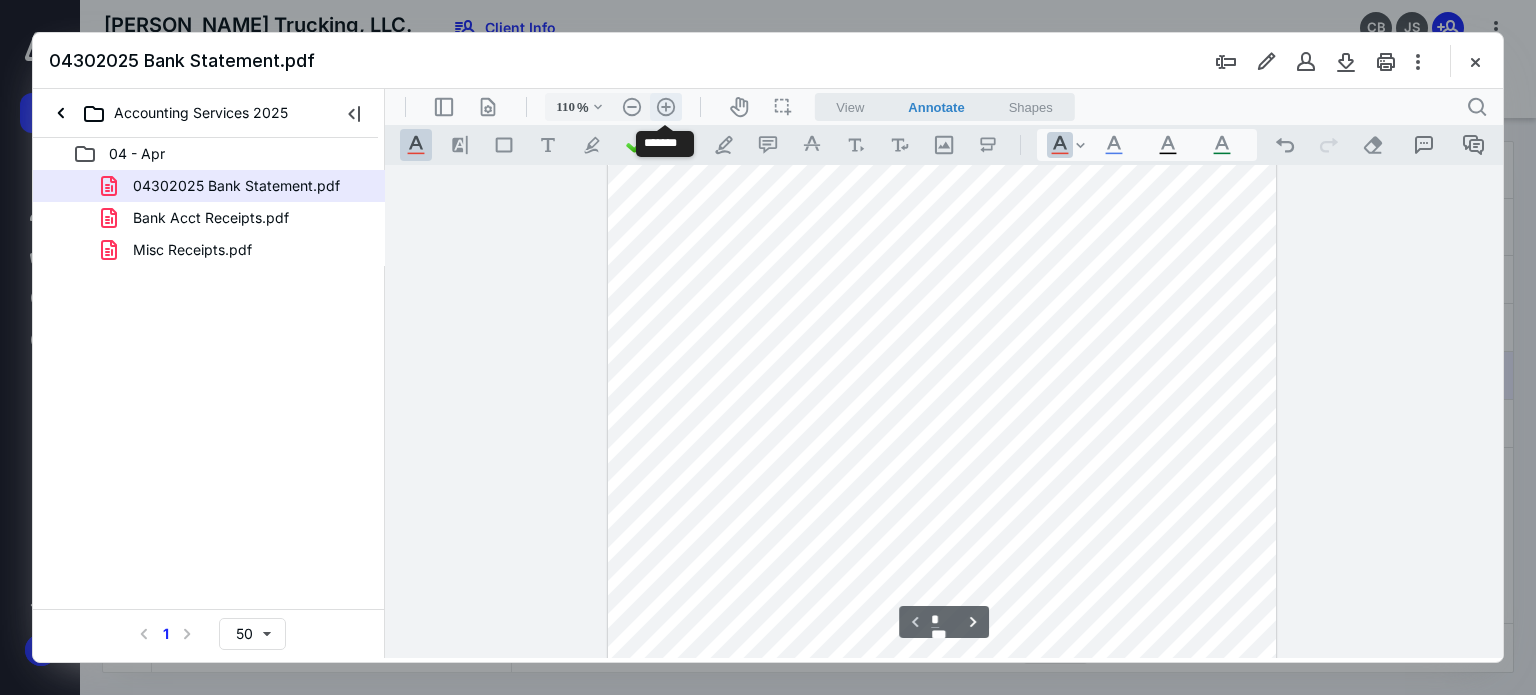 click on ".cls-1{fill:#abb0c4;} icon - header - zoom - in - line" at bounding box center (666, 107) 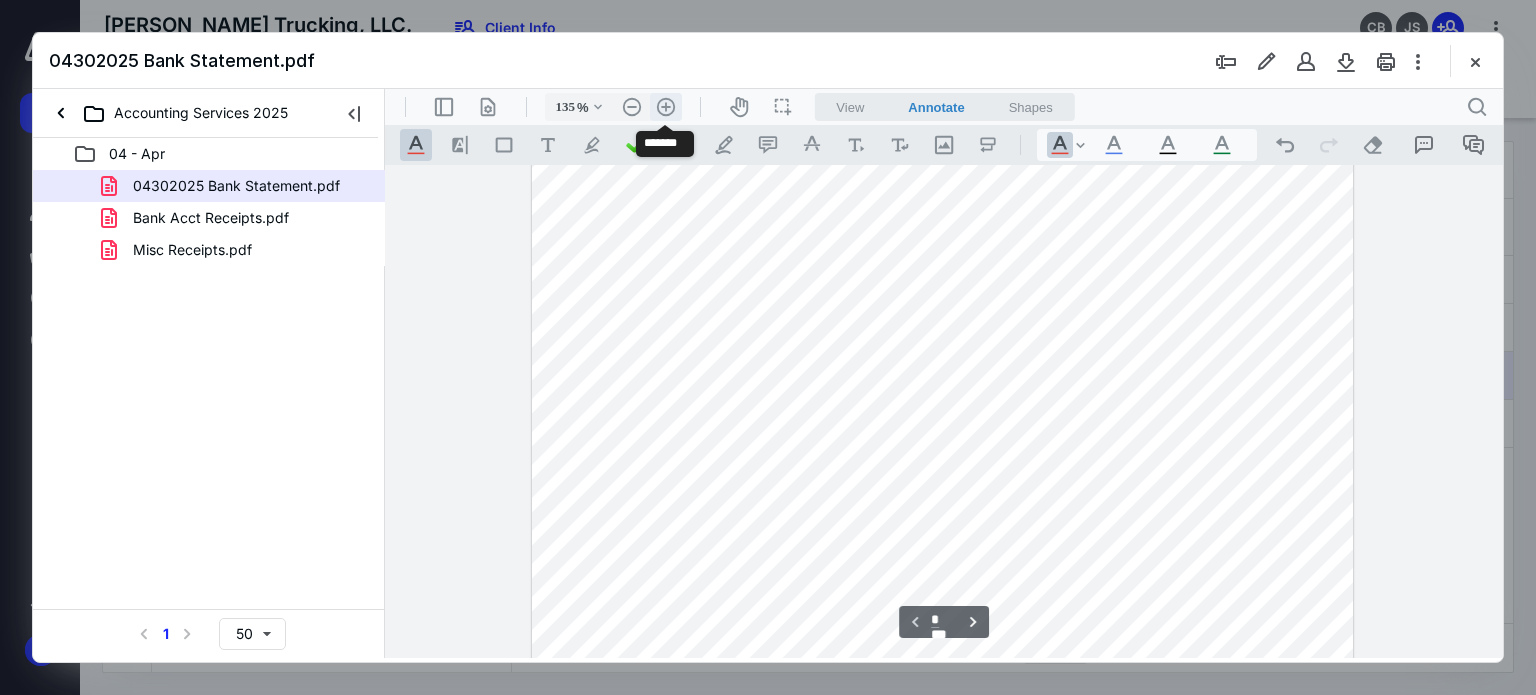 click on ".cls-1{fill:#abb0c4;} icon - header - zoom - in - line" at bounding box center (666, 107) 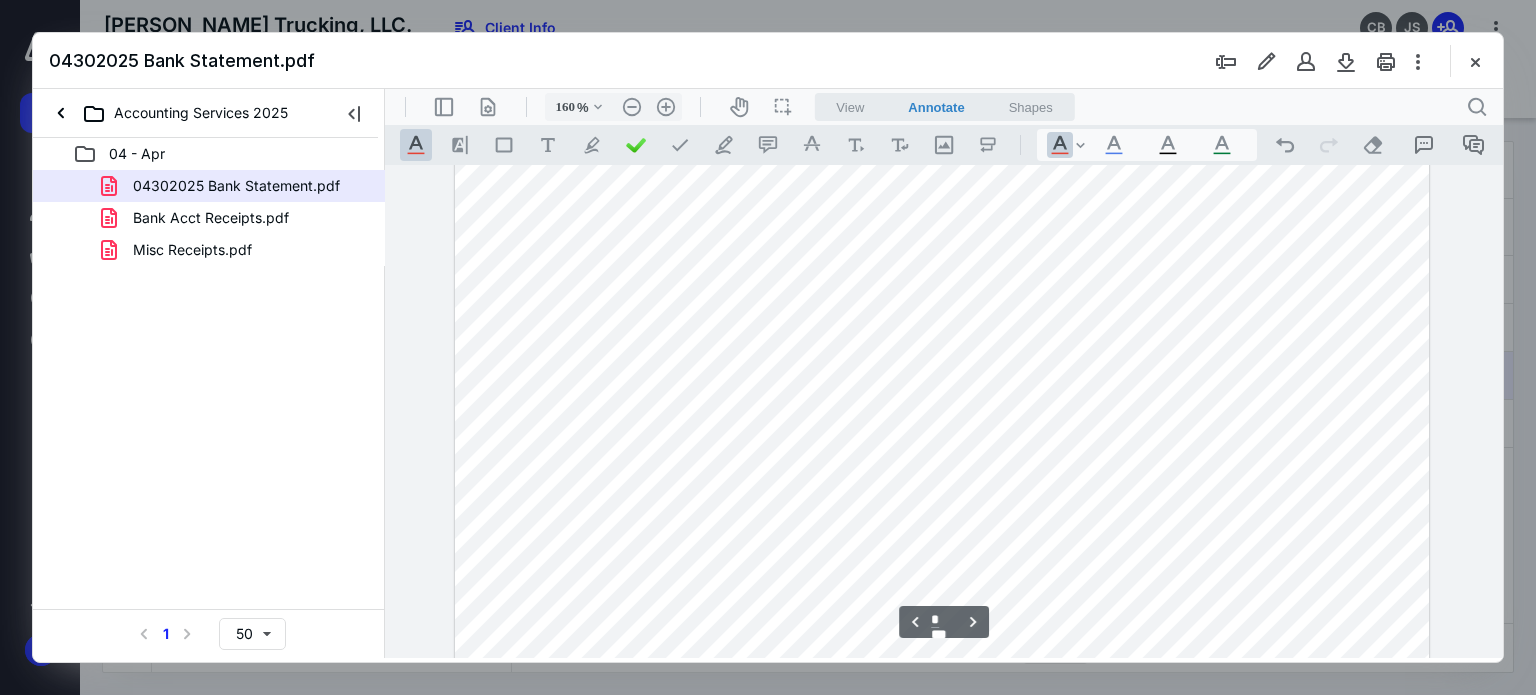 scroll, scrollTop: 1855, scrollLeft: 0, axis: vertical 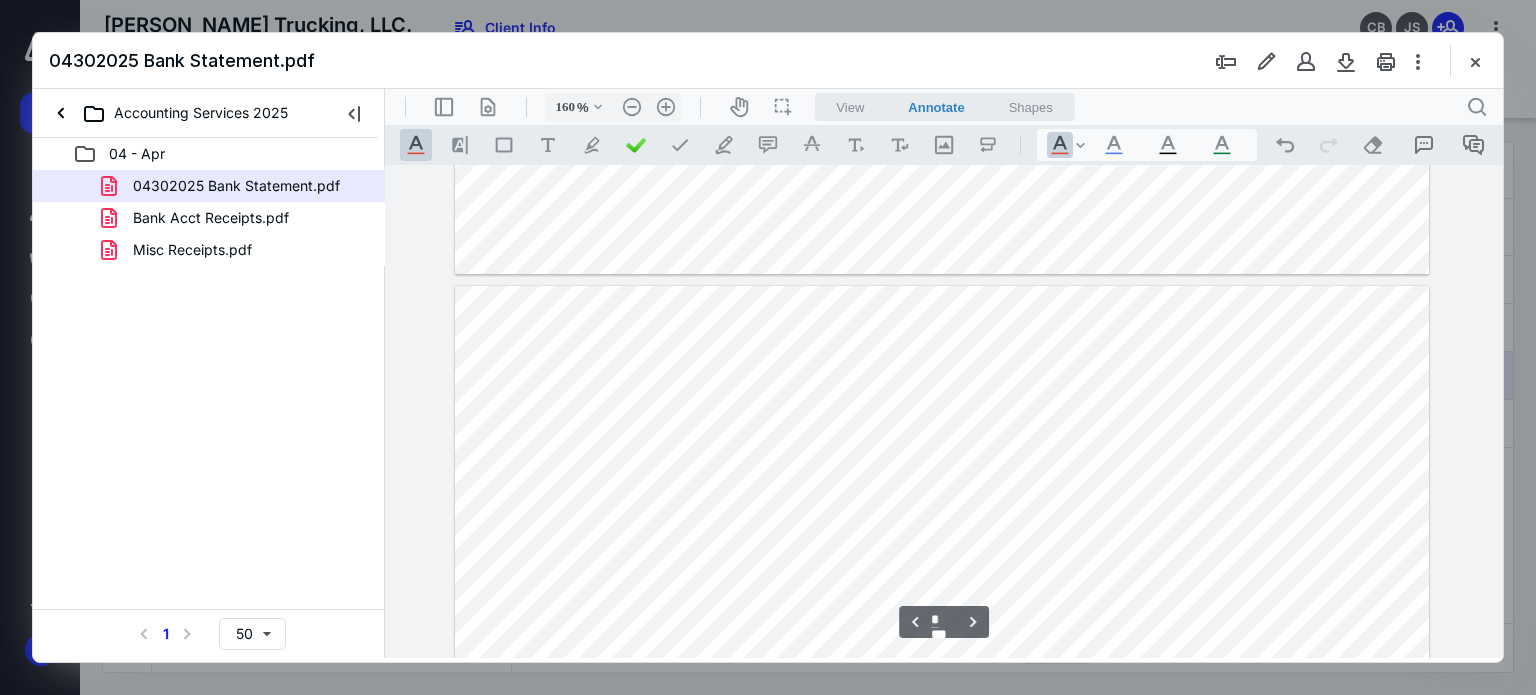 type on "*" 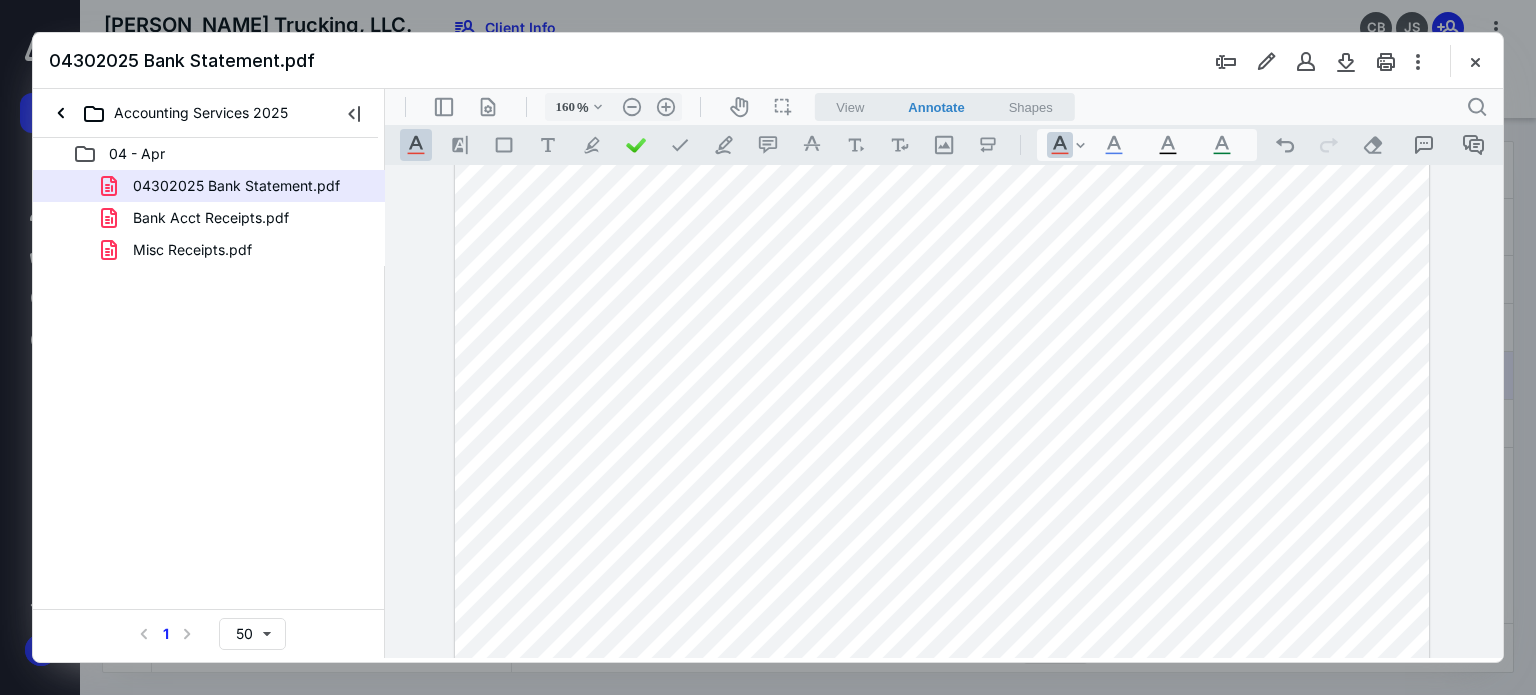 scroll, scrollTop: 761, scrollLeft: 0, axis: vertical 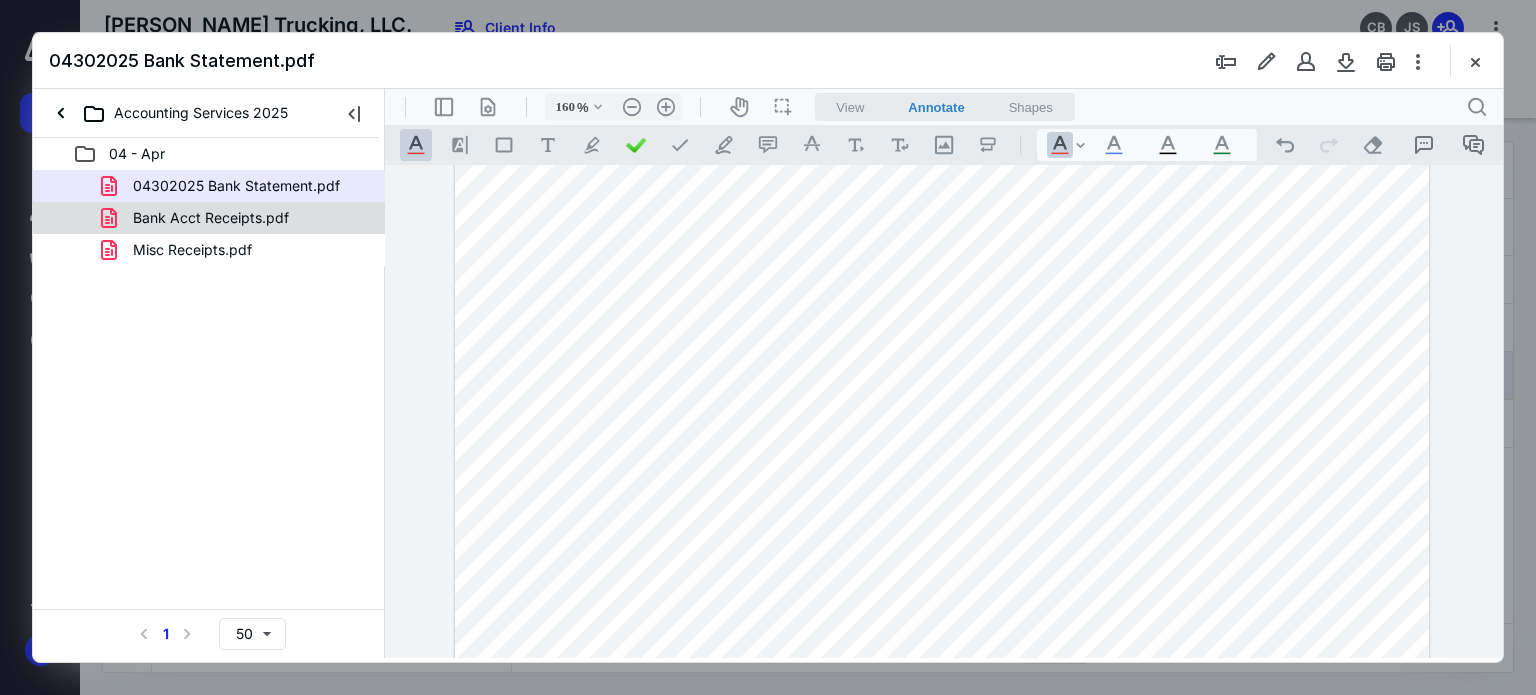 click on "Bank Acct Receipts.pdf" at bounding box center (237, 218) 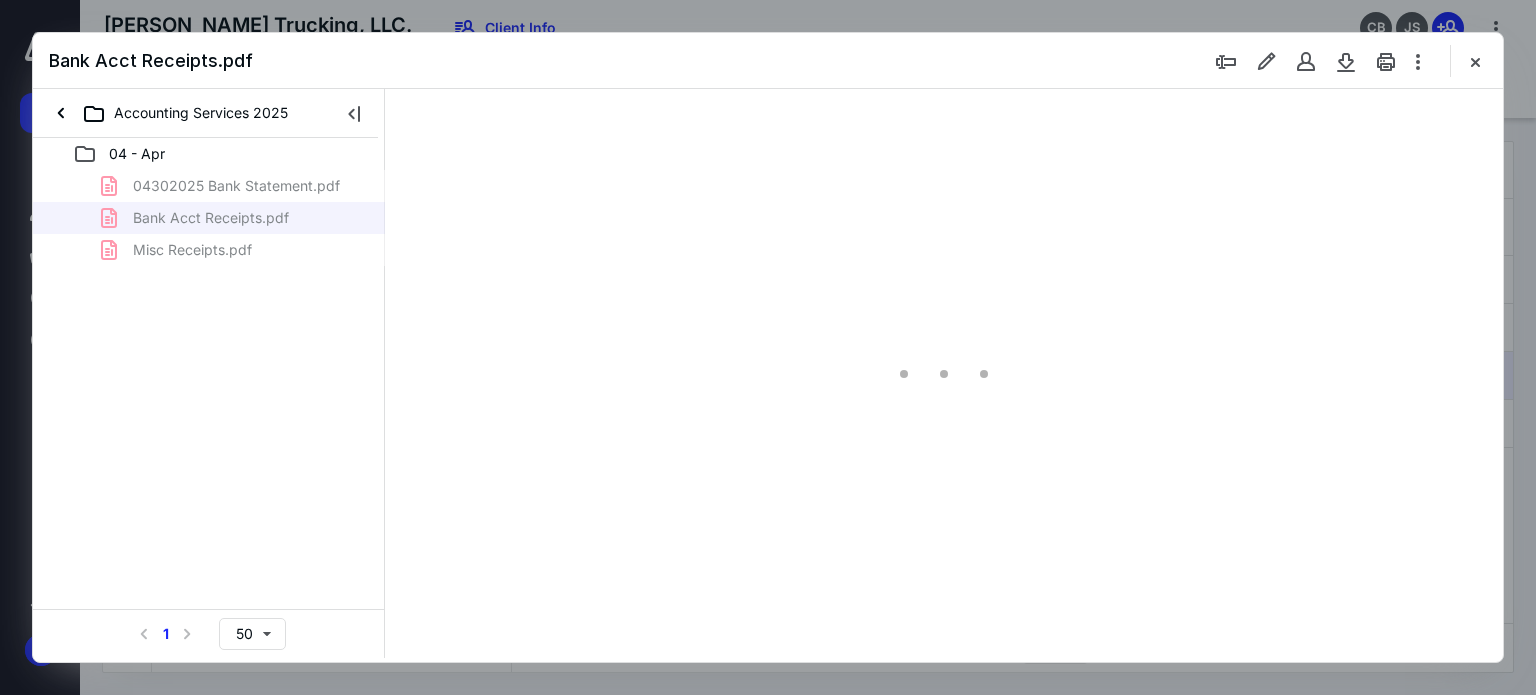 type on "62" 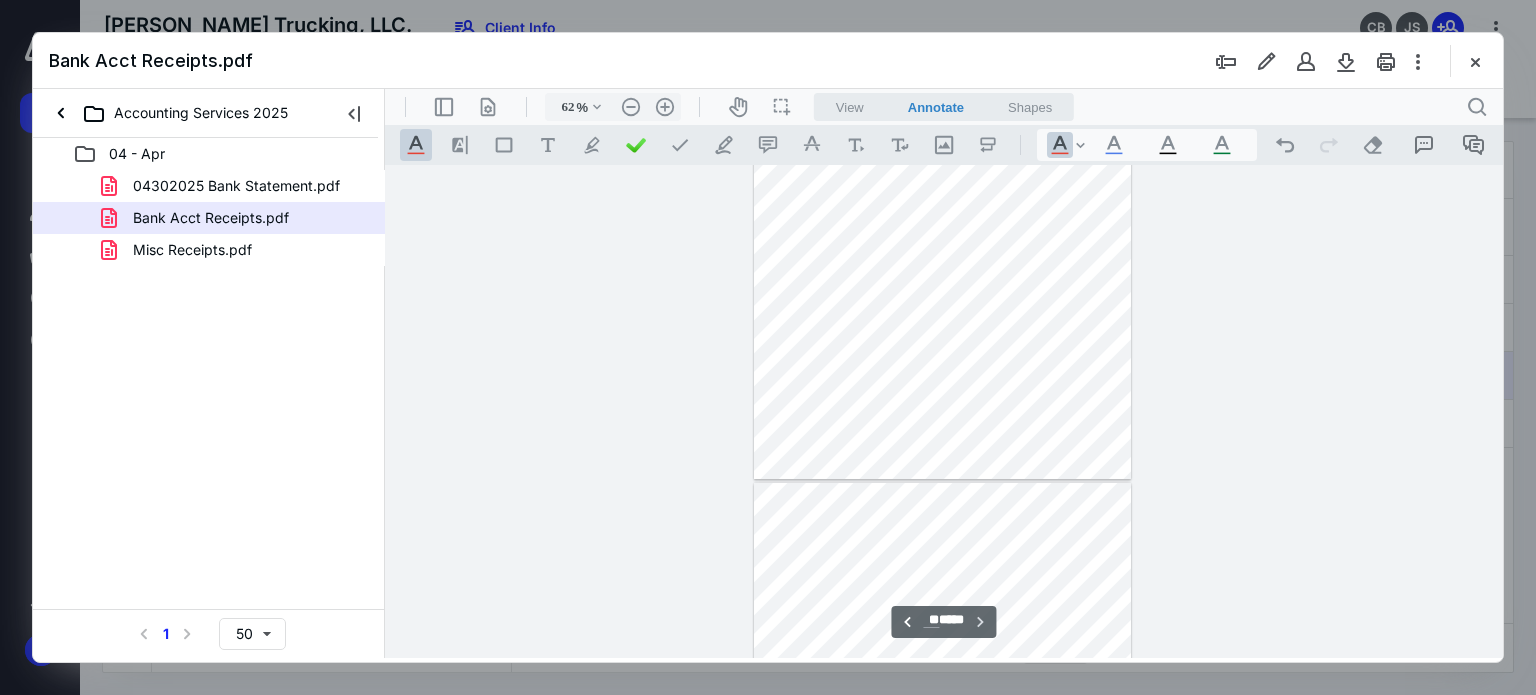 scroll, scrollTop: 18733, scrollLeft: 0, axis: vertical 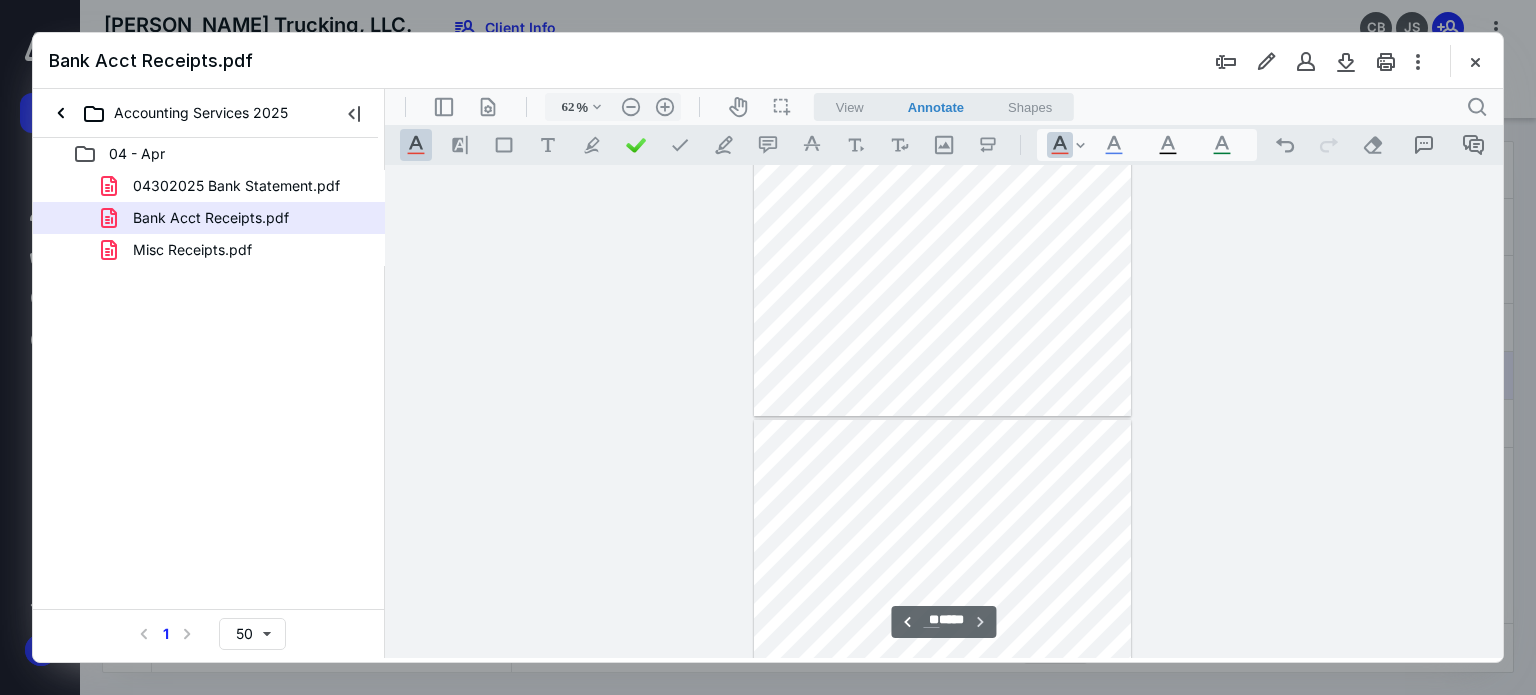 type on "**" 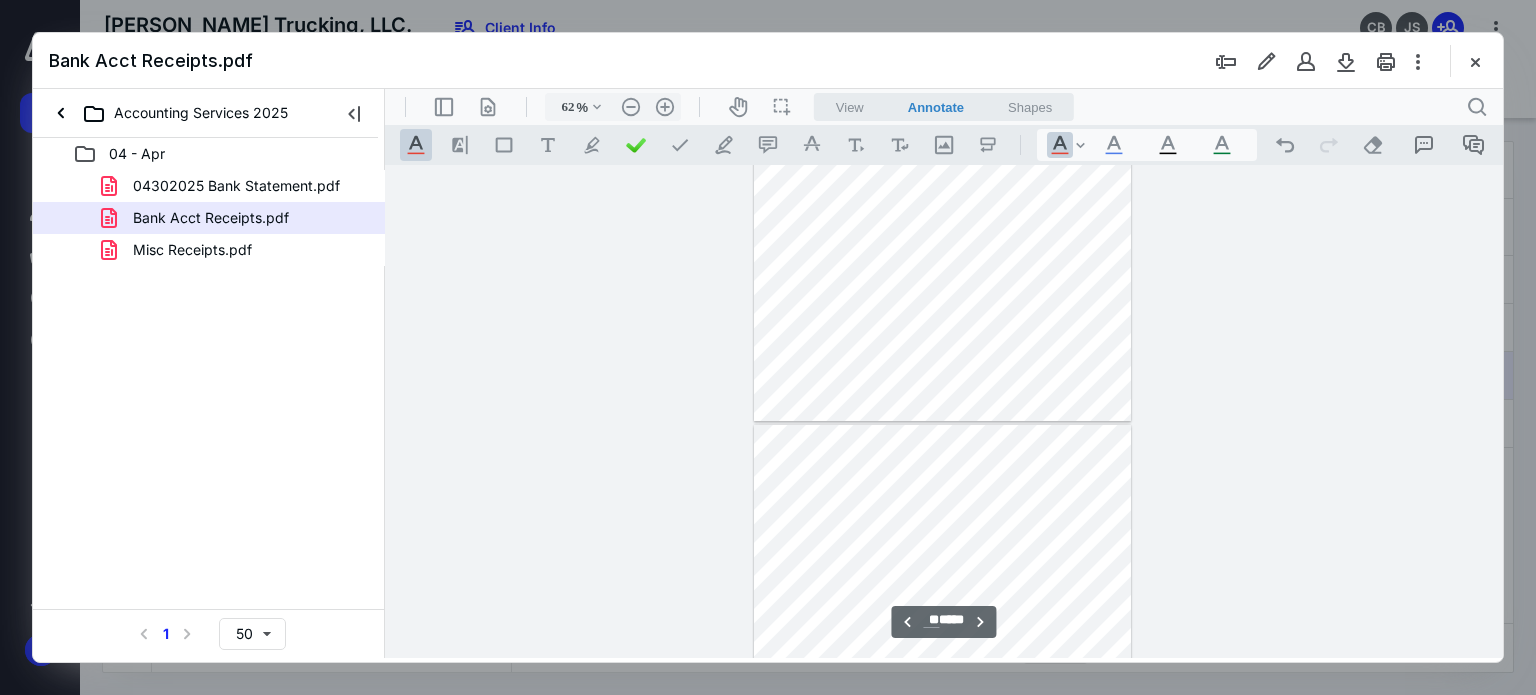 scroll, scrollTop: 18156, scrollLeft: 0, axis: vertical 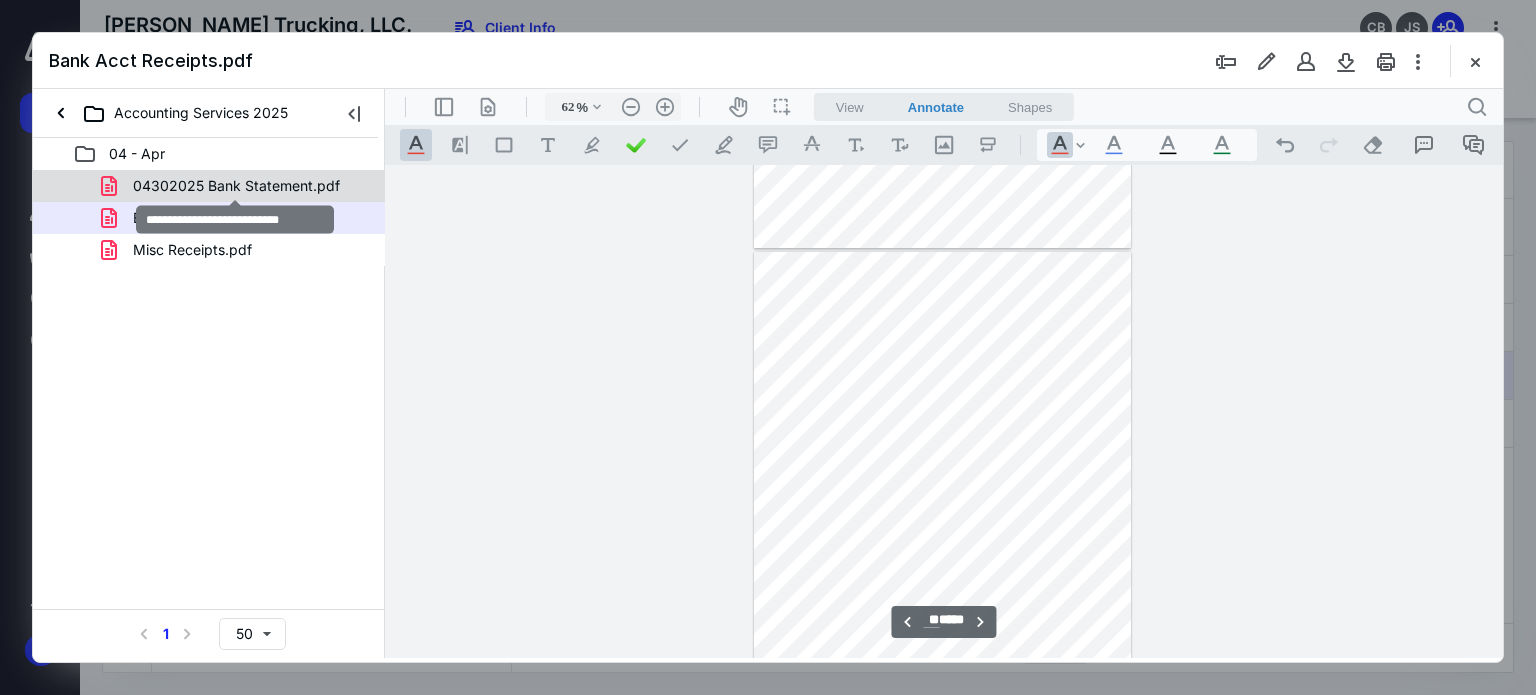 click on "04302025 Bank Statement.pdf" at bounding box center [236, 186] 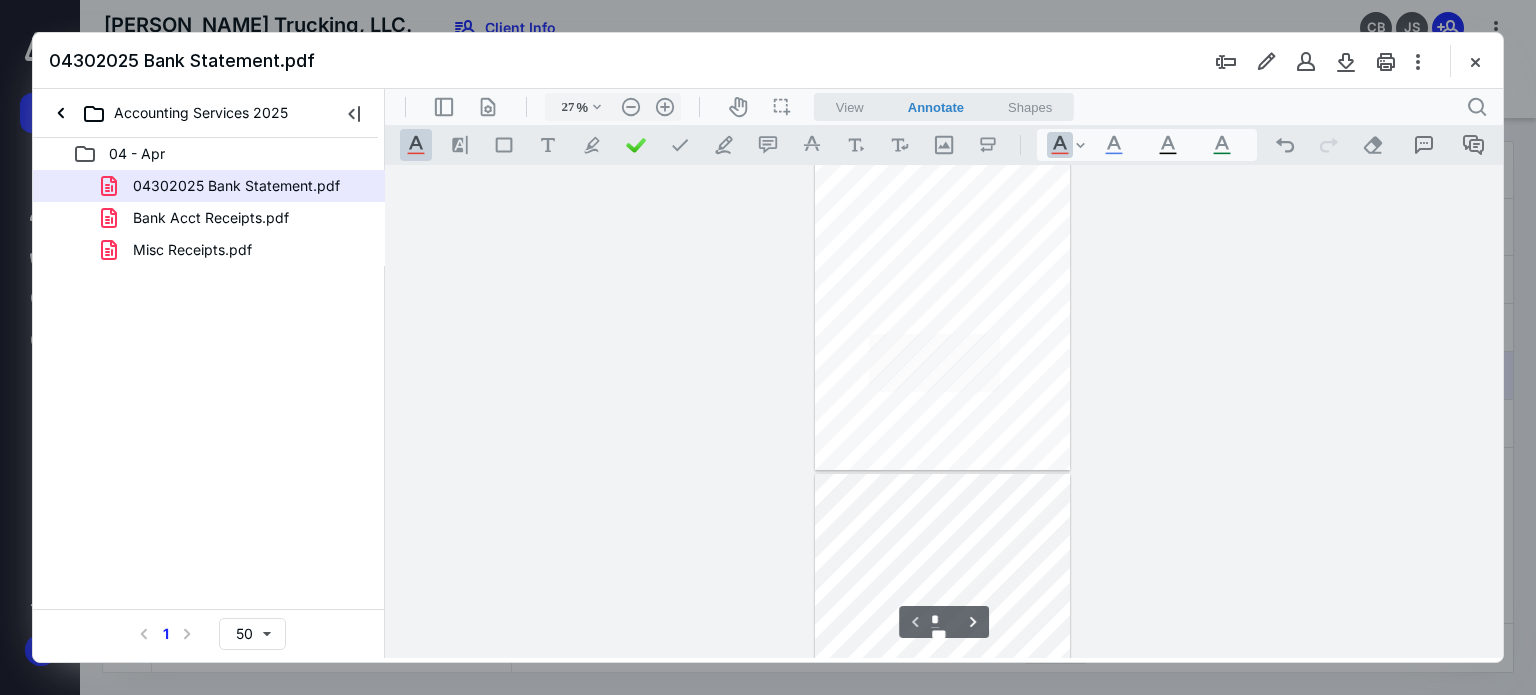scroll, scrollTop: 0, scrollLeft: 0, axis: both 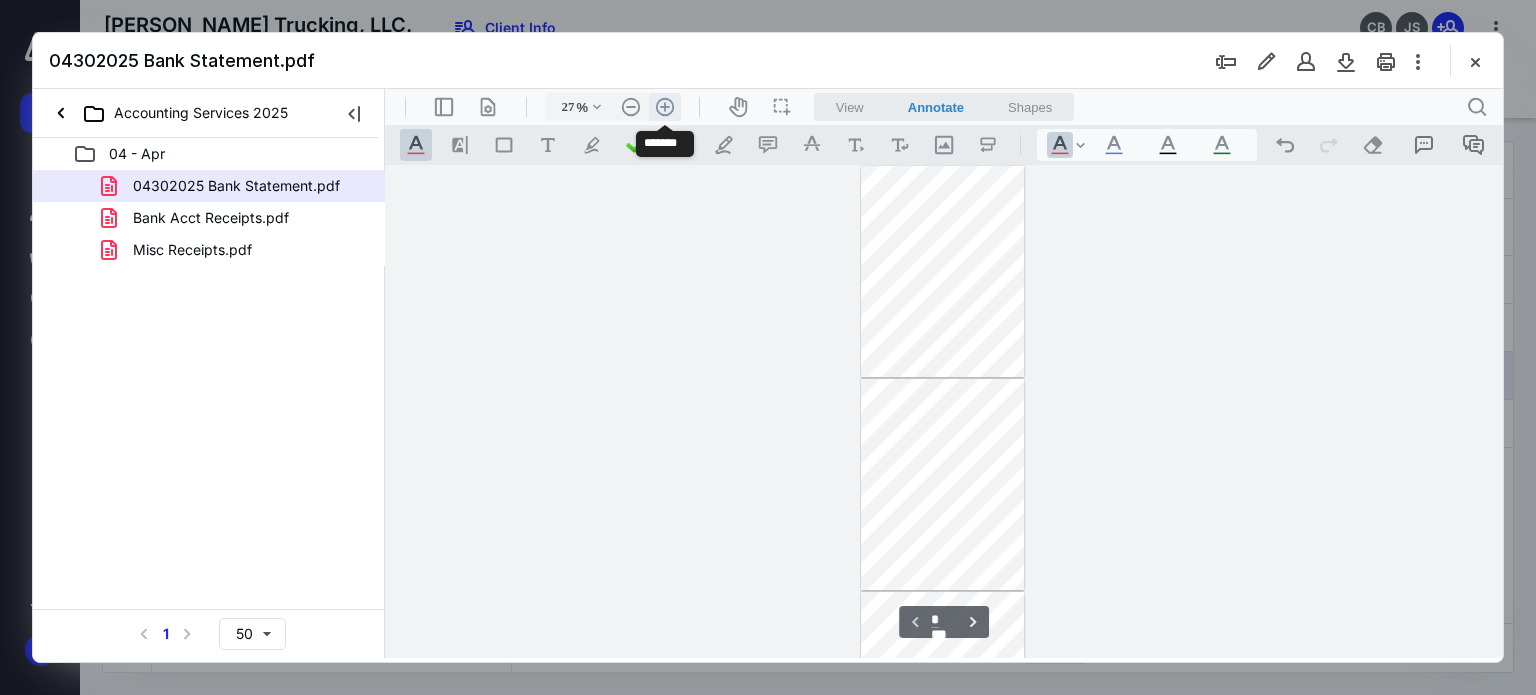 click on ".cls-1{fill:#abb0c4;} icon - header - zoom - in - line" at bounding box center (665, 107) 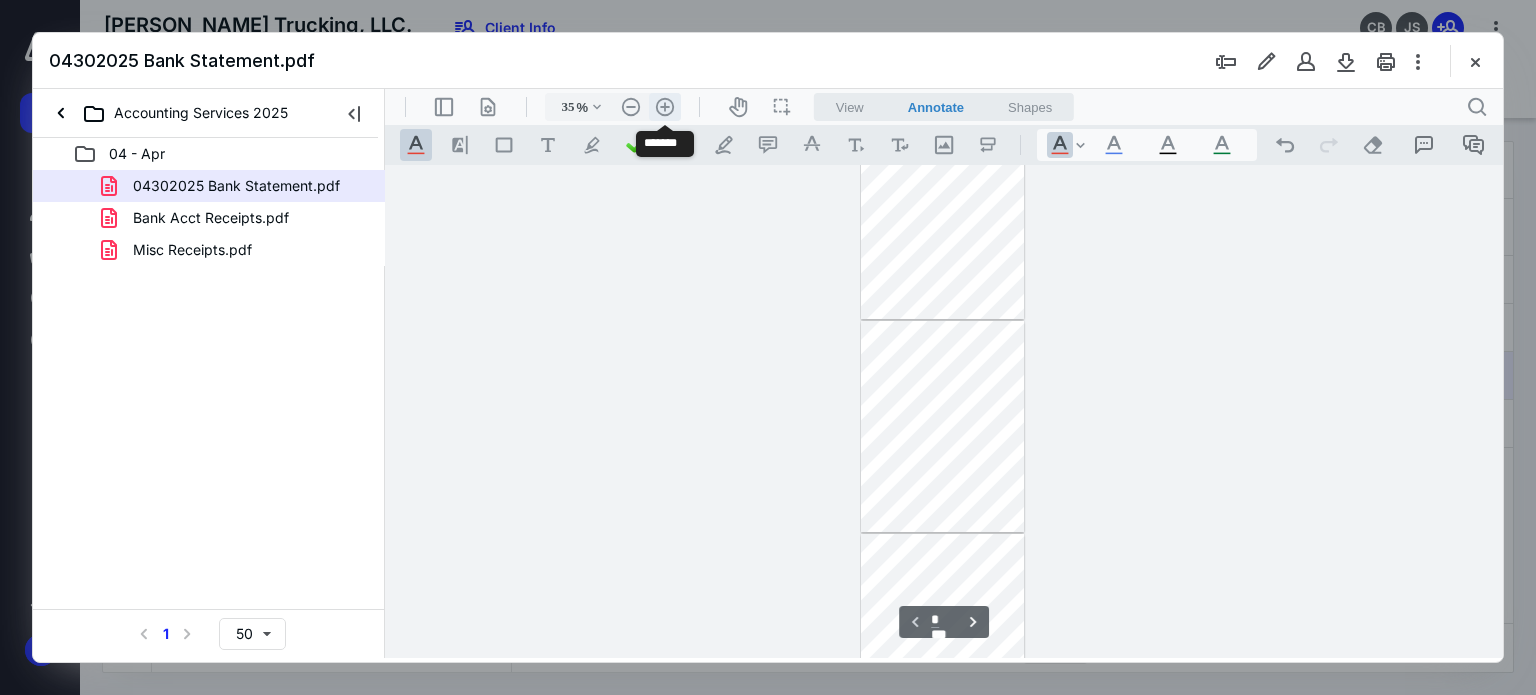 click on ".cls-1{fill:#abb0c4;} icon - header - zoom - in - line" at bounding box center (665, 107) 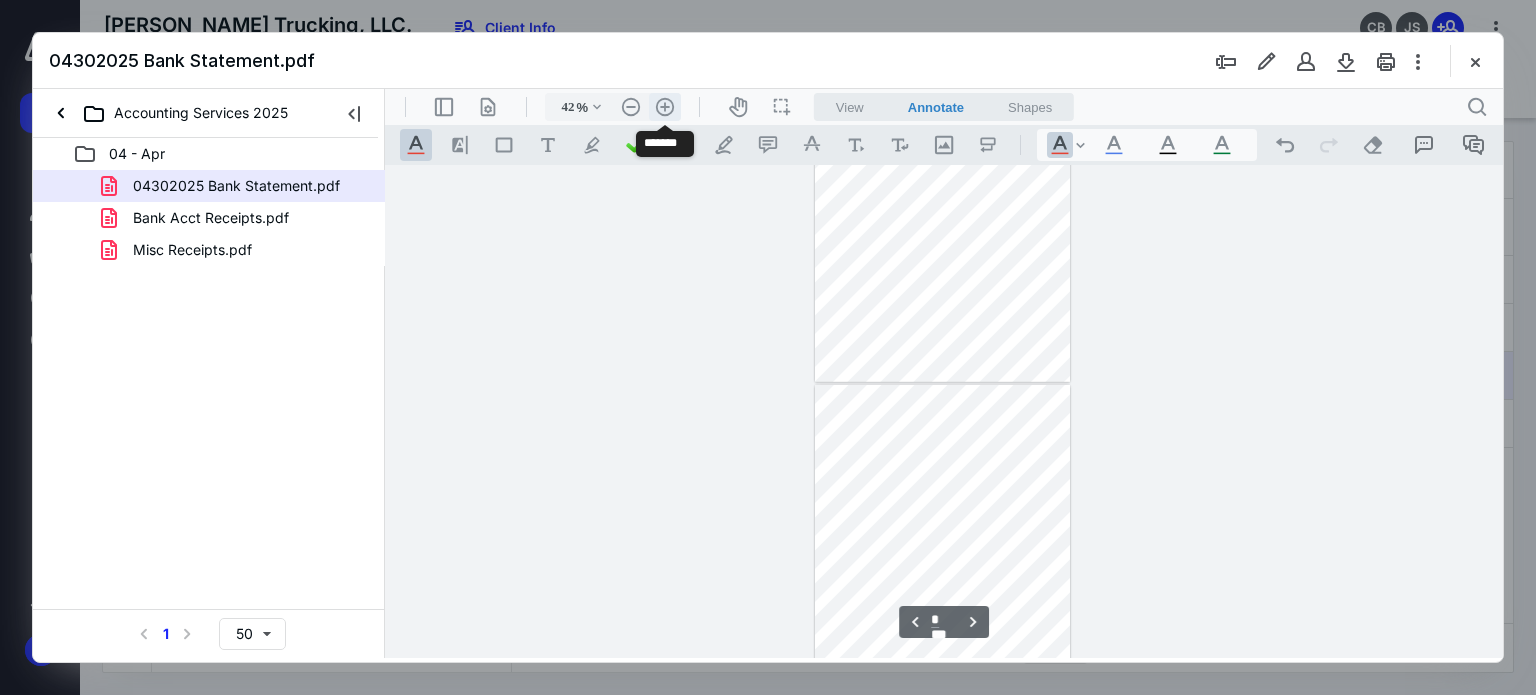 click on ".cls-1{fill:#abb0c4;} icon - header - zoom - in - line" at bounding box center [665, 107] 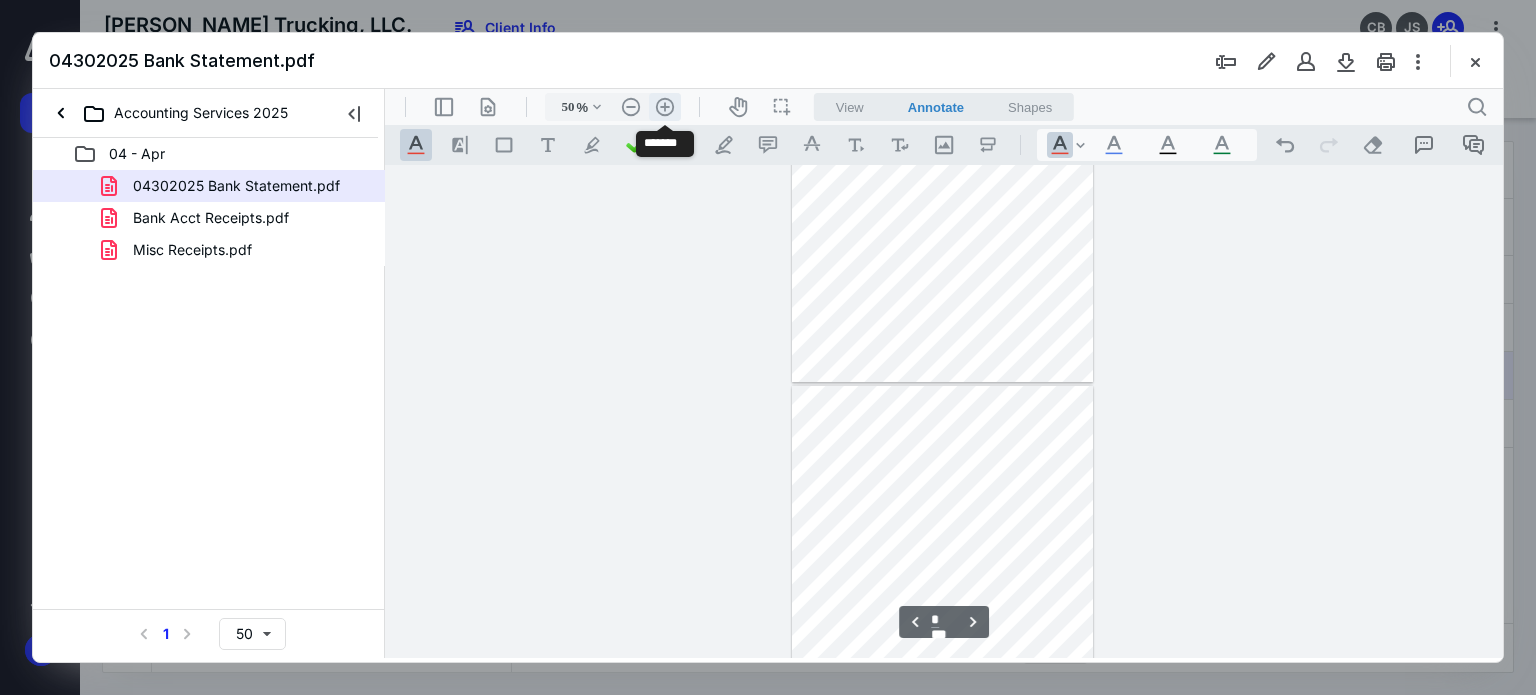 click on ".cls-1{fill:#abb0c4;} icon - header - zoom - in - line" at bounding box center [665, 107] 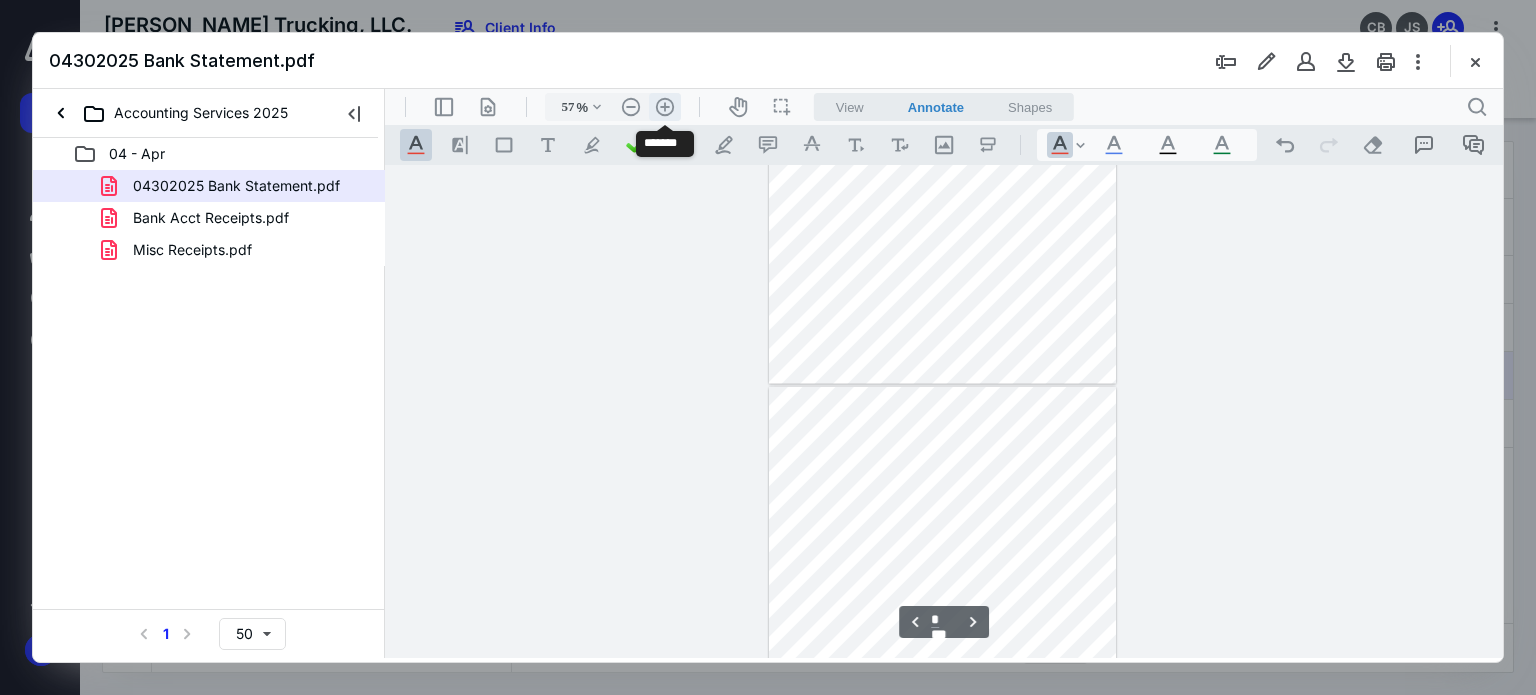 click on ".cls-1{fill:#abb0c4;} icon - header - zoom - in - line" at bounding box center (665, 107) 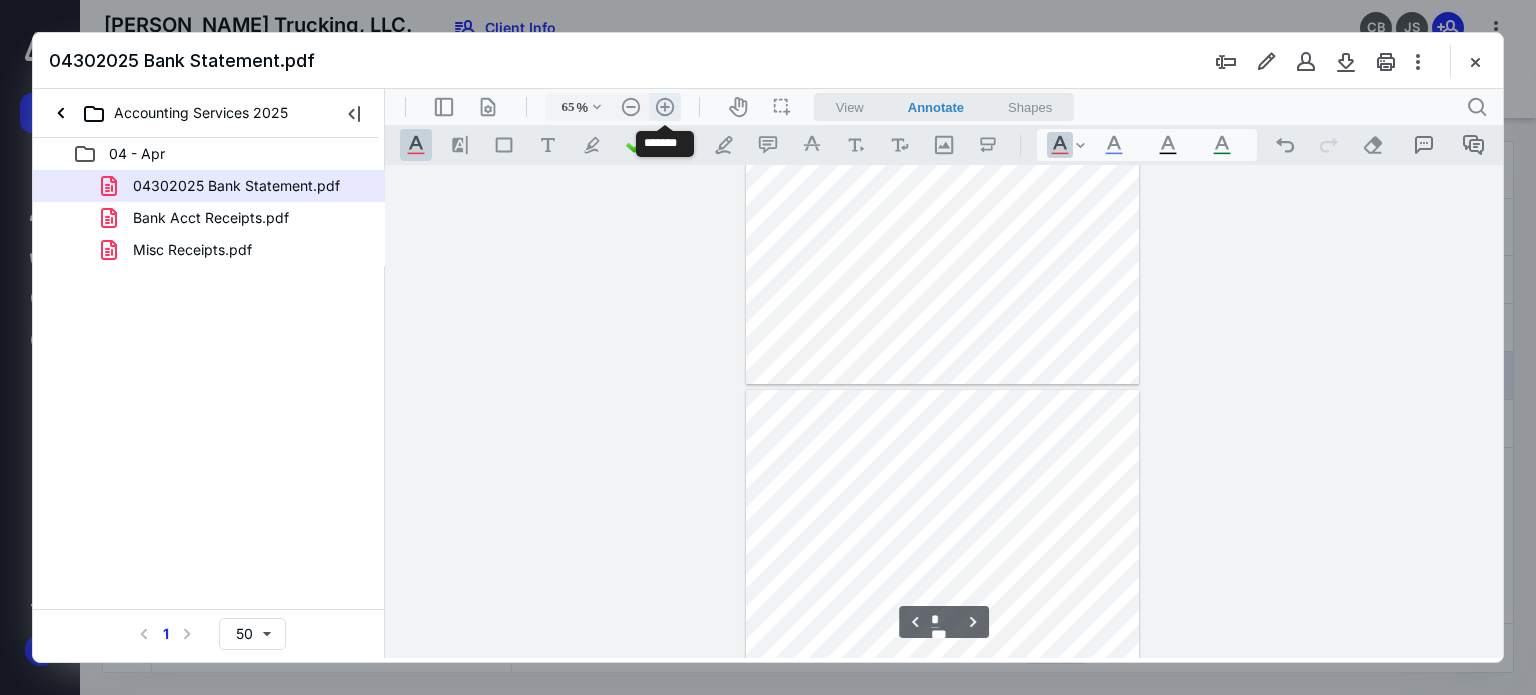 click on ".cls-1{fill:#abb0c4;} icon - header - zoom - in - line" at bounding box center (665, 107) 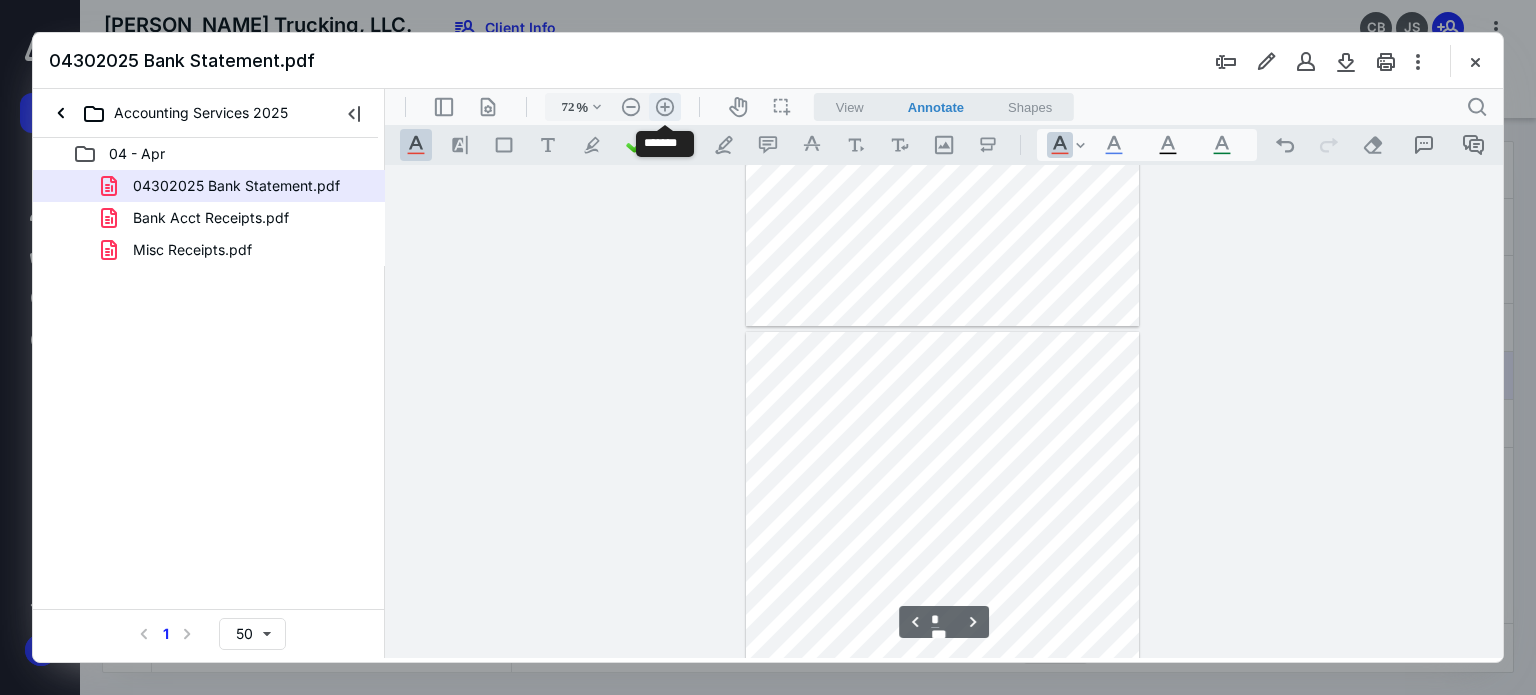 click on ".cls-1{fill:#abb0c4;} icon - header - zoom - in - line" at bounding box center [665, 107] 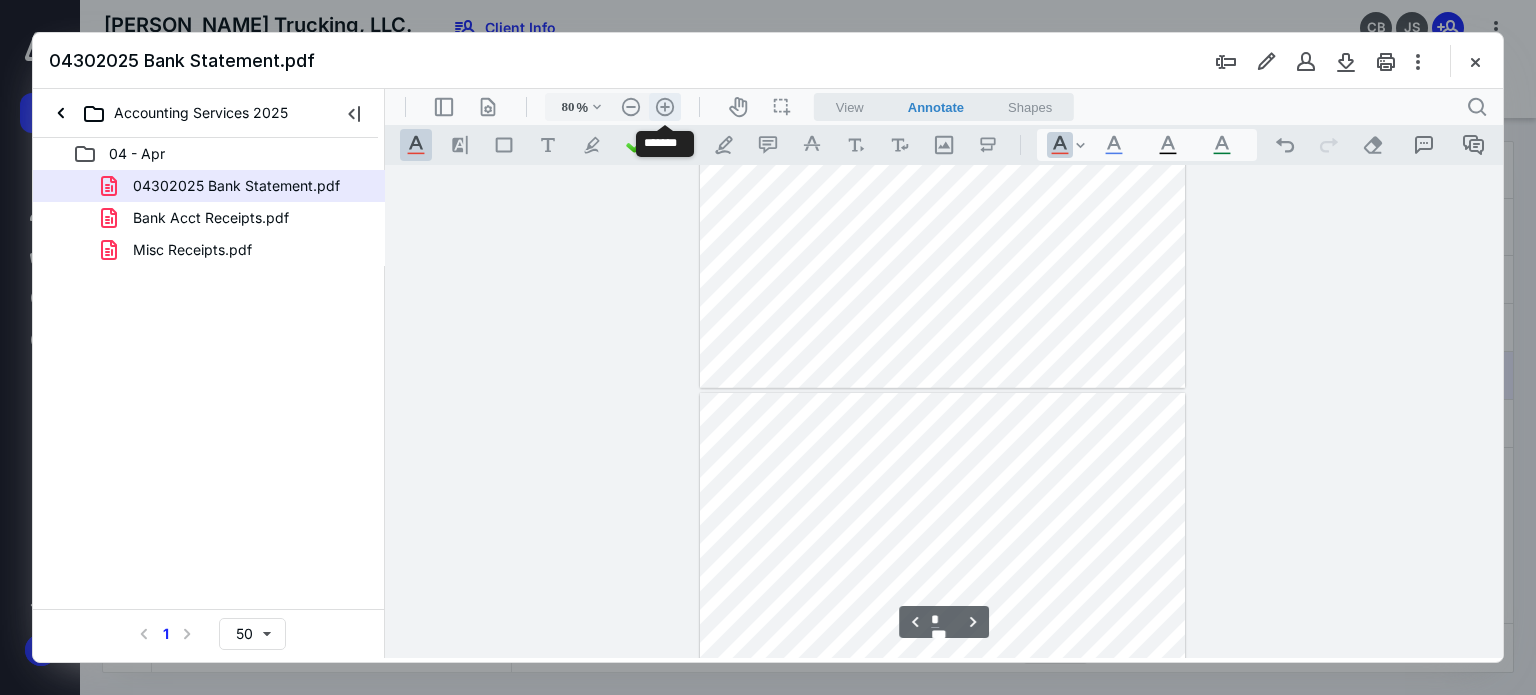 click on ".cls-1{fill:#abb0c4;} icon - header - zoom - in - line" at bounding box center [665, 107] 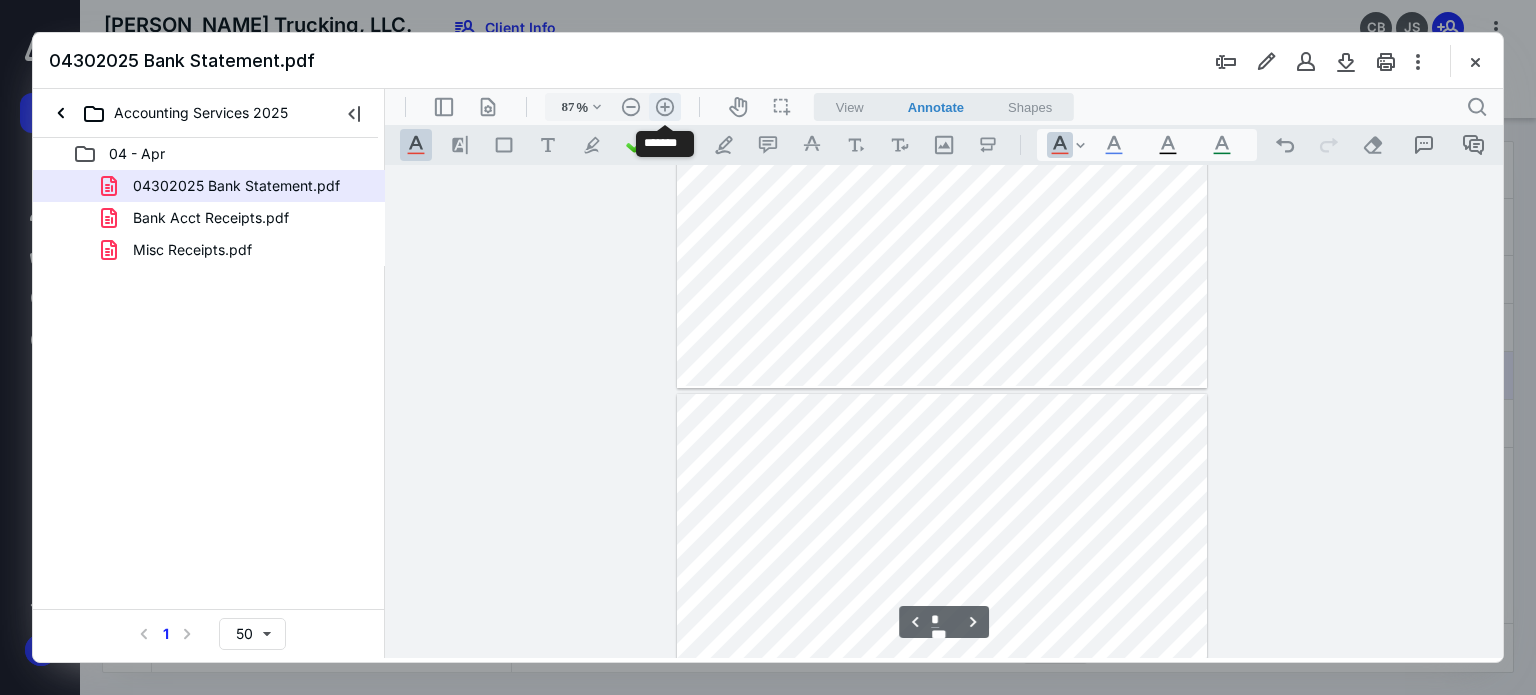 click on ".cls-1{fill:#abb0c4;} icon - header - zoom - in - line" at bounding box center [665, 107] 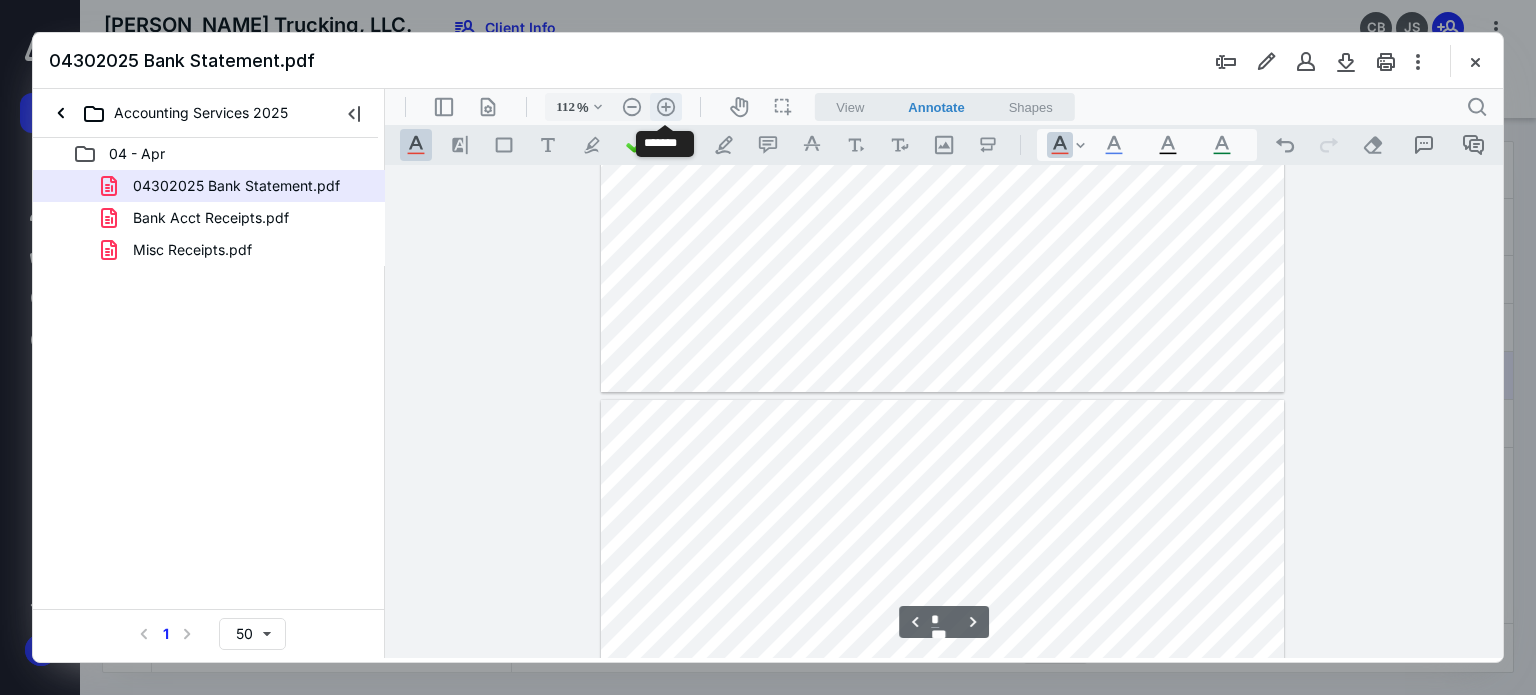 click on ".cls-1{fill:#abb0c4;} icon - header - zoom - in - line" at bounding box center [666, 107] 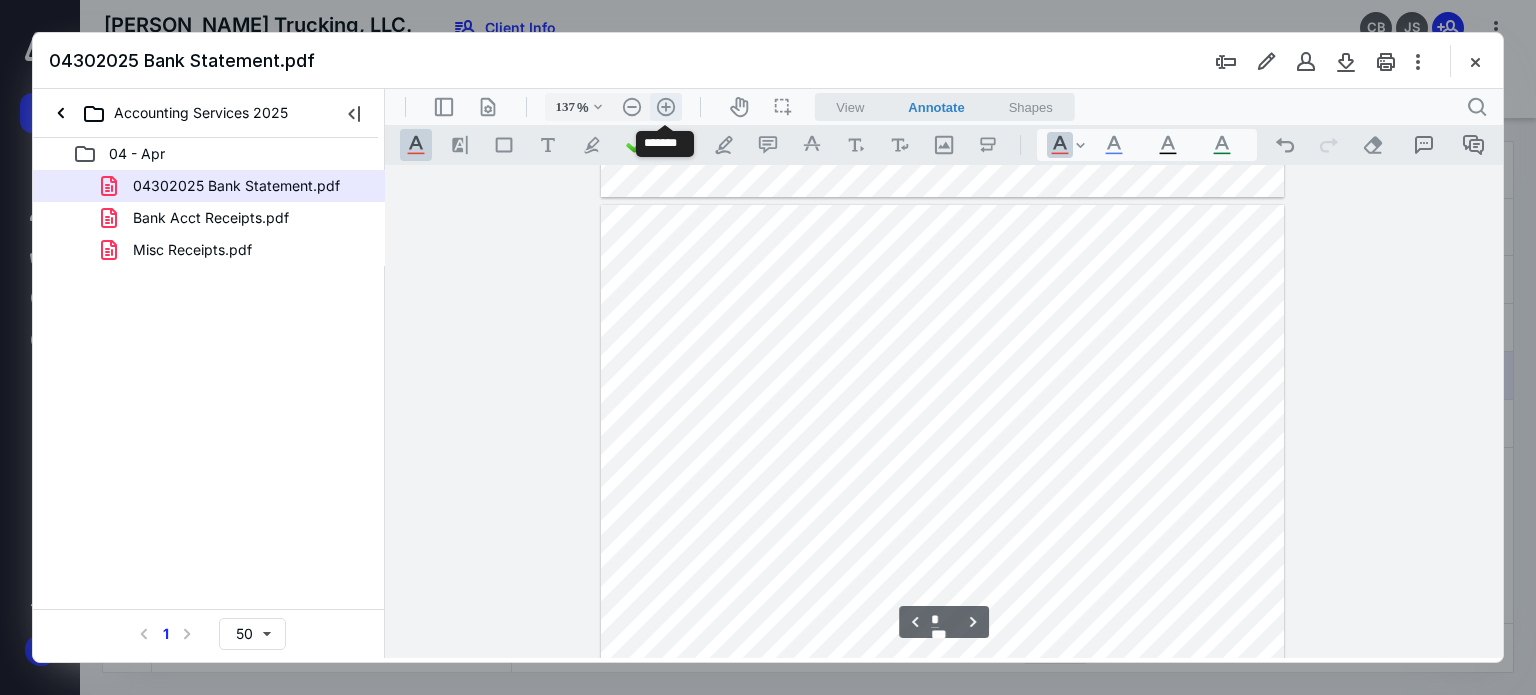 click on ".cls-1{fill:#abb0c4;} icon - header - zoom - in - line" at bounding box center [666, 107] 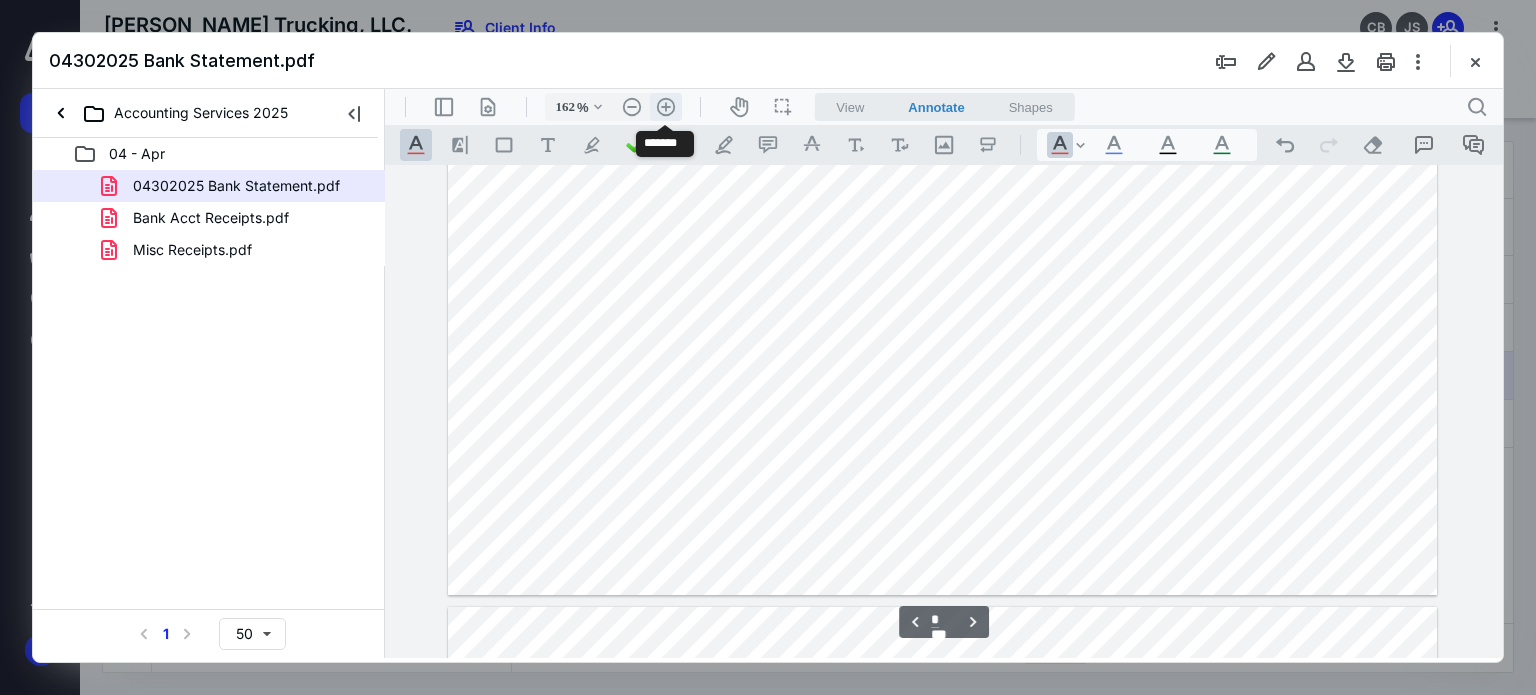 scroll, scrollTop: 1052, scrollLeft: 0, axis: vertical 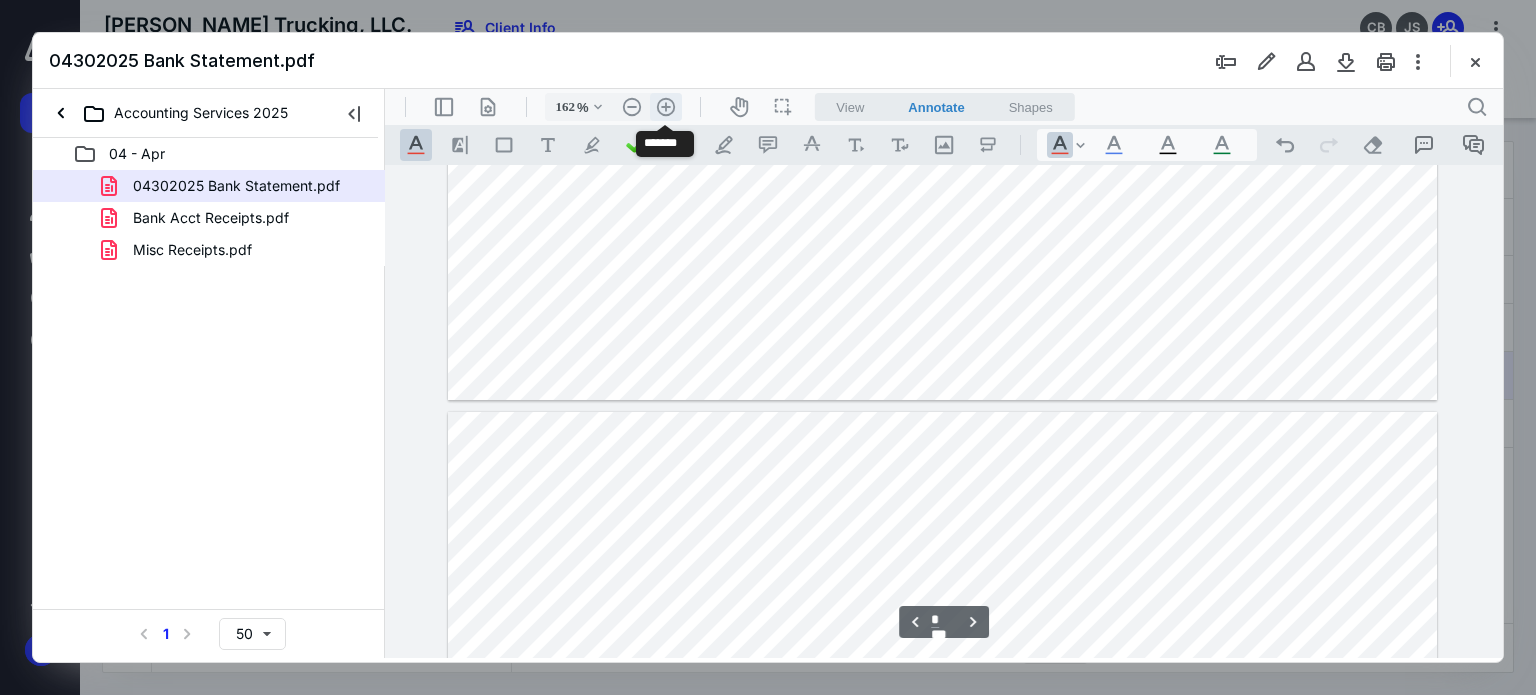 click on ".cls-1{fill:#abb0c4;} icon - header - zoom - in - line" at bounding box center (666, 107) 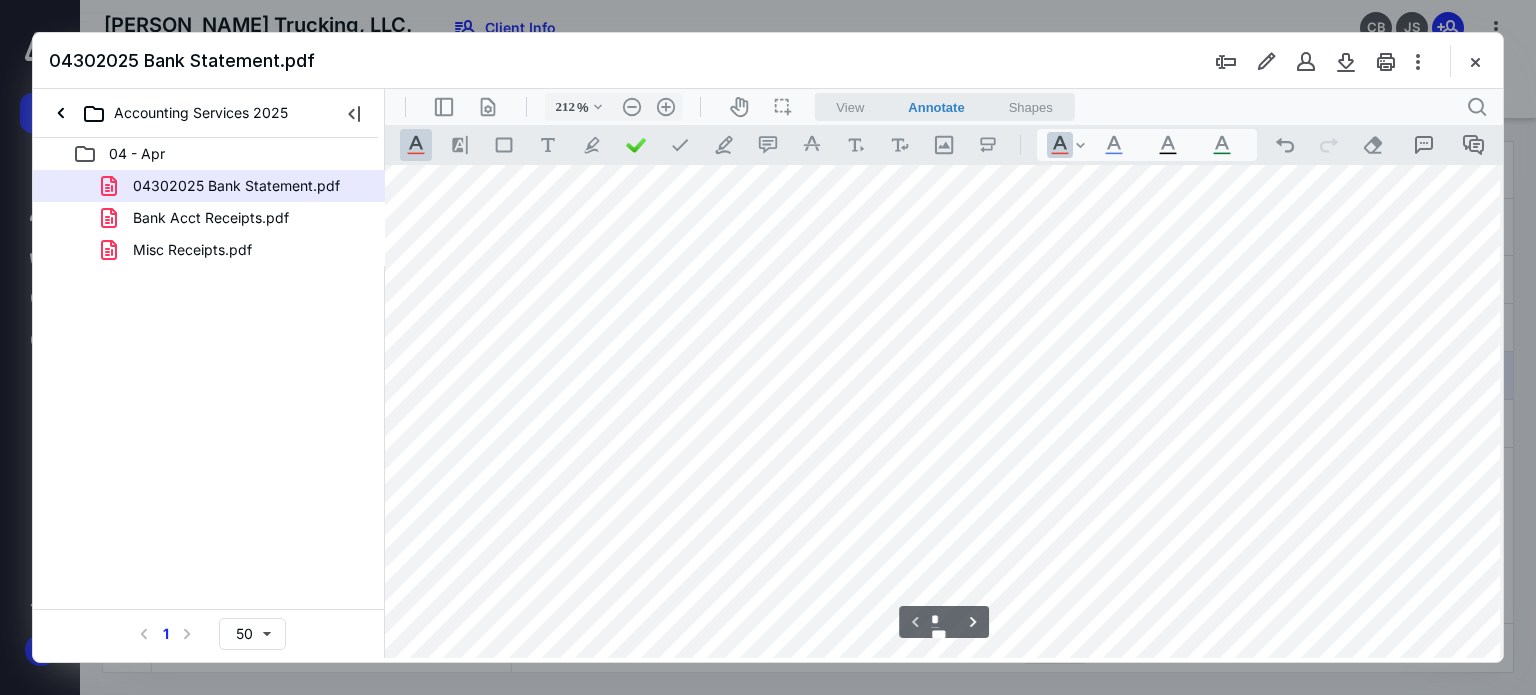 scroll, scrollTop: 1121, scrollLeft: 102, axis: both 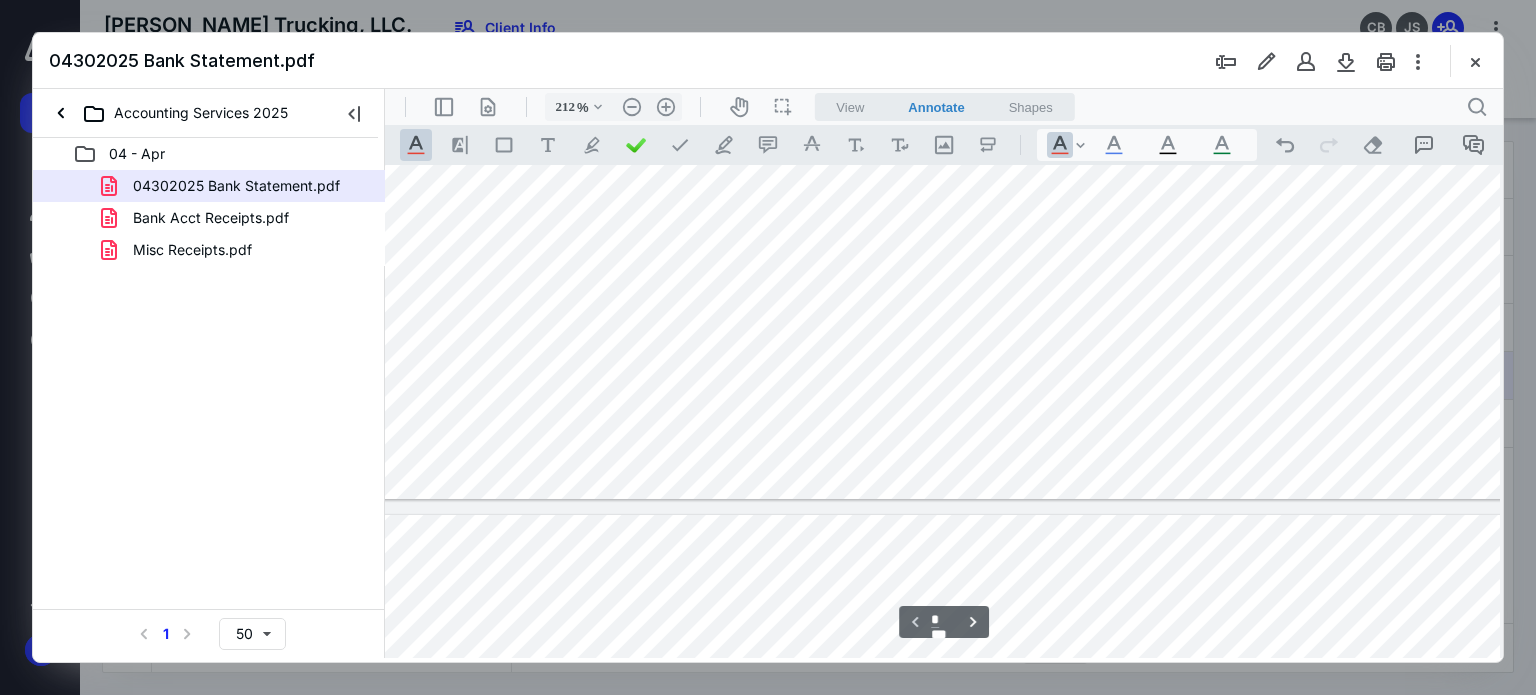 type on "*" 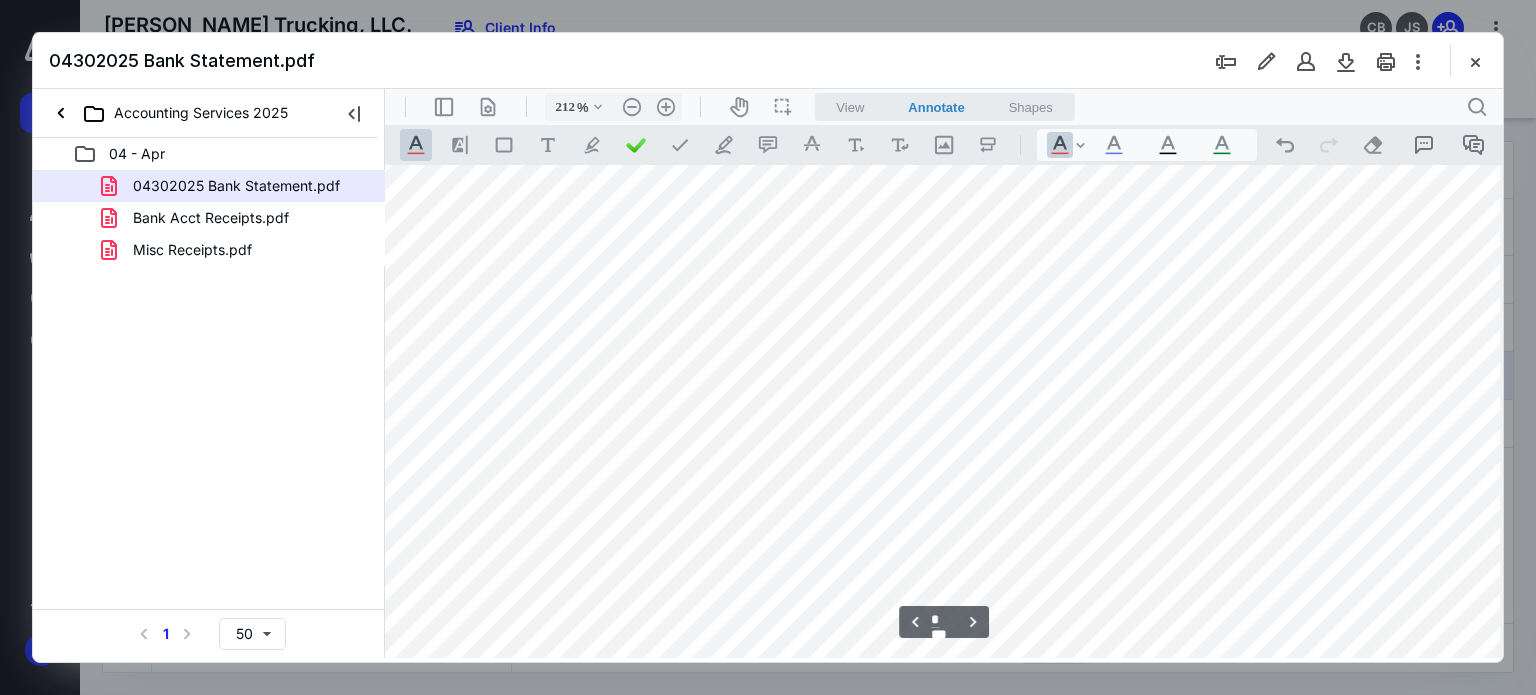 scroll, scrollTop: 2640, scrollLeft: 102, axis: both 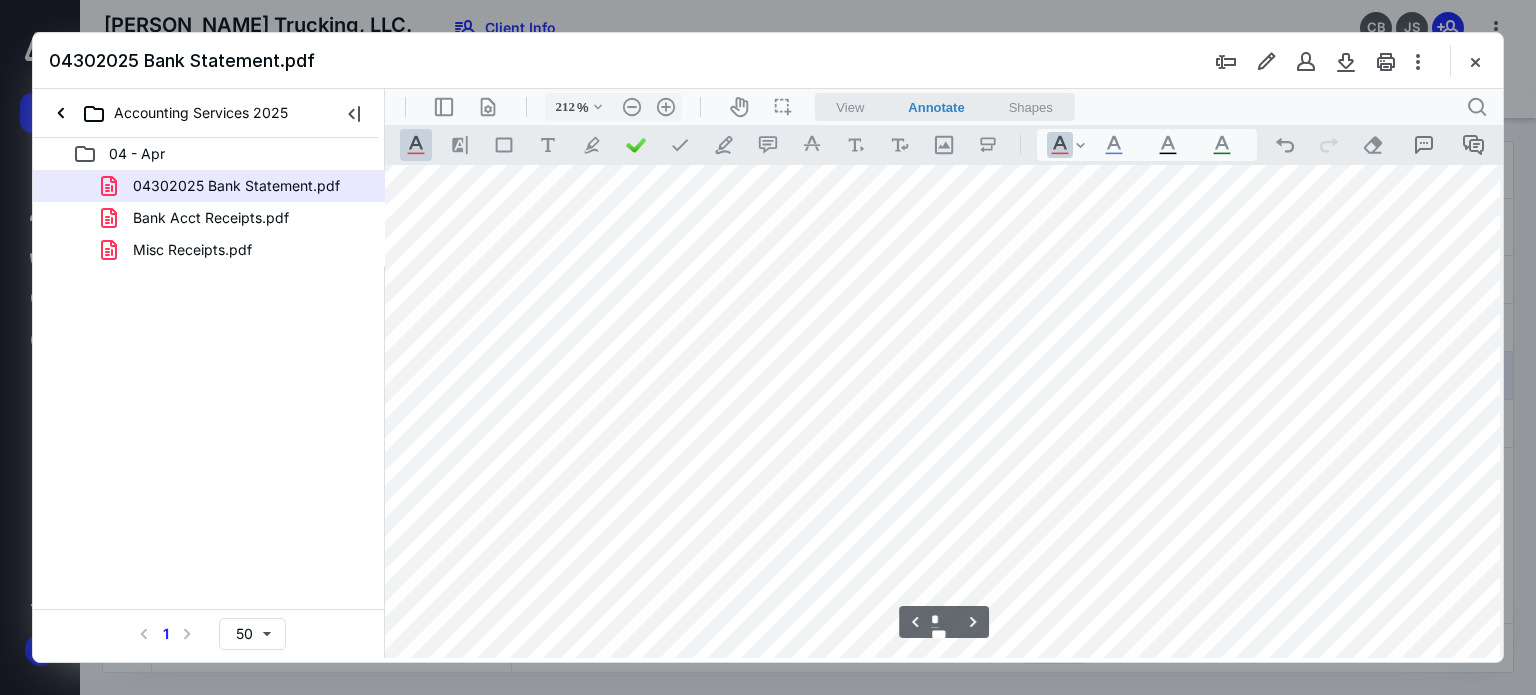 click at bounding box center (939, 64) 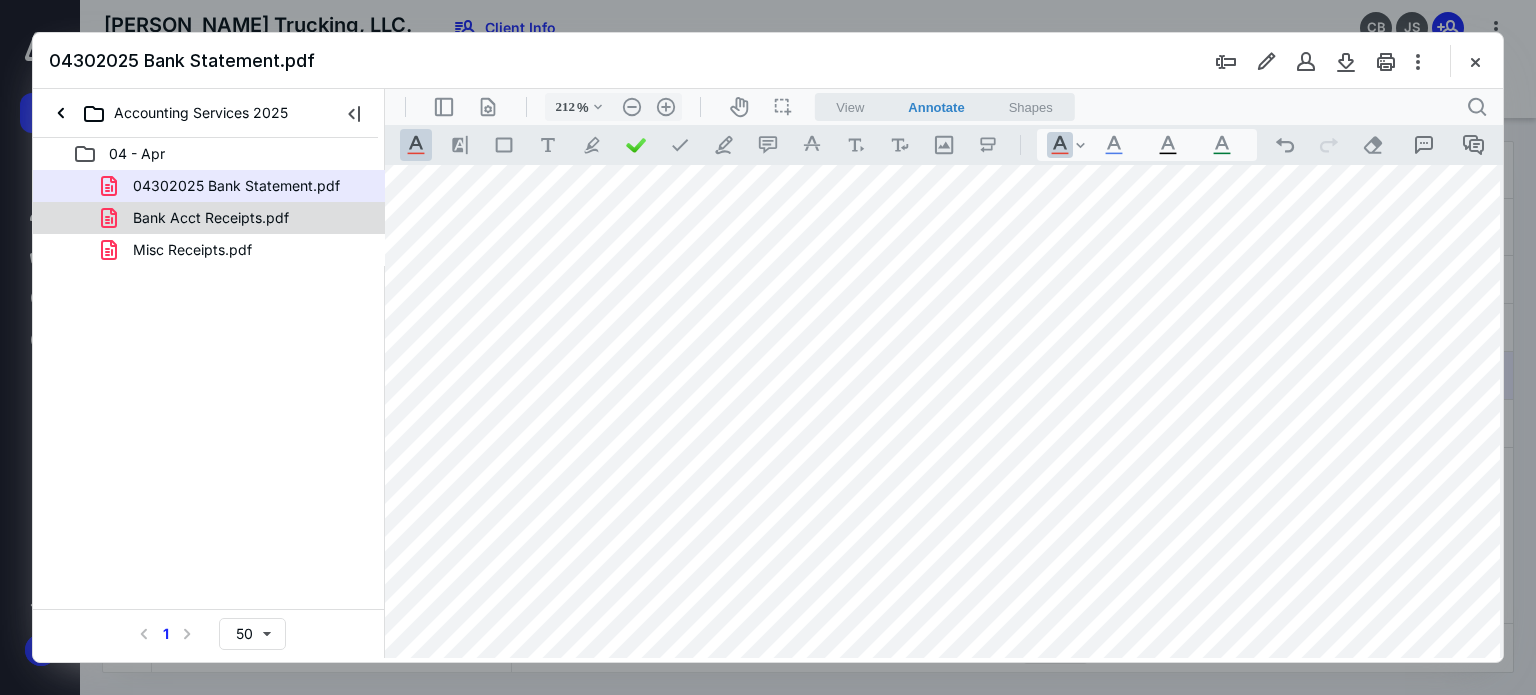 click on "Bank Acct Receipts.pdf" at bounding box center [211, 218] 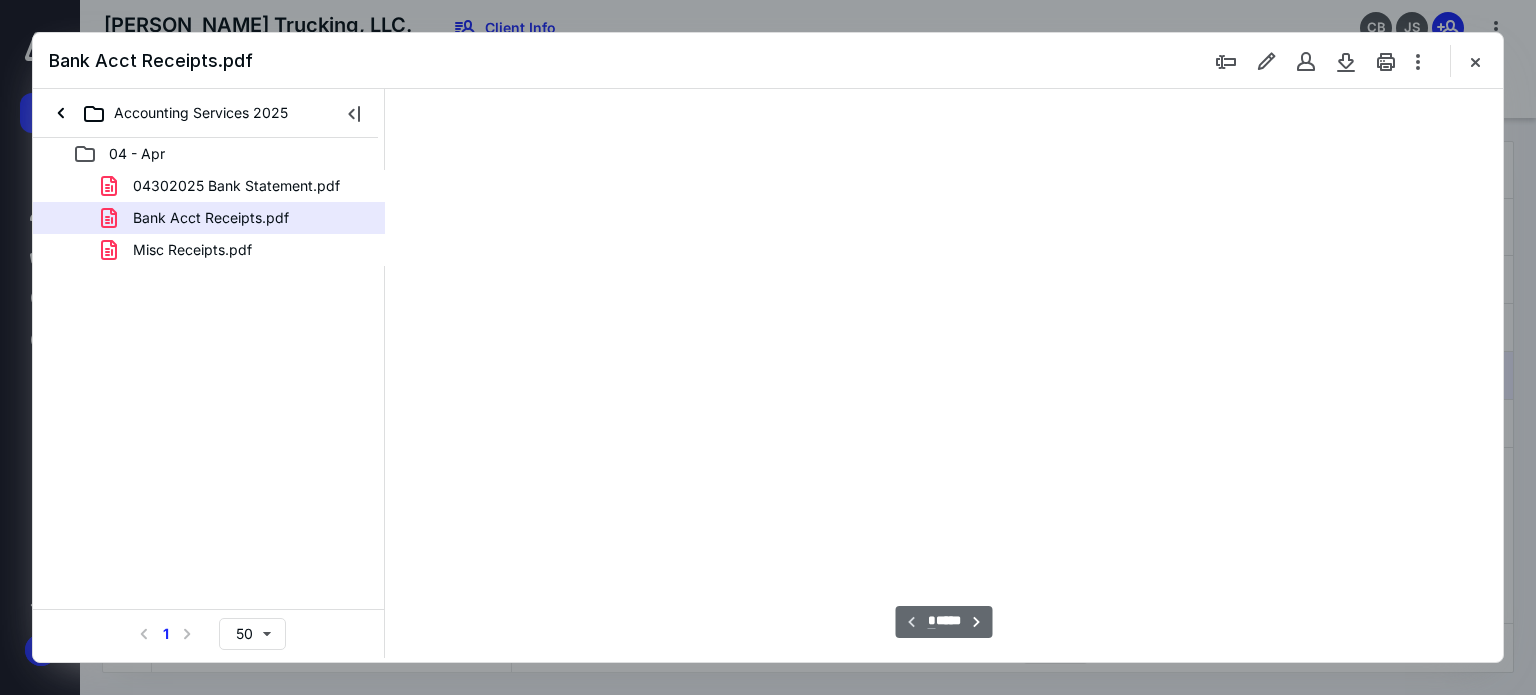 type on "62" 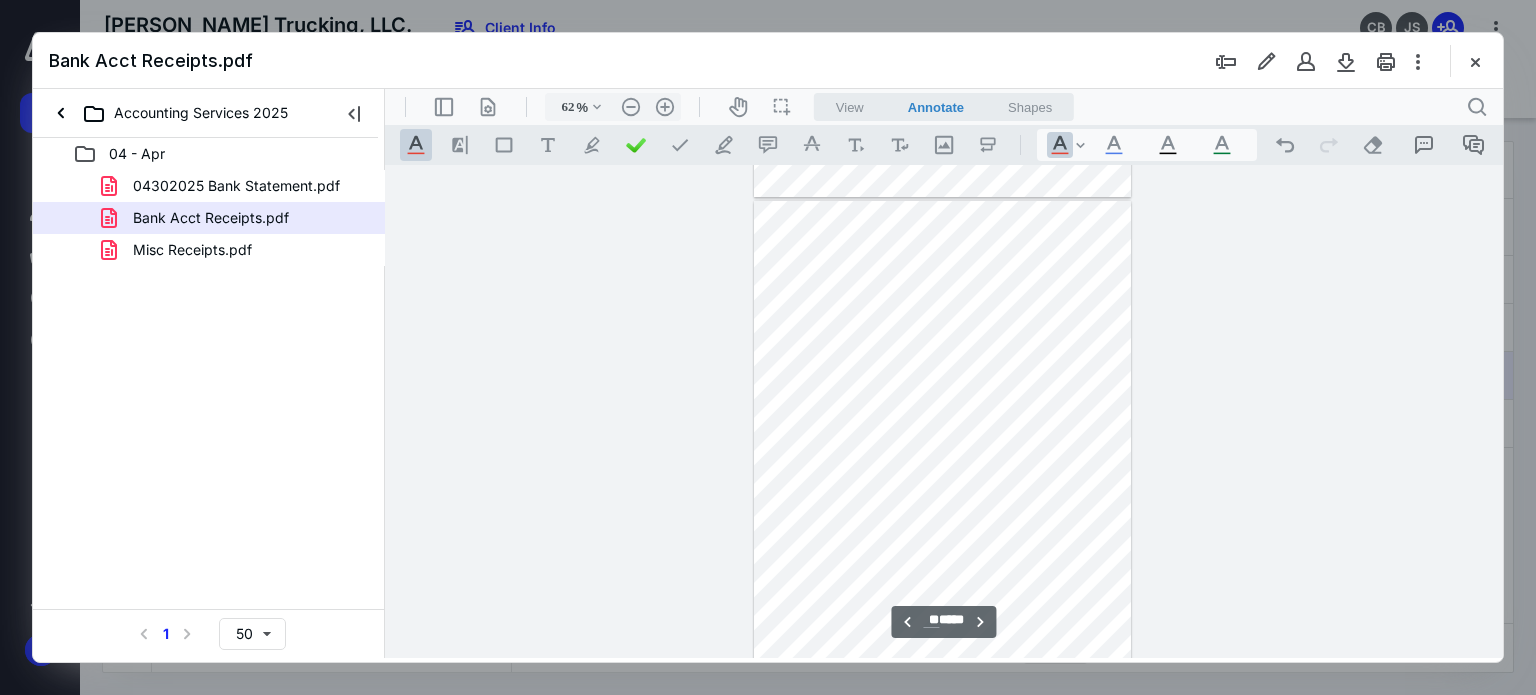 type on "**" 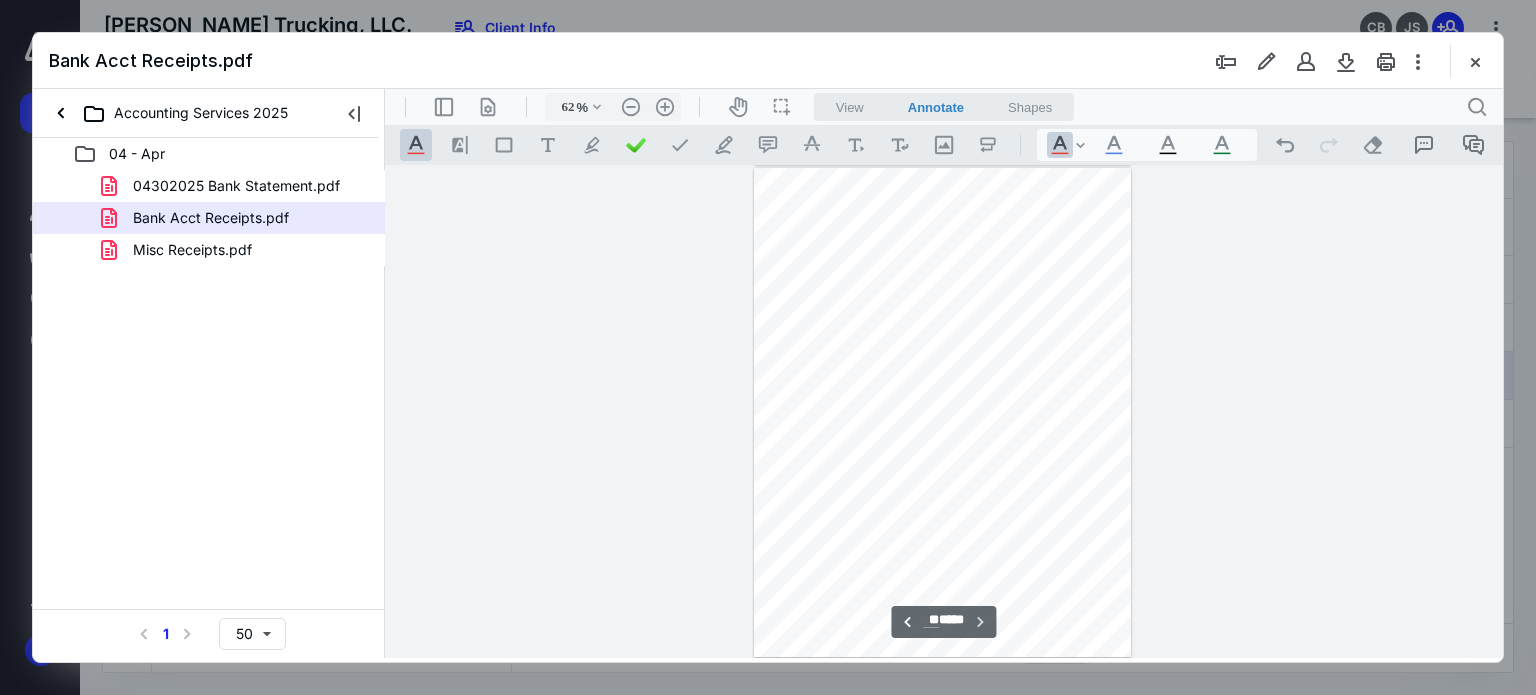 drag, startPoint x: 1495, startPoint y: 173, endPoint x: 1875, endPoint y: 778, distance: 714.44037 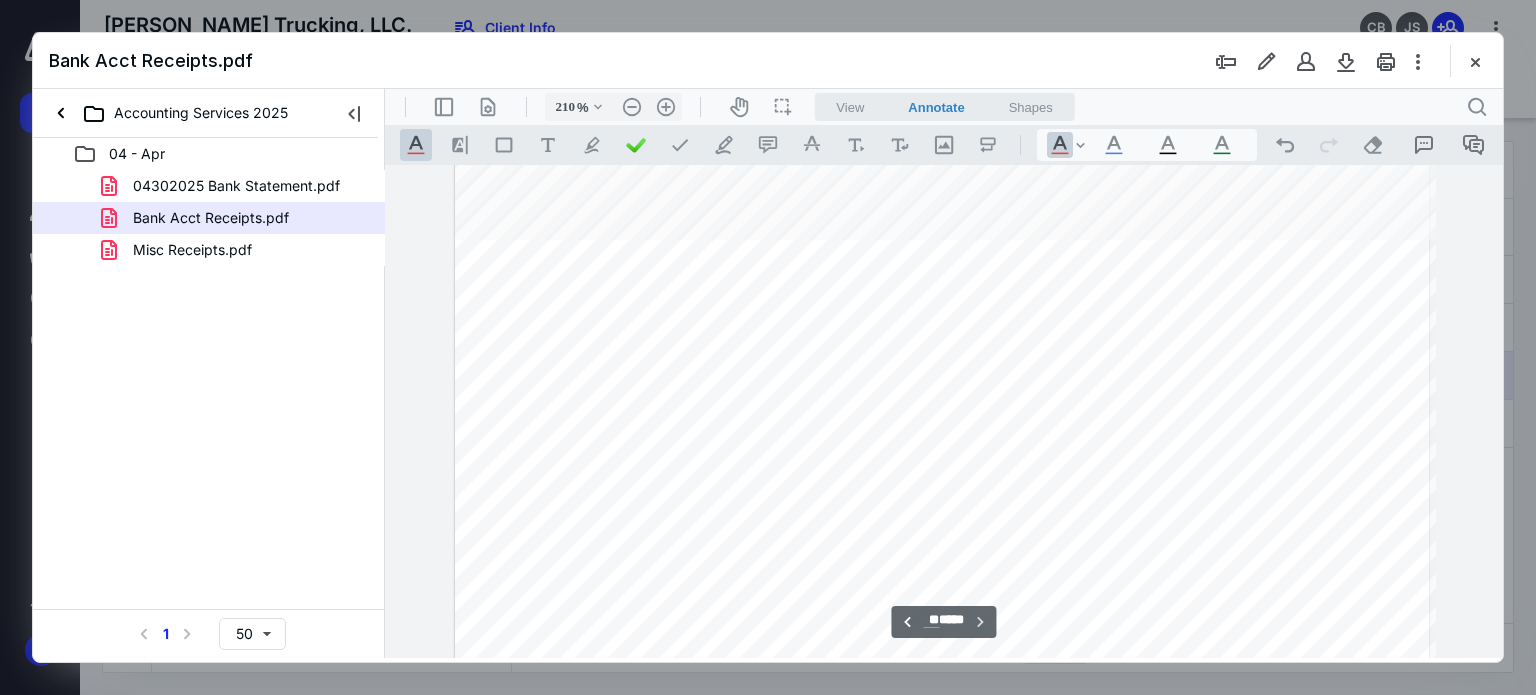scroll, scrollTop: 64328, scrollLeft: 112, axis: both 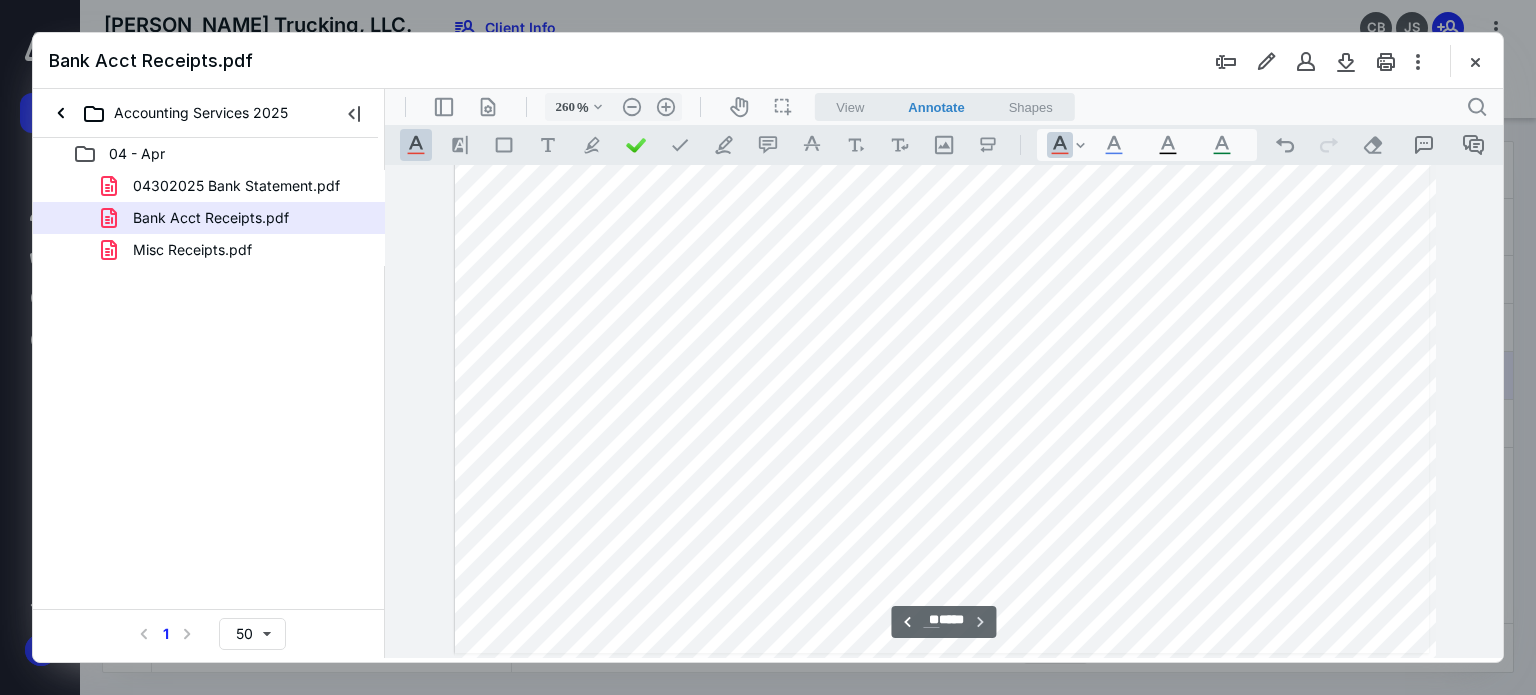 type on "160" 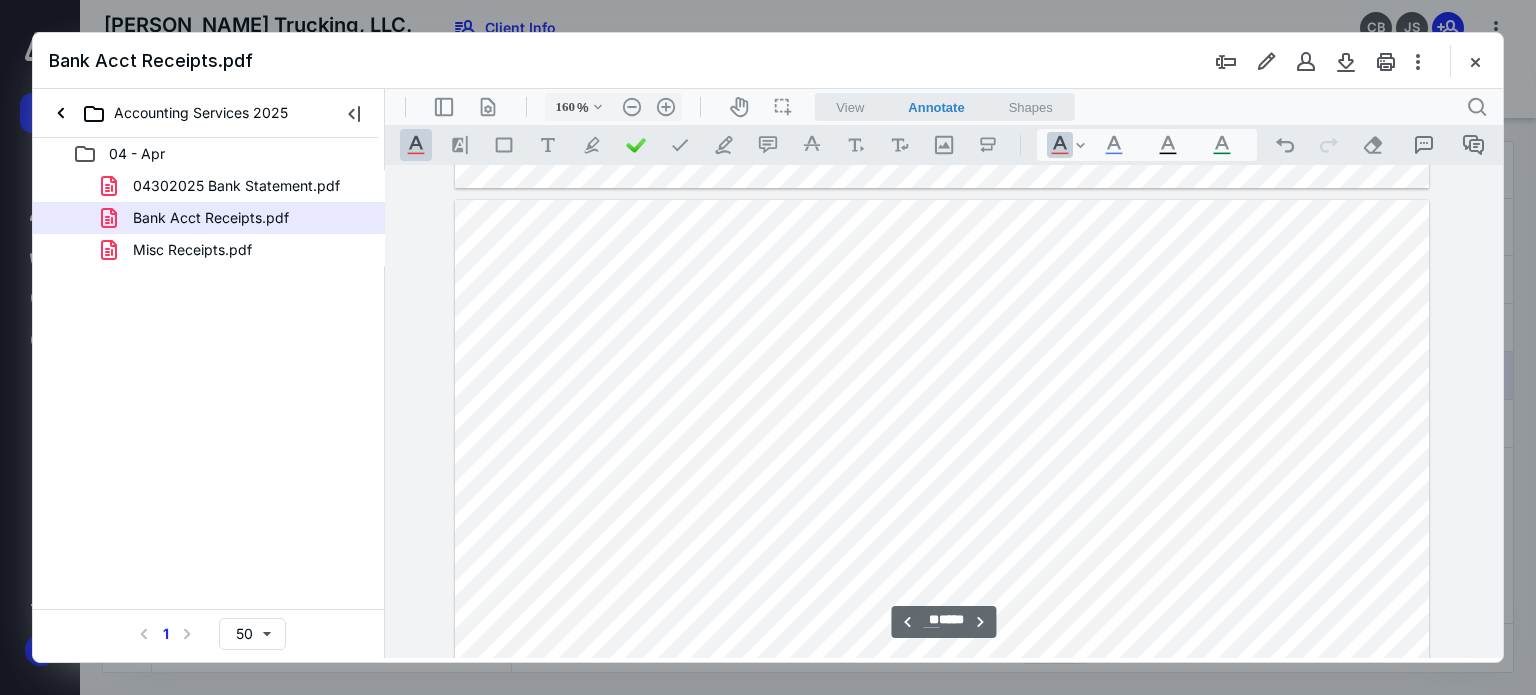 type on "**" 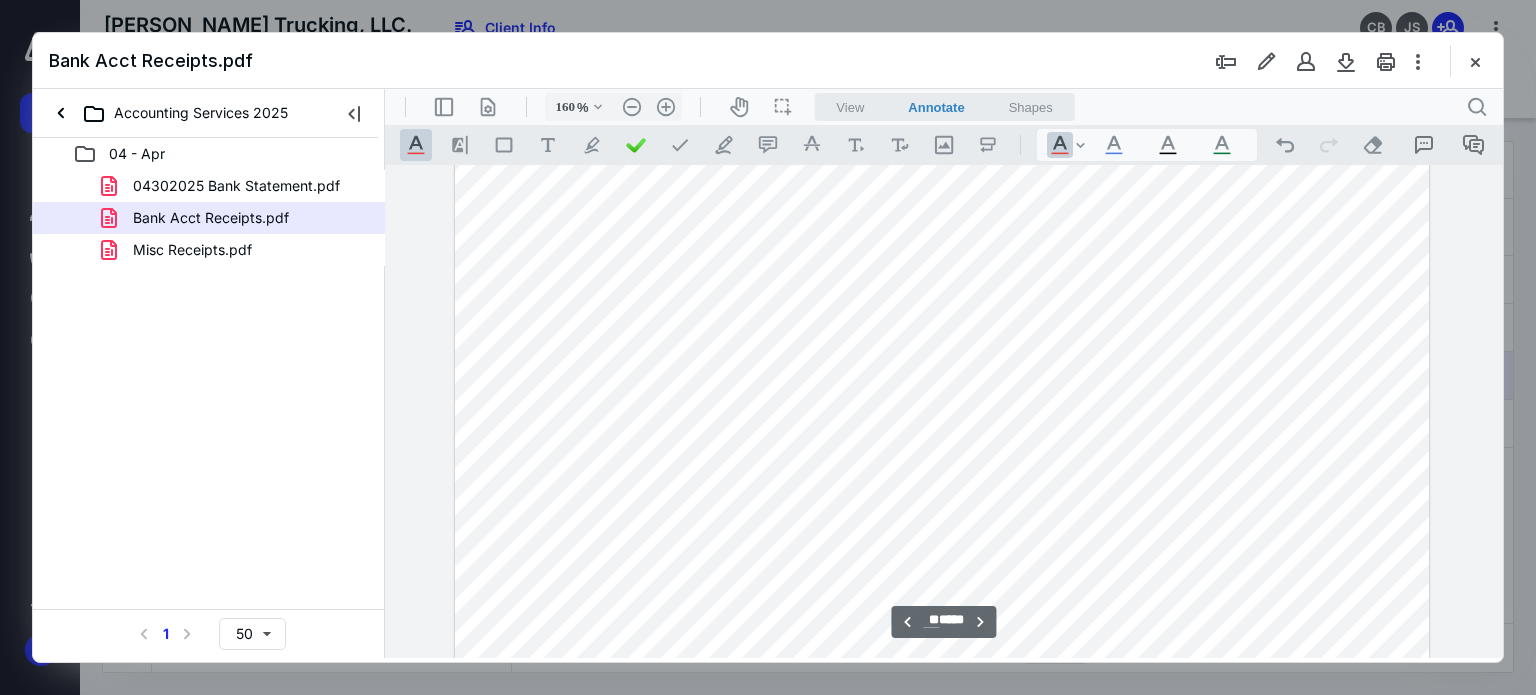 scroll, scrollTop: 28371, scrollLeft: 0, axis: vertical 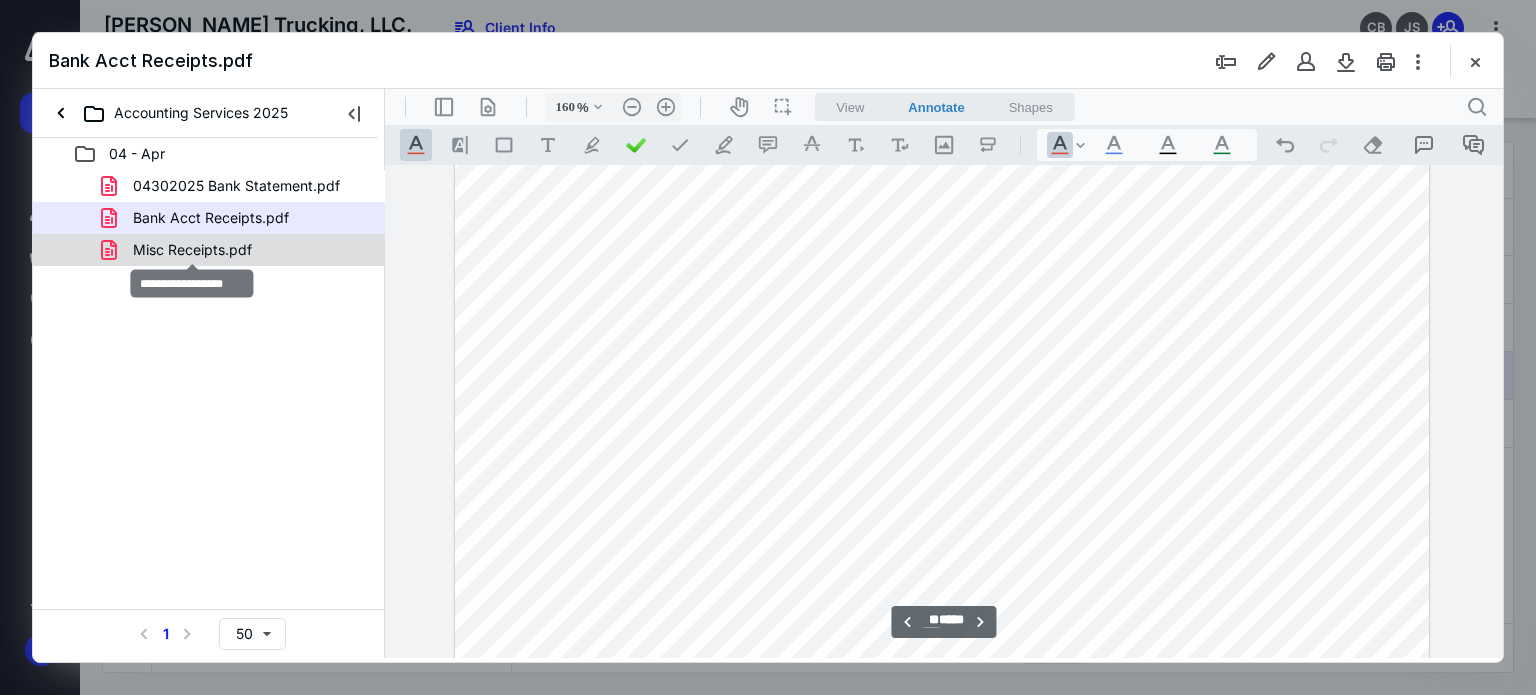 click on "Misc Receipts.pdf" at bounding box center (192, 250) 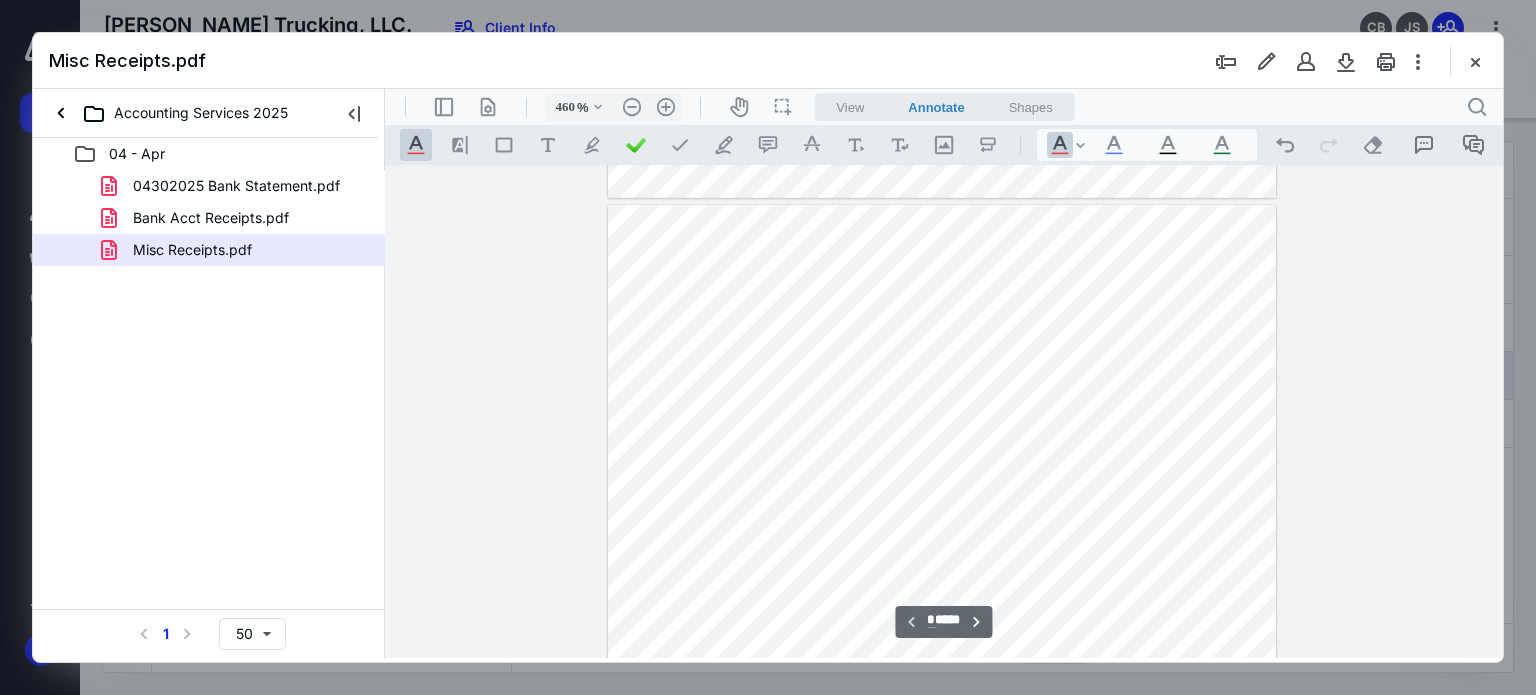 scroll, scrollTop: 2125, scrollLeft: 1031, axis: both 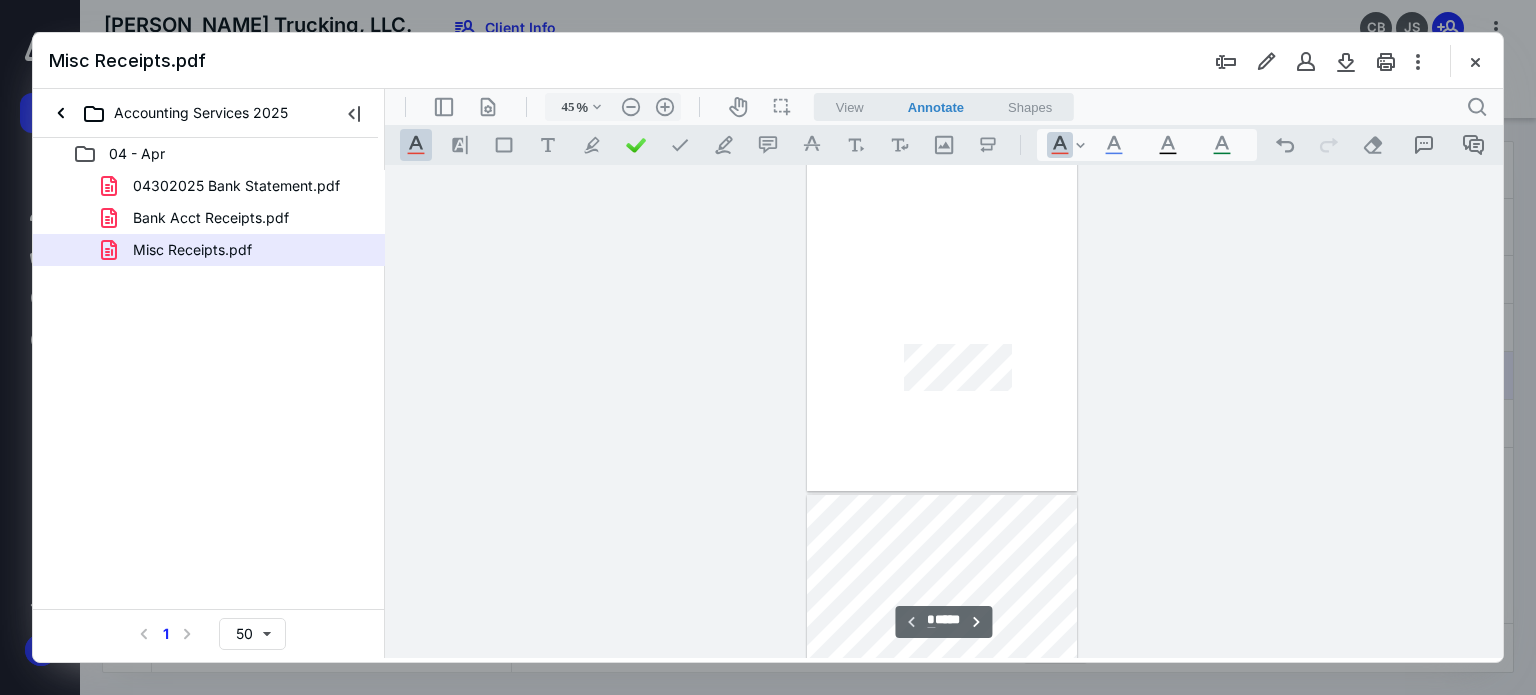 type on "52" 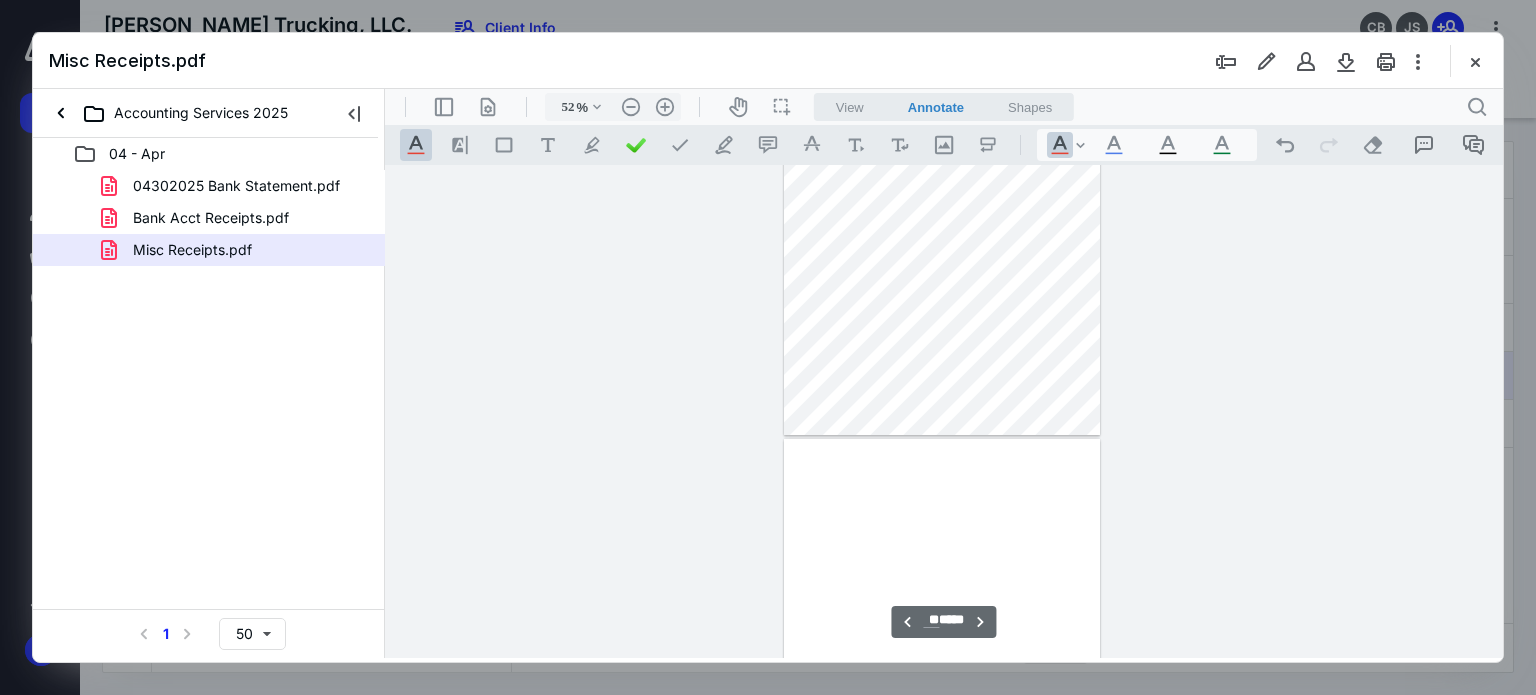 type on "**" 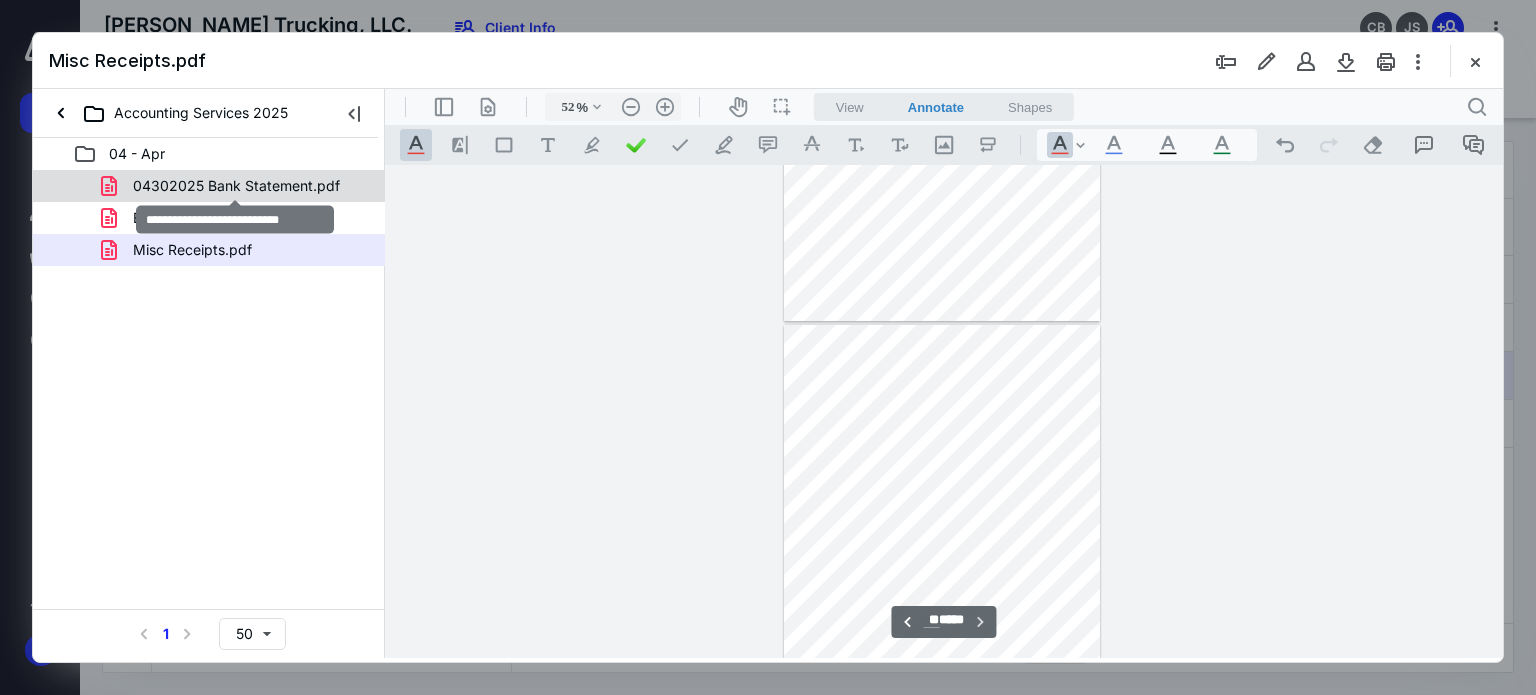 click on "04302025 Bank Statement.pdf" at bounding box center [236, 186] 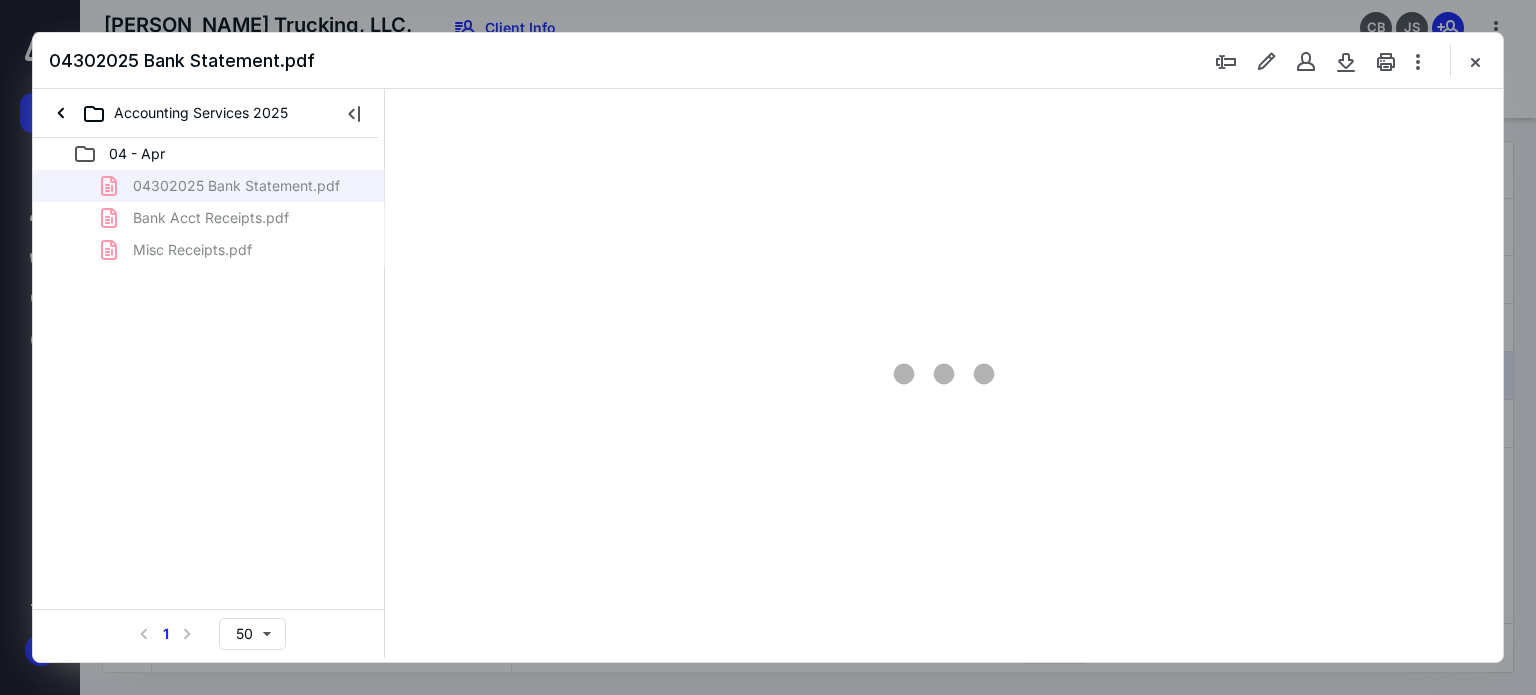 type on "62" 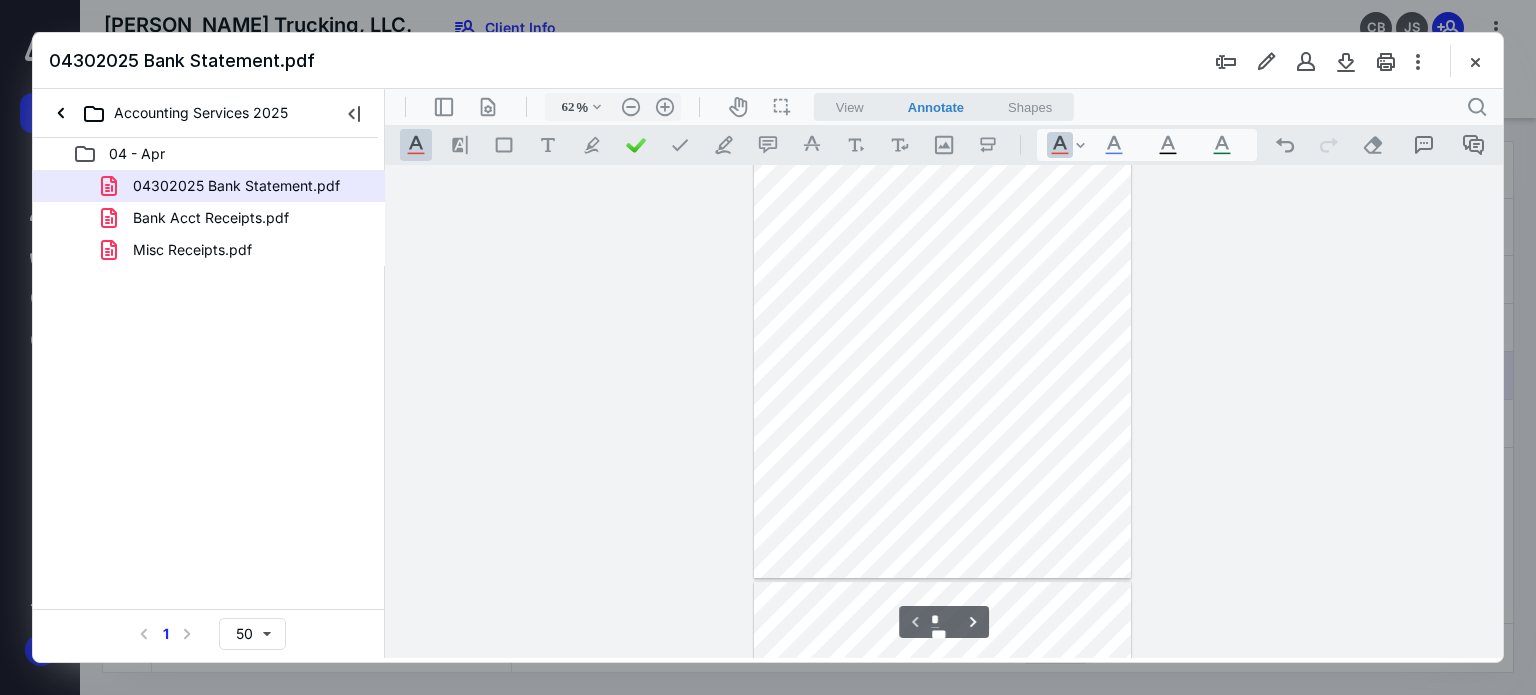 scroll, scrollTop: 985, scrollLeft: 0, axis: vertical 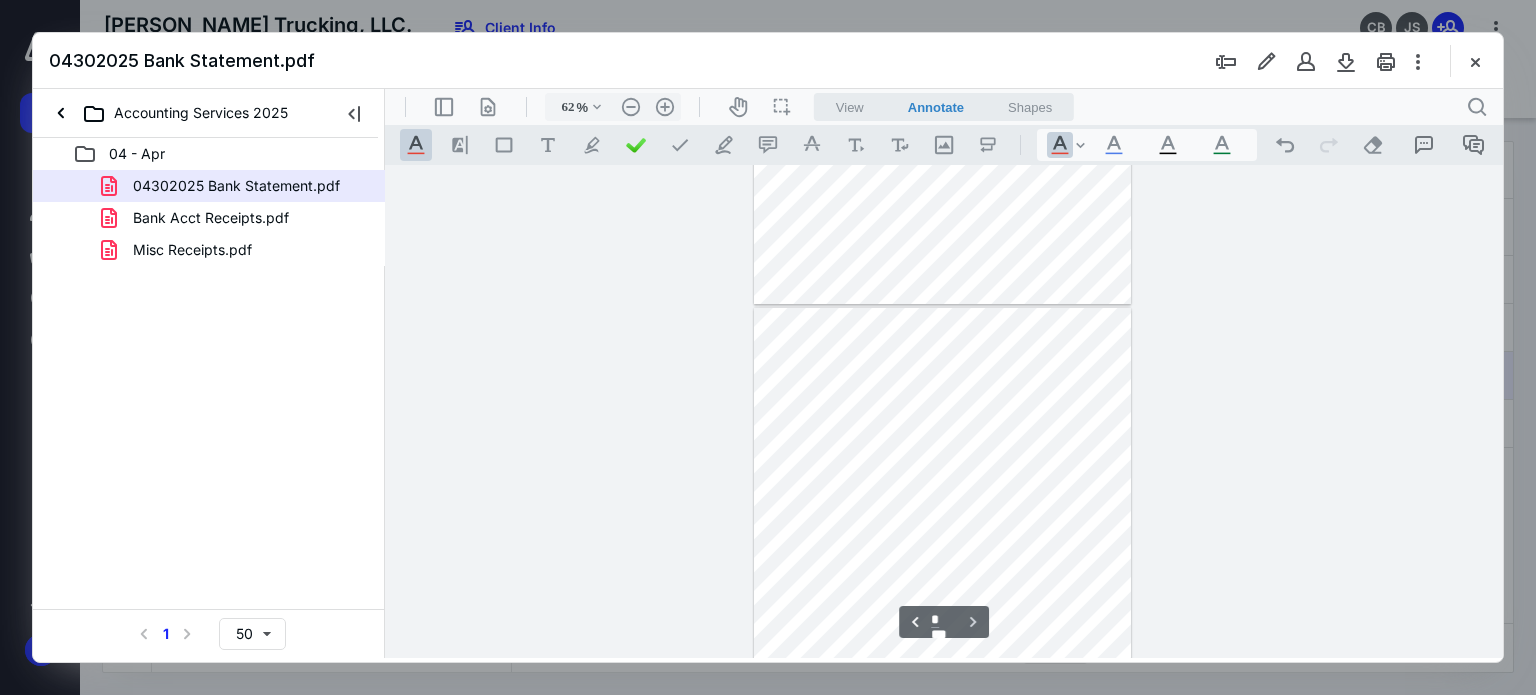 type on "*" 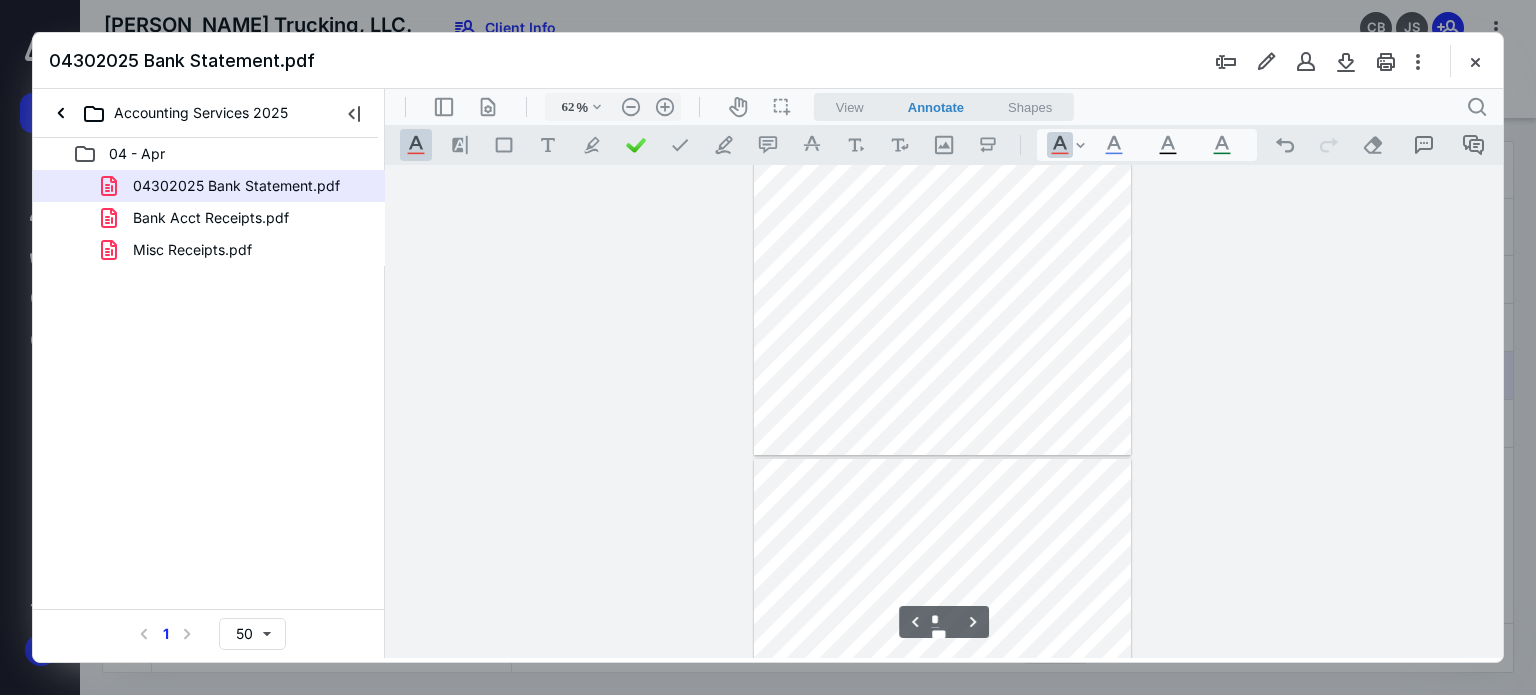 scroll, scrollTop: 693, scrollLeft: 0, axis: vertical 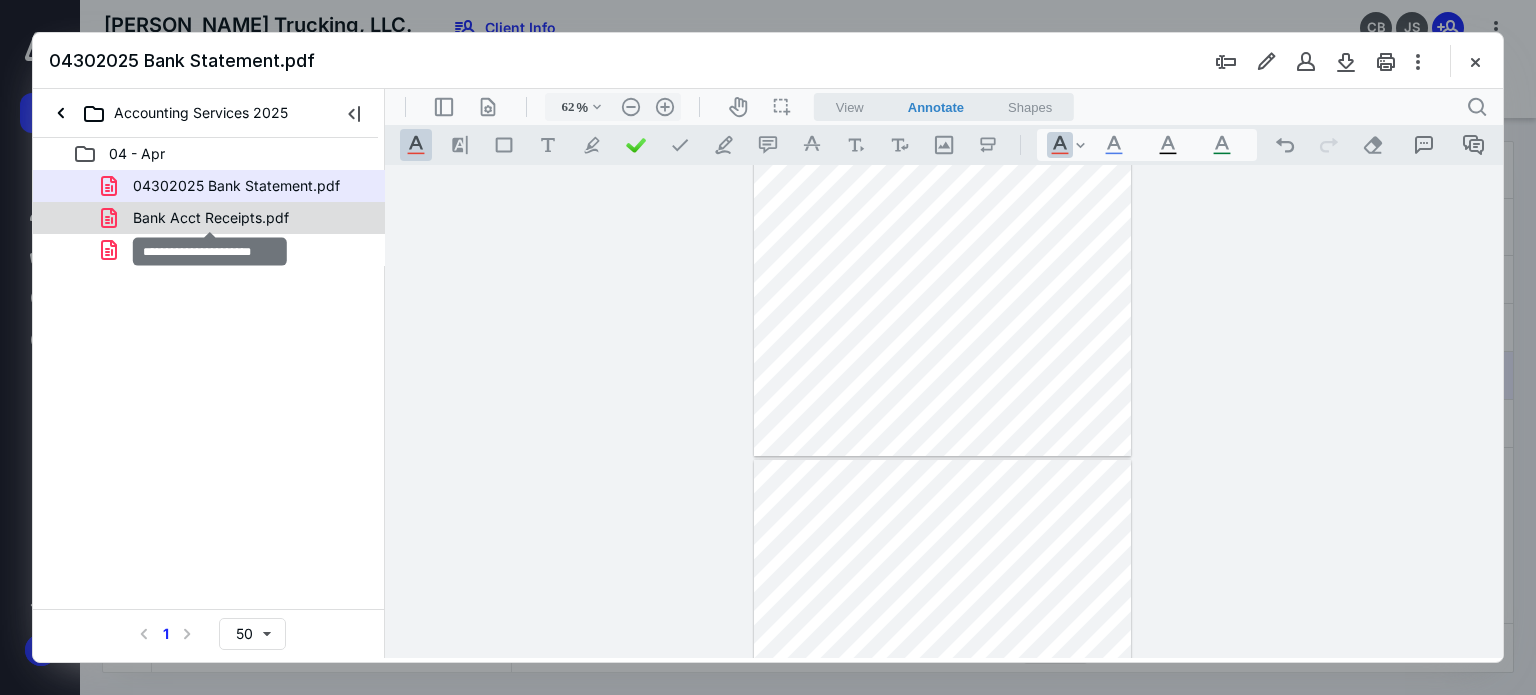 click on "Bank Acct Receipts.pdf" at bounding box center [211, 218] 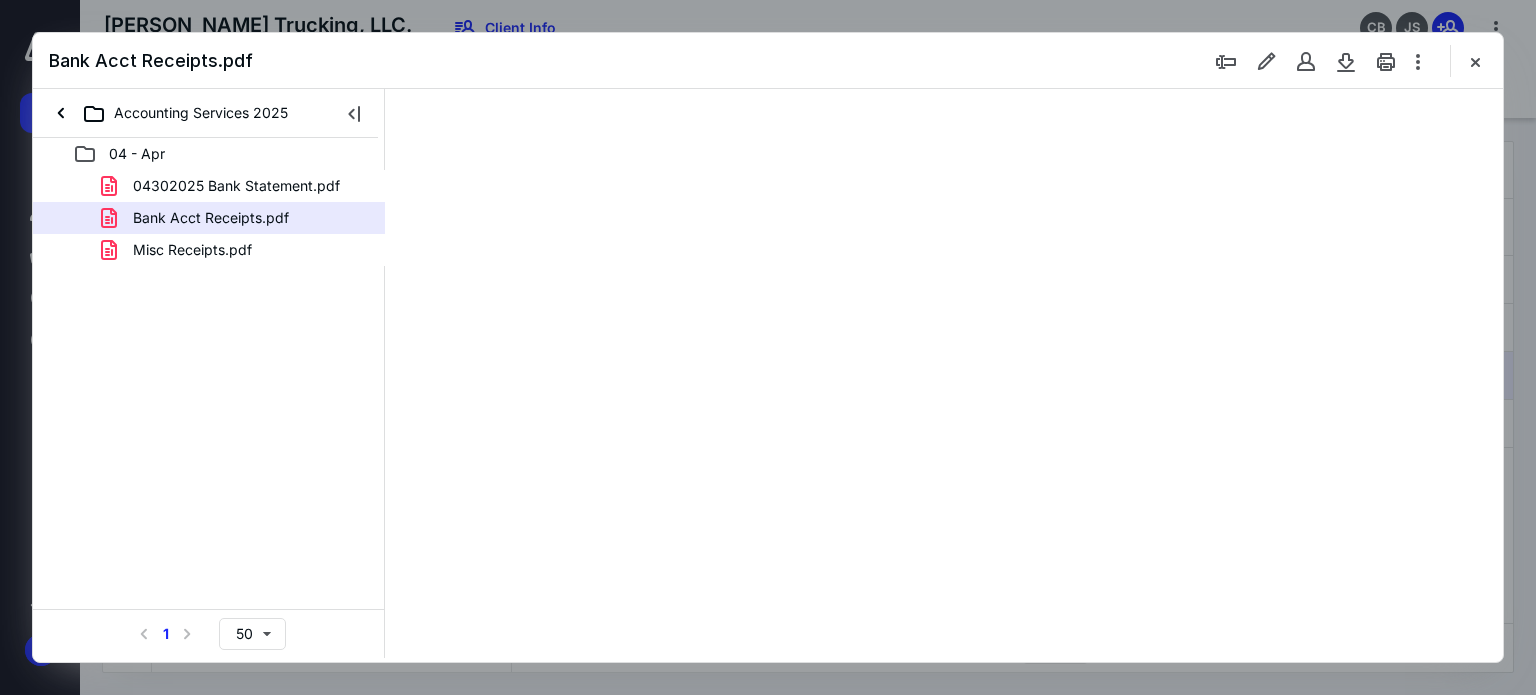 scroll, scrollTop: 78, scrollLeft: 0, axis: vertical 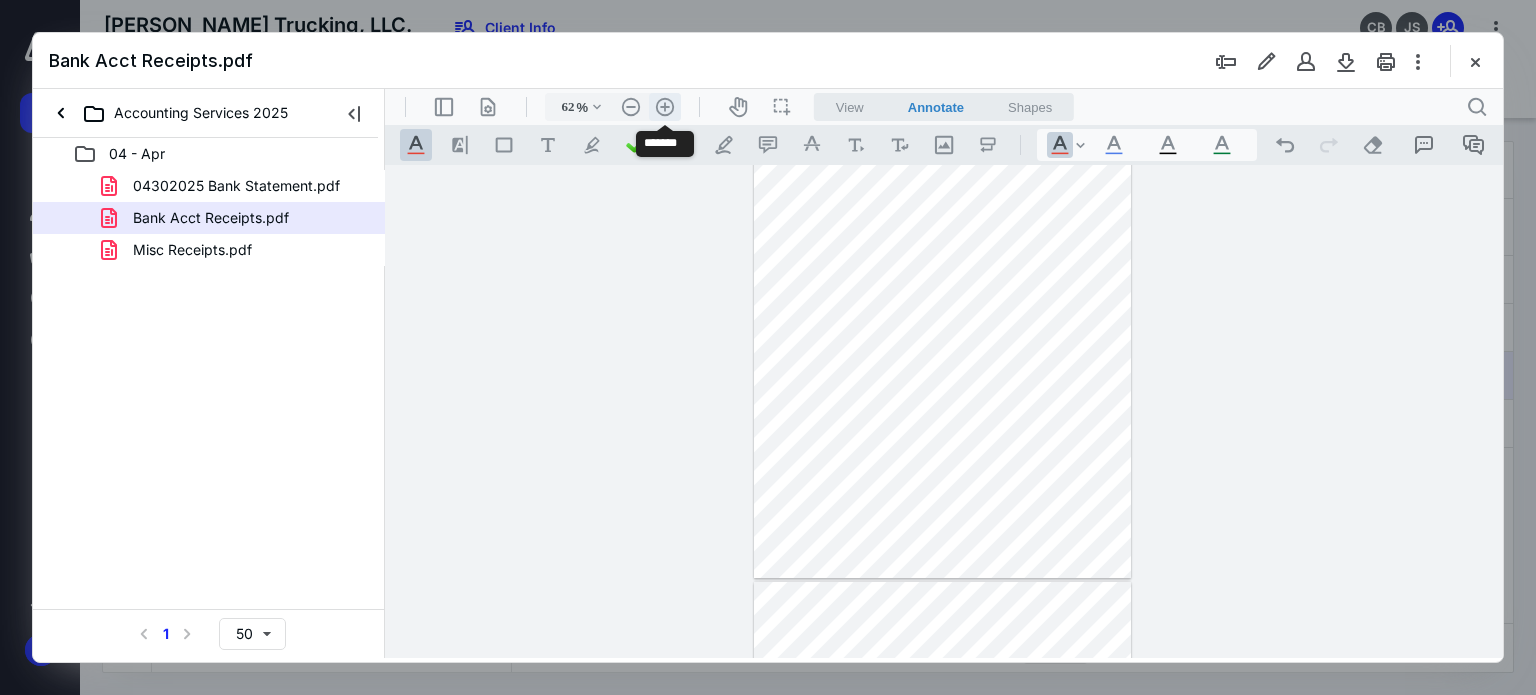 click on ".cls-1{fill:#abb0c4;} icon - header - zoom - in - line" at bounding box center (665, 107) 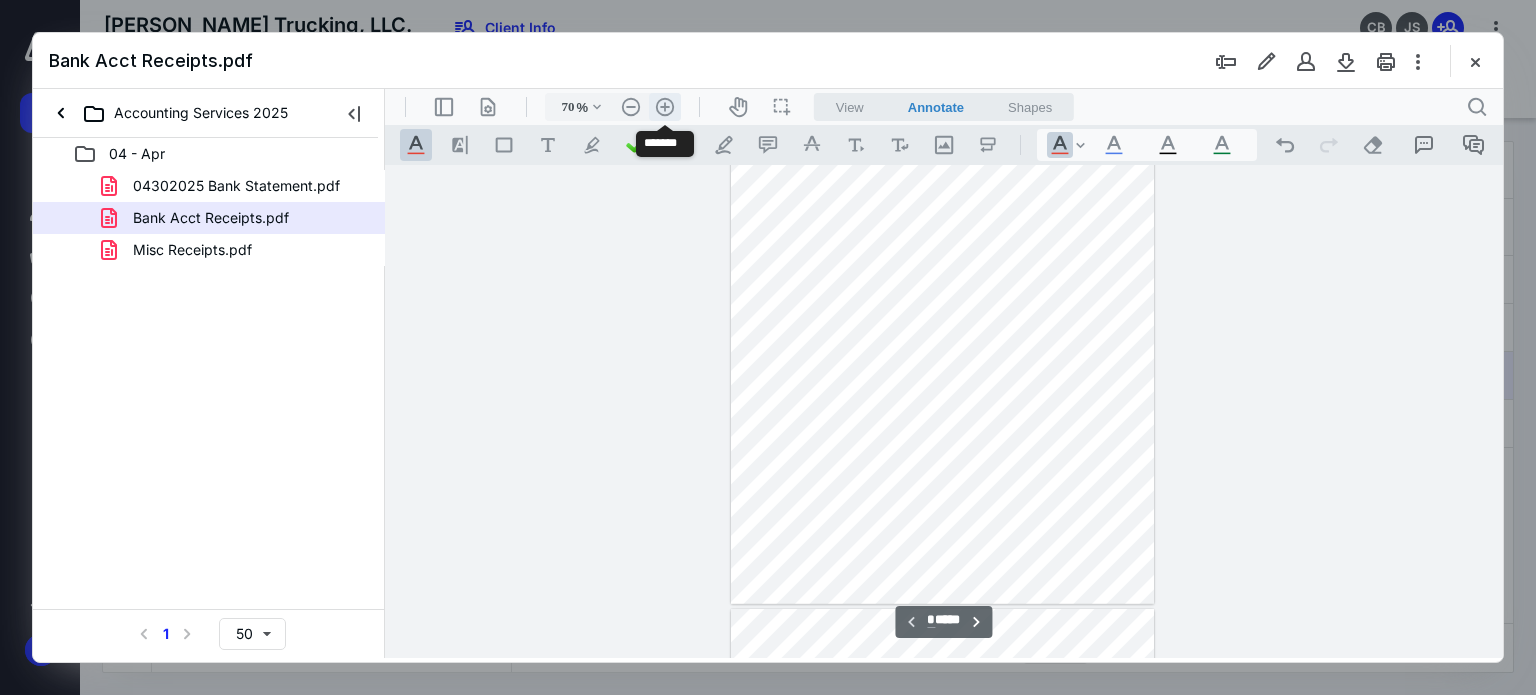 click on ".cls-1{fill:#abb0c4;} icon - header - zoom - in - line" at bounding box center [665, 107] 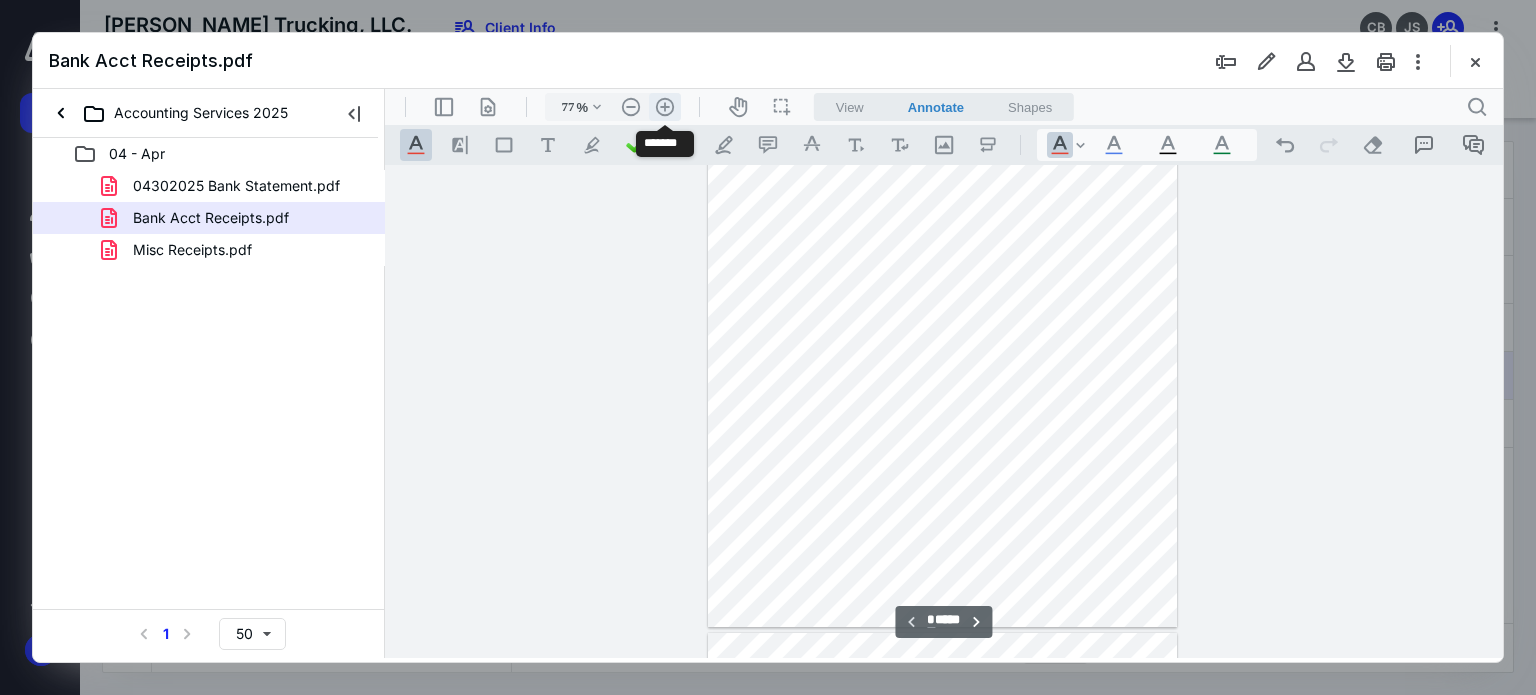 click on ".cls-1{fill:#abb0c4;} icon - header - zoom - in - line" at bounding box center (665, 107) 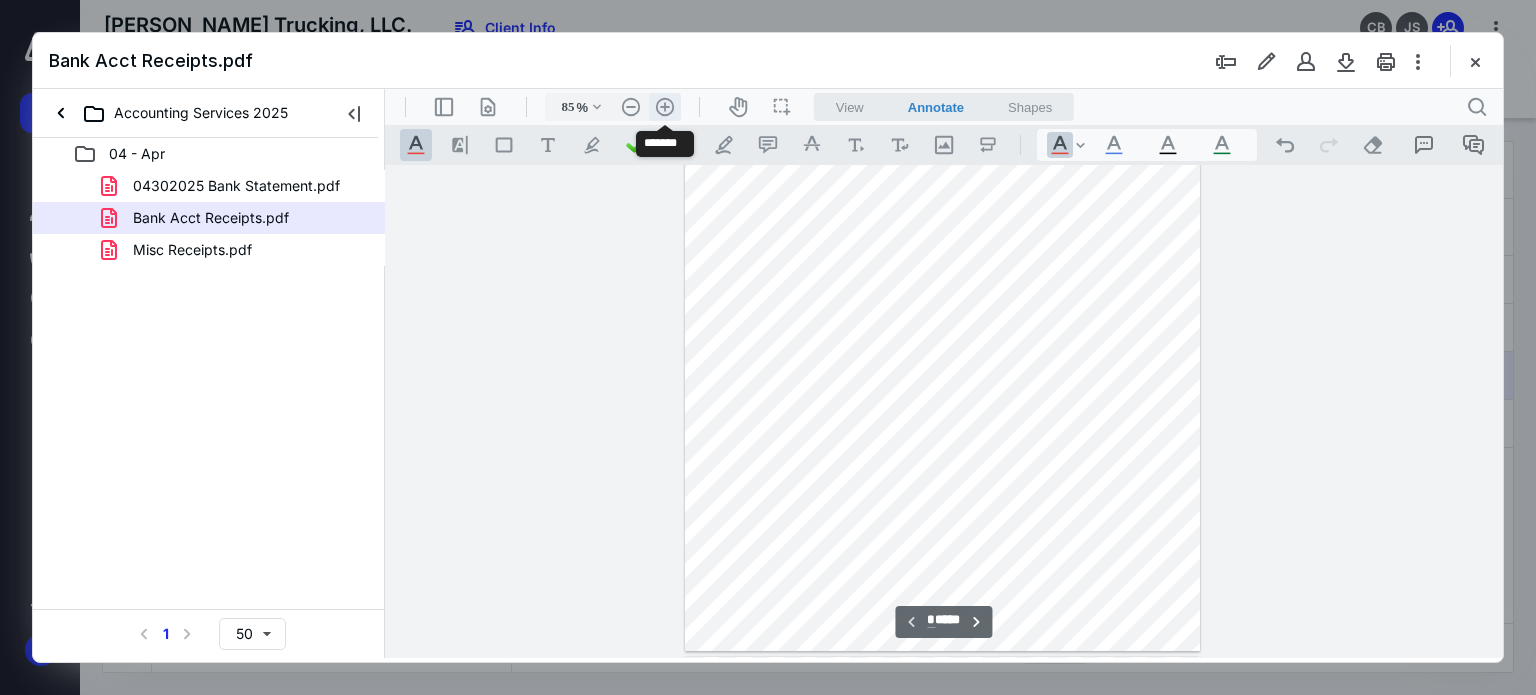 click on ".cls-1{fill:#abb0c4;} icon - header - zoom - in - line" at bounding box center [665, 107] 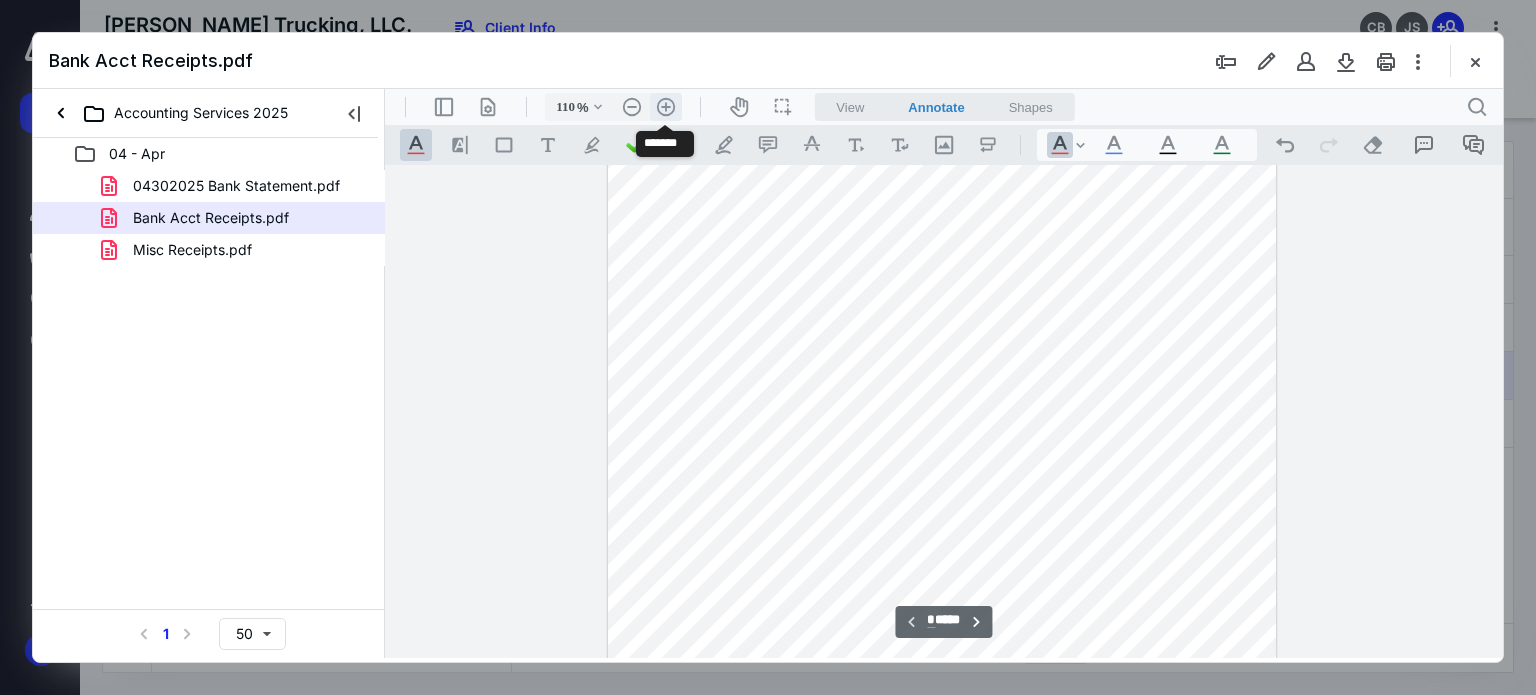 scroll, scrollTop: 300, scrollLeft: 0, axis: vertical 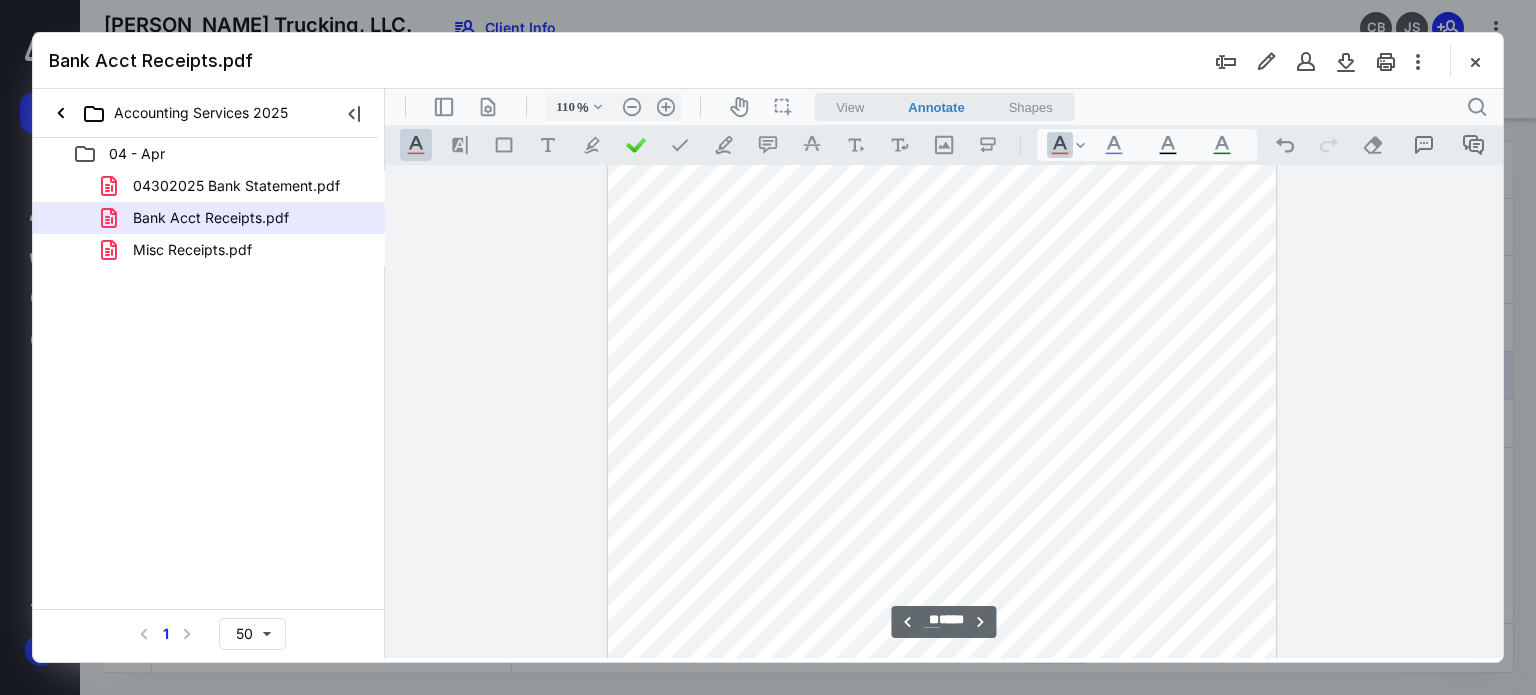 type on "**" 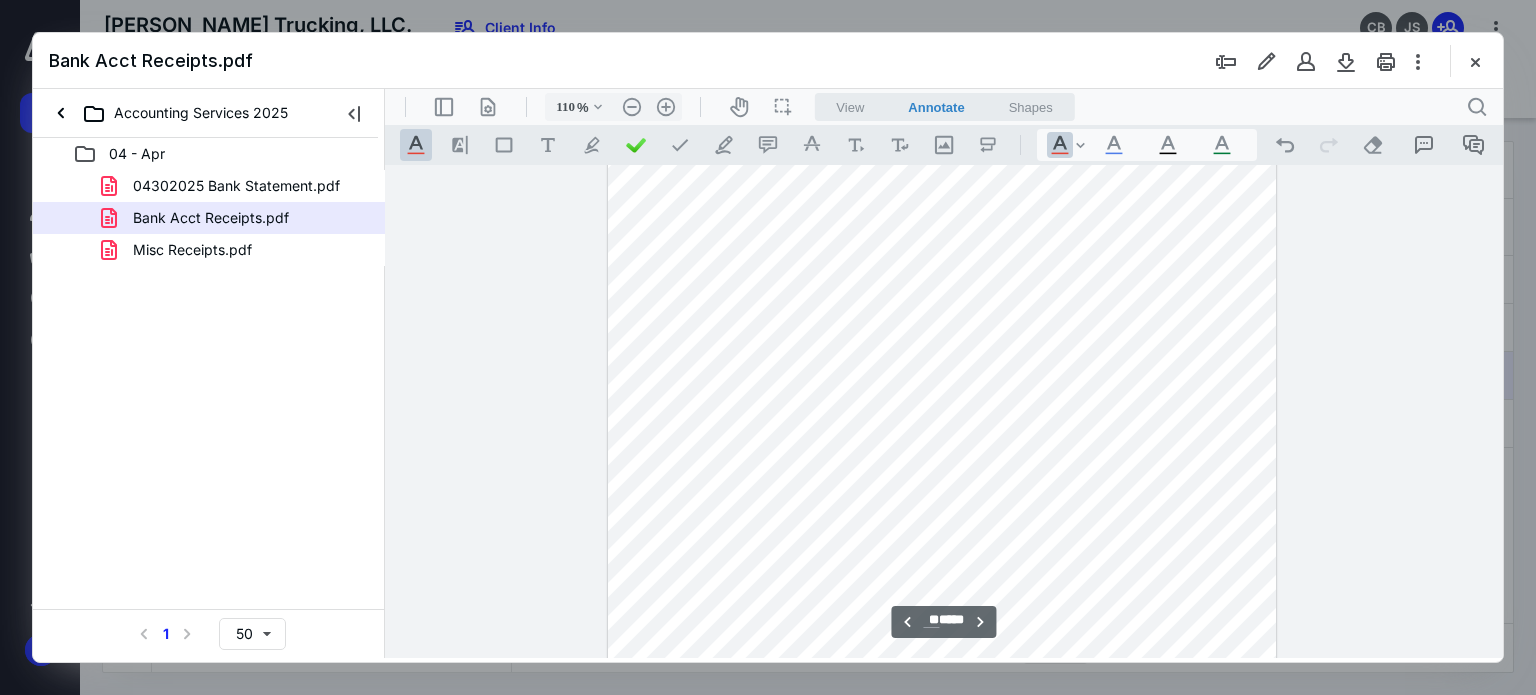 scroll, scrollTop: 11679, scrollLeft: 0, axis: vertical 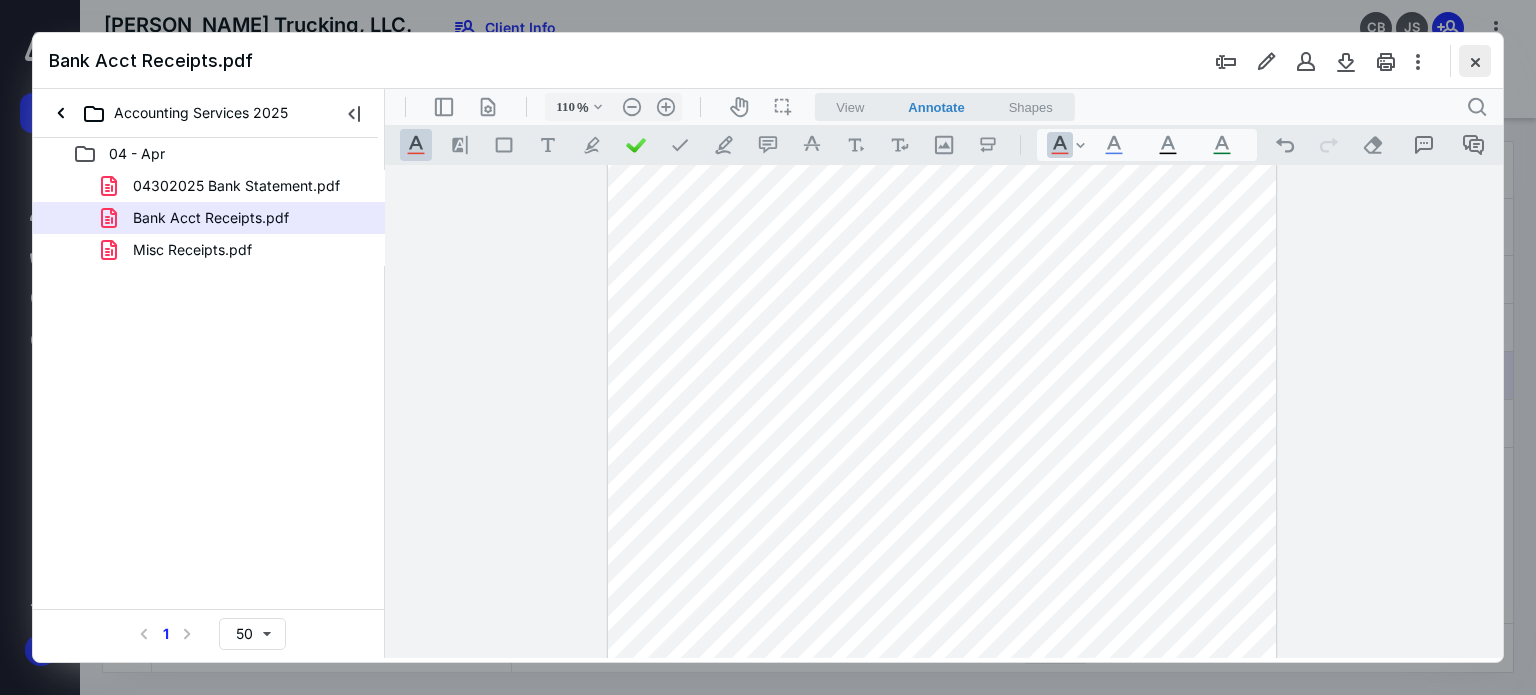 click at bounding box center (1475, 61) 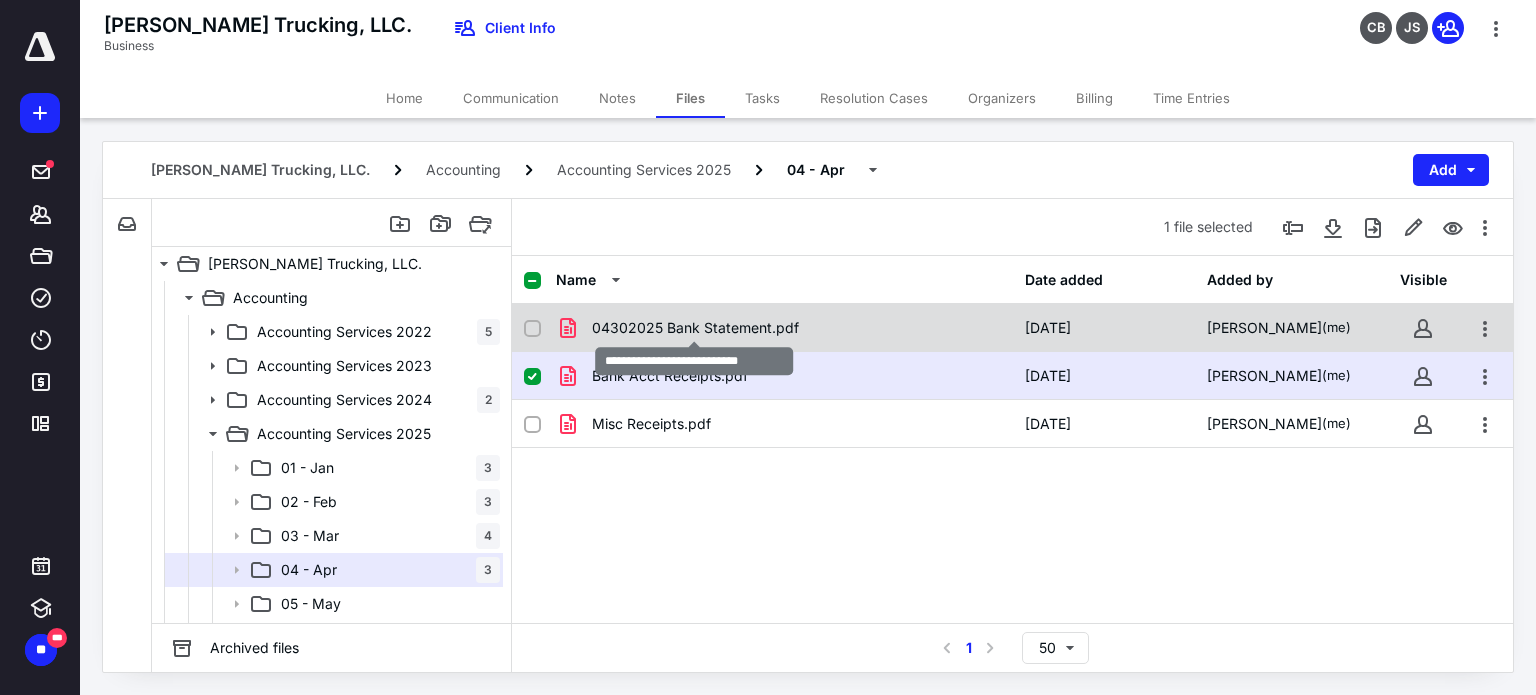click on "04302025 Bank Statement.pdf" at bounding box center (695, 328) 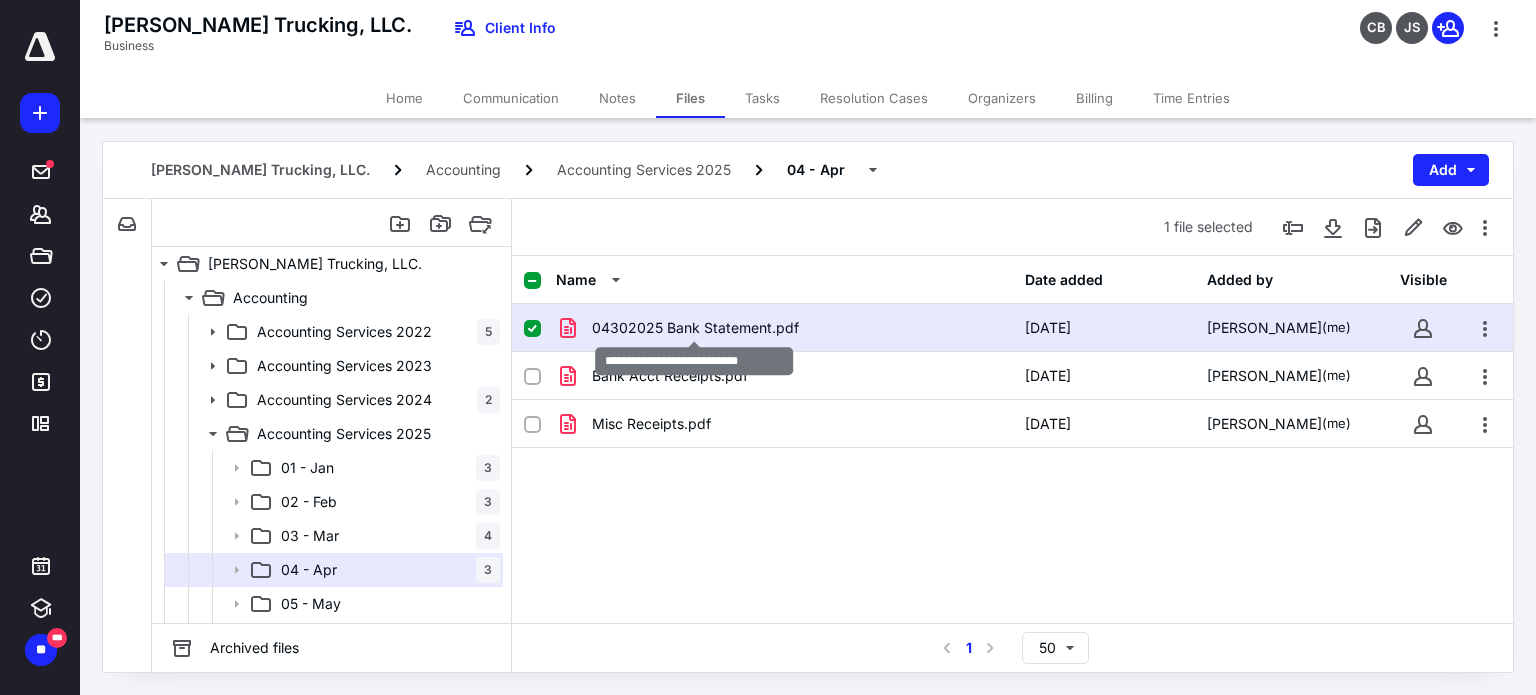 click on "04302025 Bank Statement.pdf" at bounding box center [695, 328] 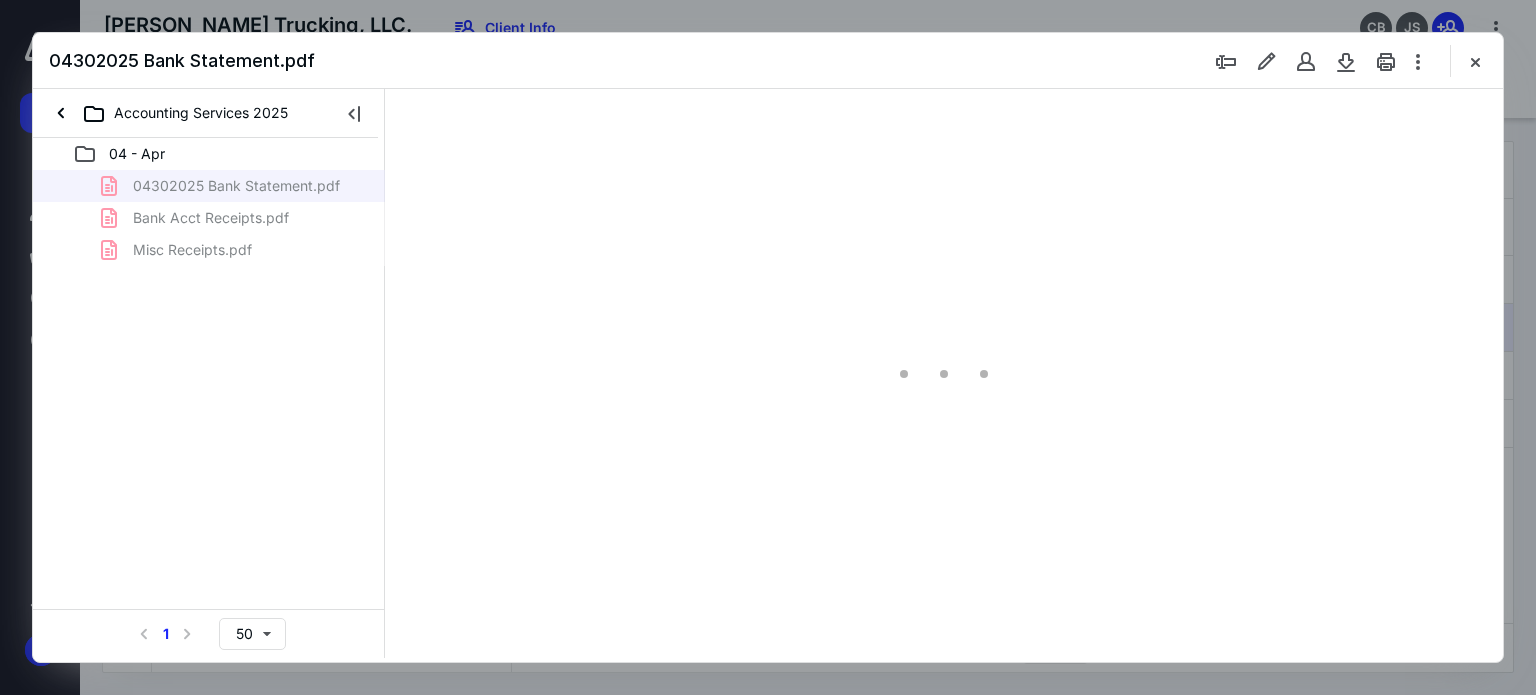 scroll, scrollTop: 0, scrollLeft: 0, axis: both 